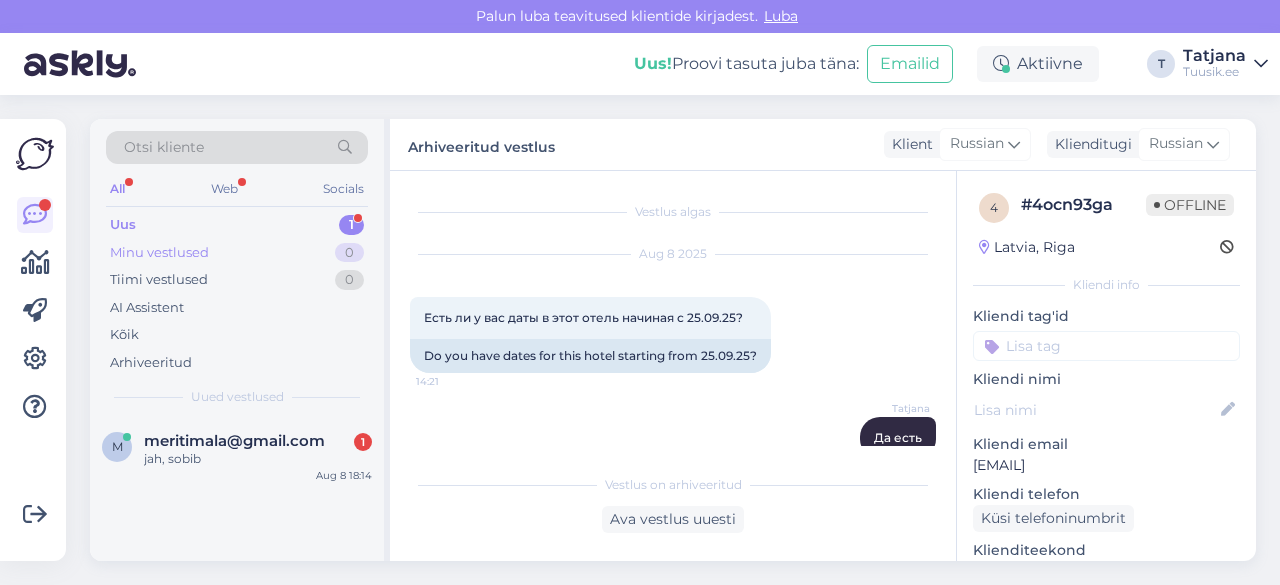 scroll, scrollTop: 0, scrollLeft: 0, axis: both 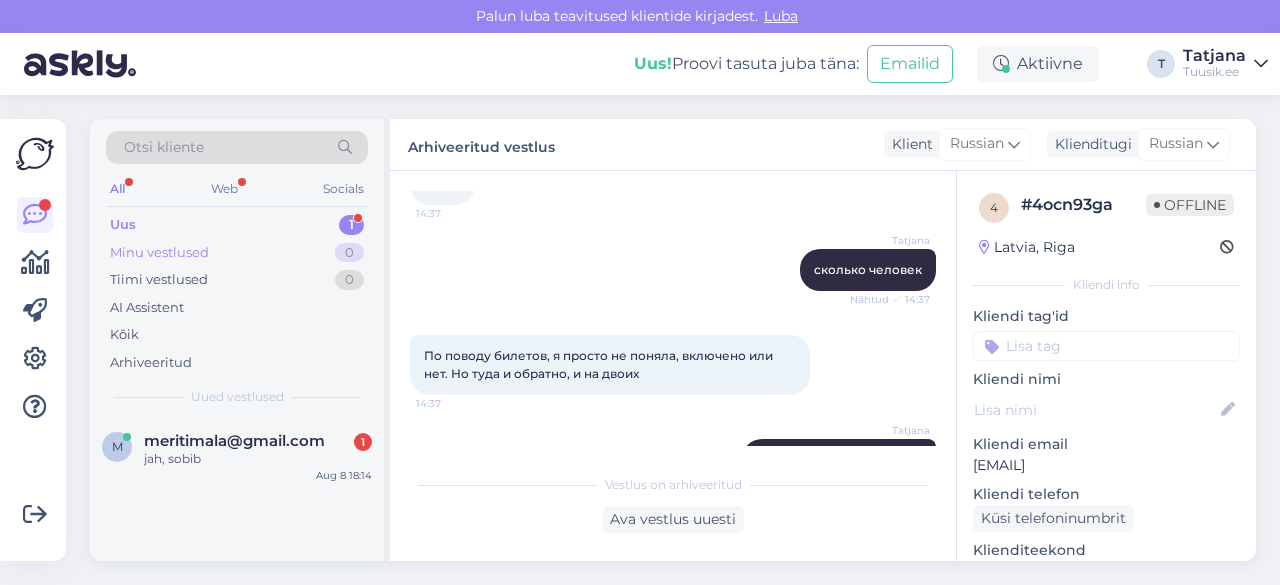 click on "Minu vestlused 0" at bounding box center [237, 253] 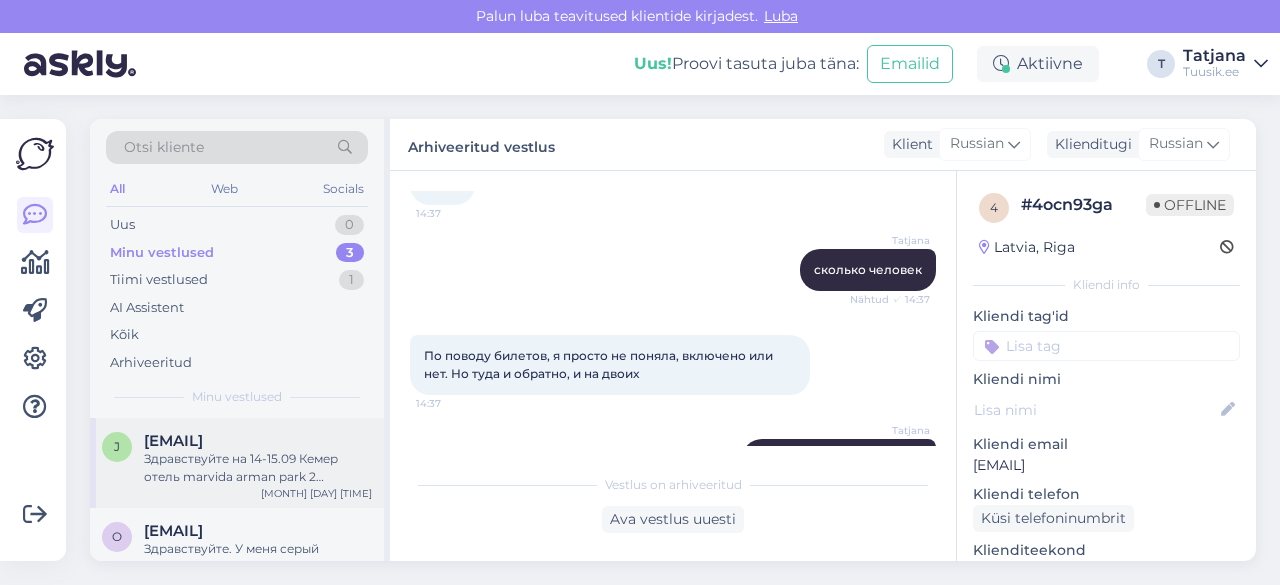 click on "[EMAIL]" at bounding box center (173, 441) 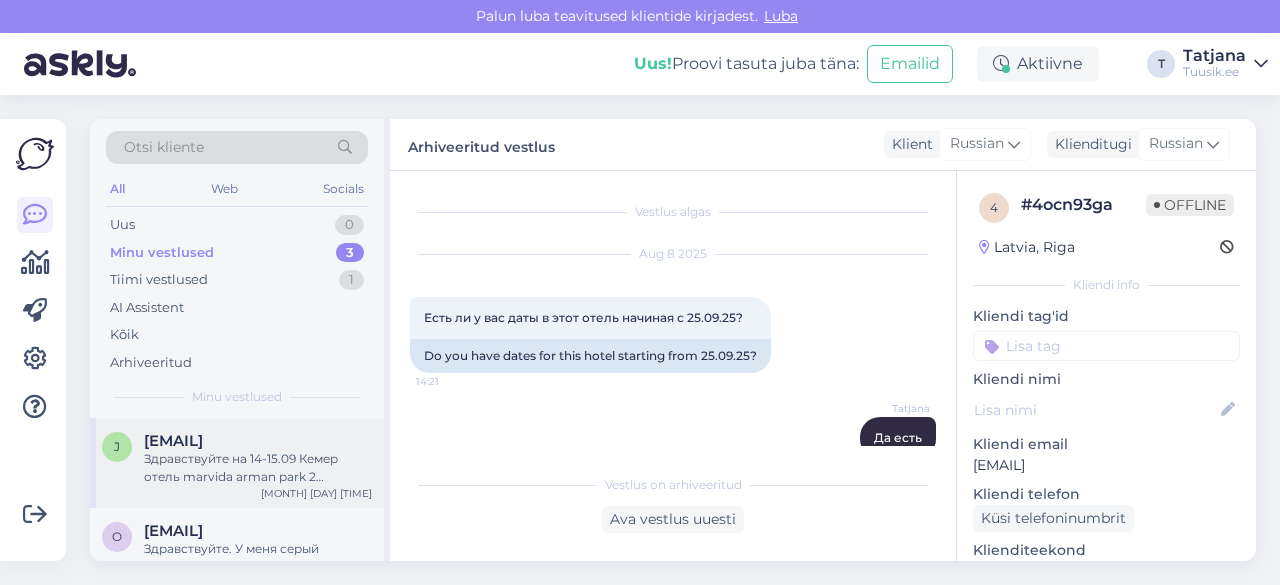 scroll, scrollTop: 4, scrollLeft: 0, axis: vertical 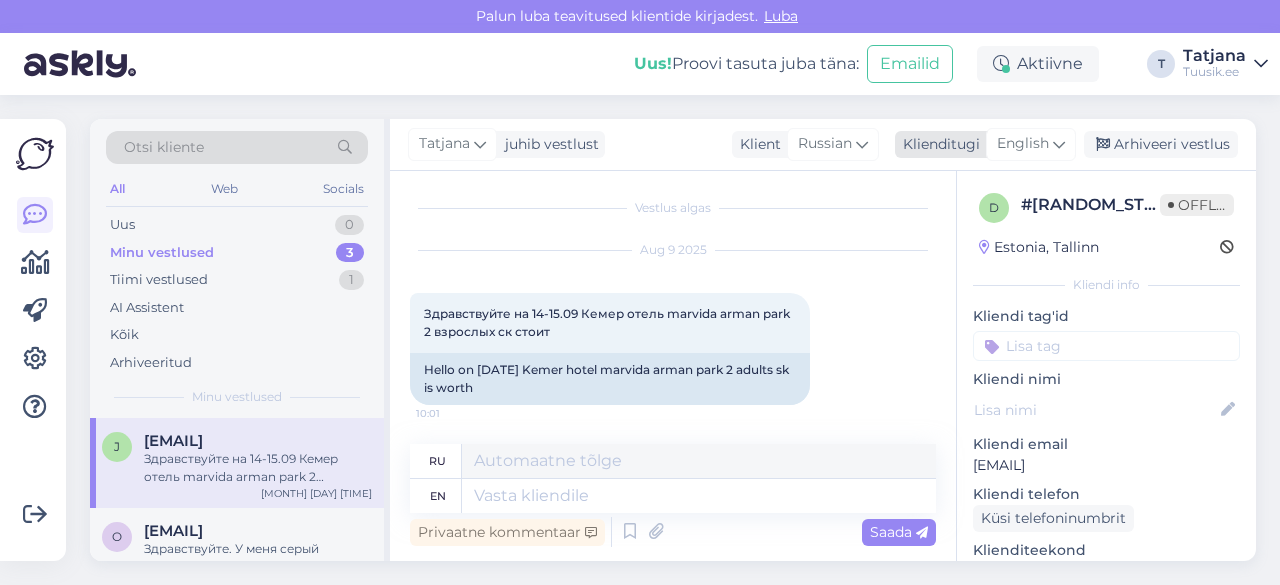 click on "English" at bounding box center (1023, 144) 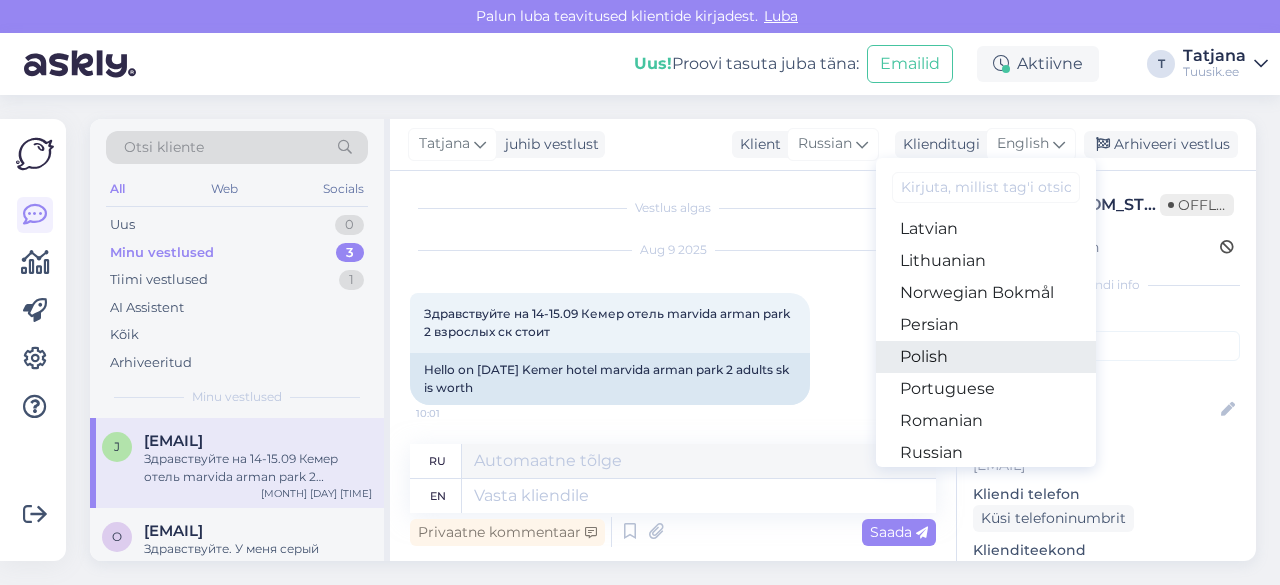 scroll, scrollTop: 600, scrollLeft: 0, axis: vertical 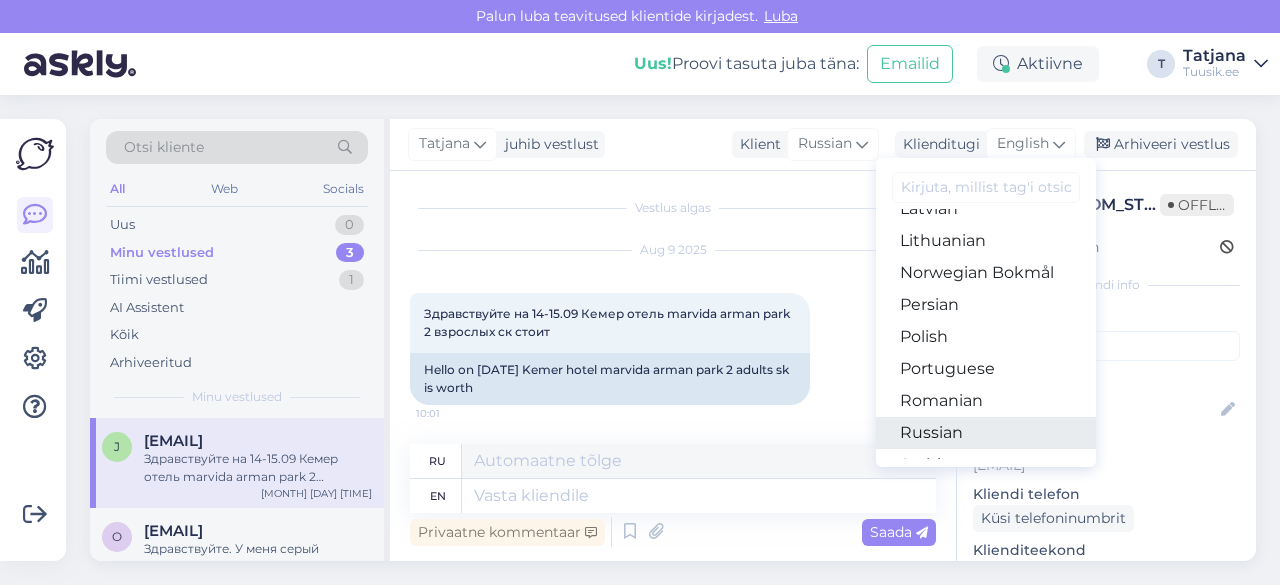 click on "Russian" at bounding box center (986, 433) 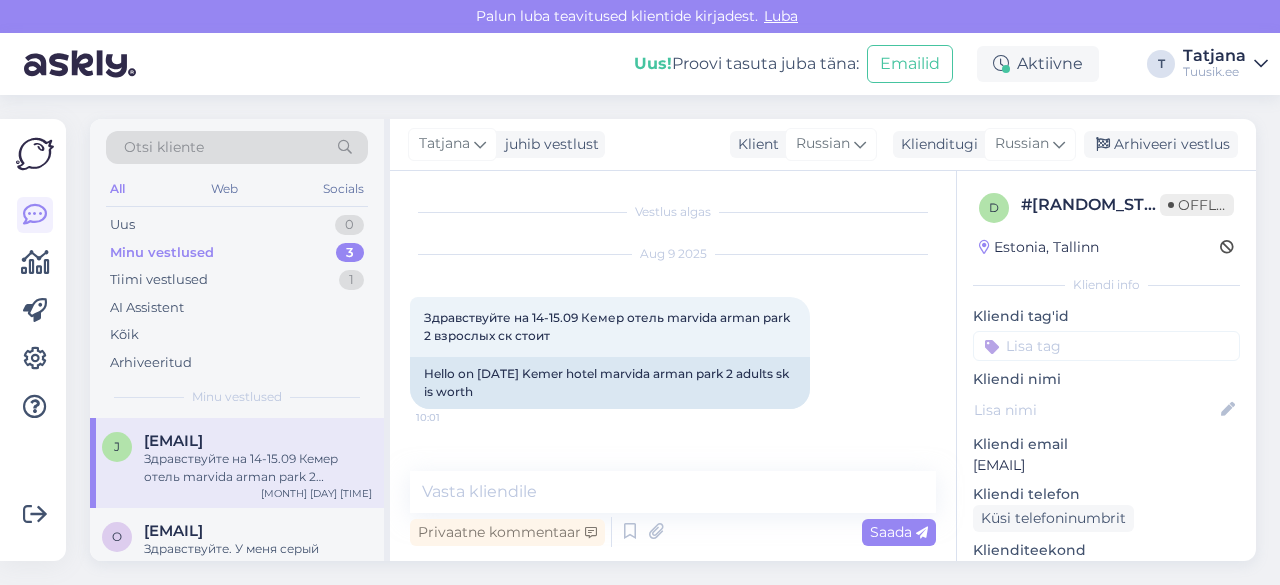 scroll, scrollTop: 0, scrollLeft: 0, axis: both 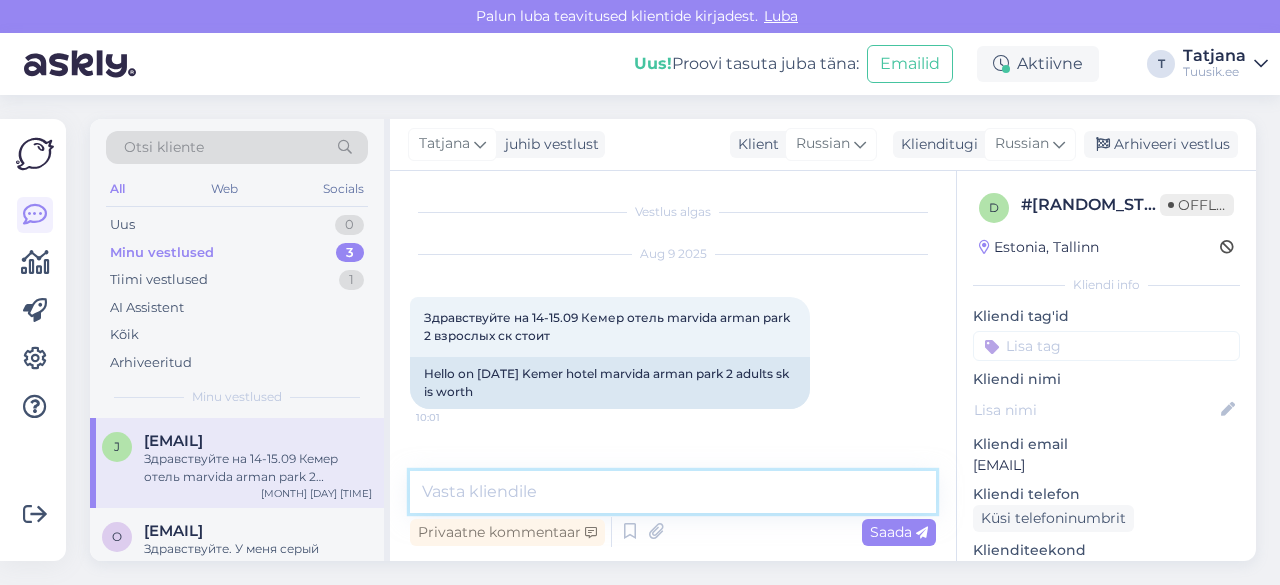 click at bounding box center (673, 492) 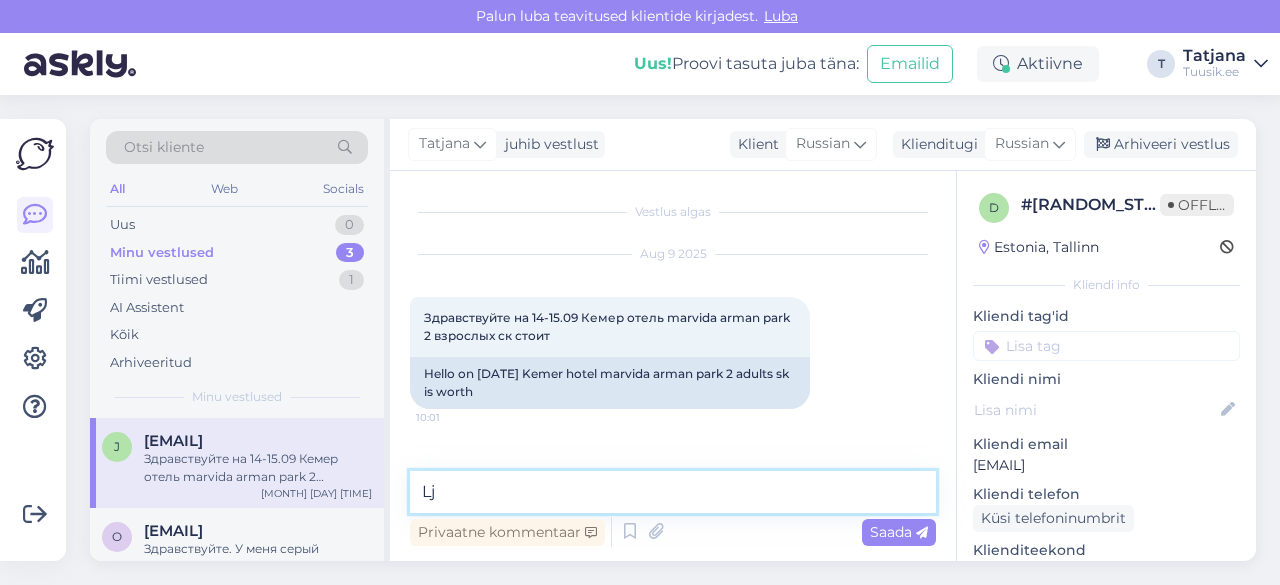 type on "L" 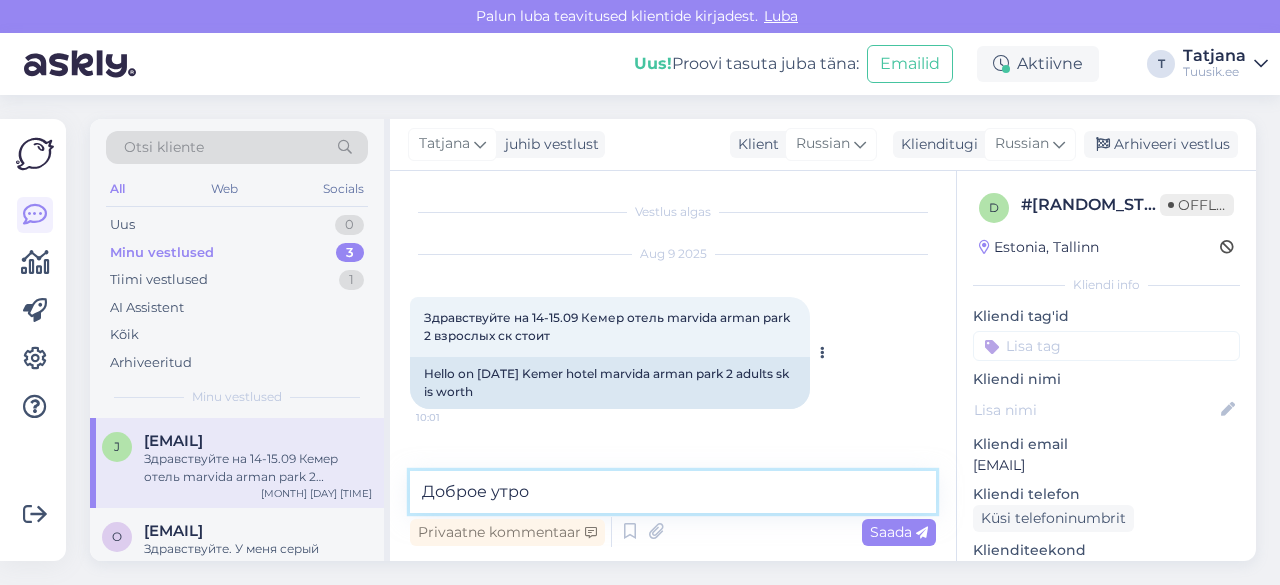 type on "Доброе утро" 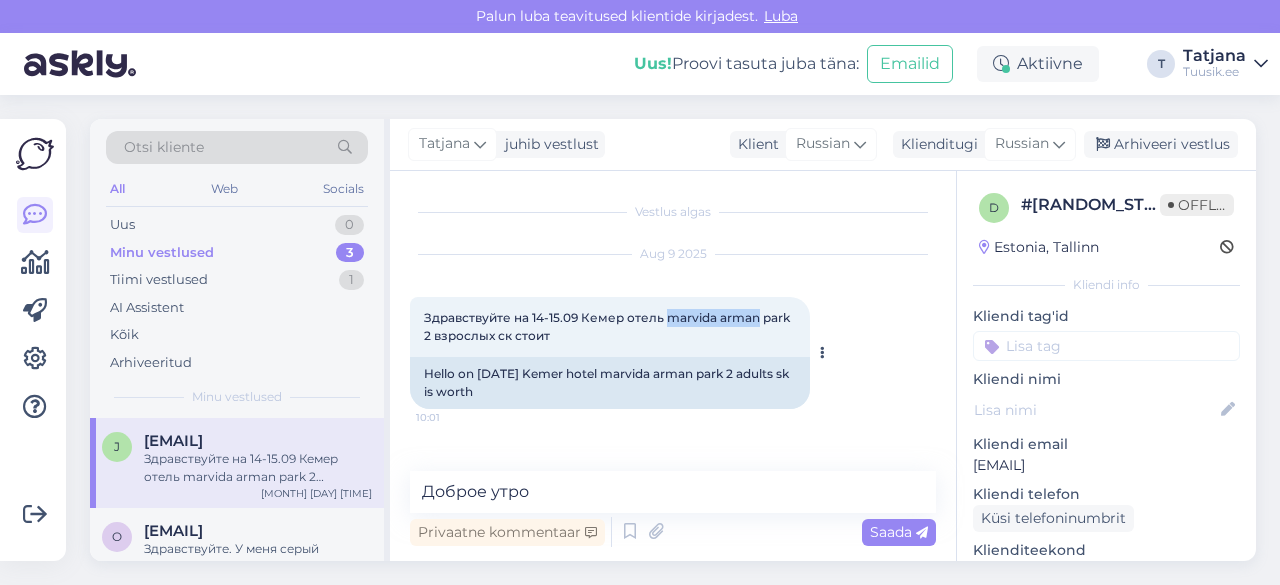drag, startPoint x: 667, startPoint y: 319, endPoint x: 758, endPoint y: 323, distance: 91.08787 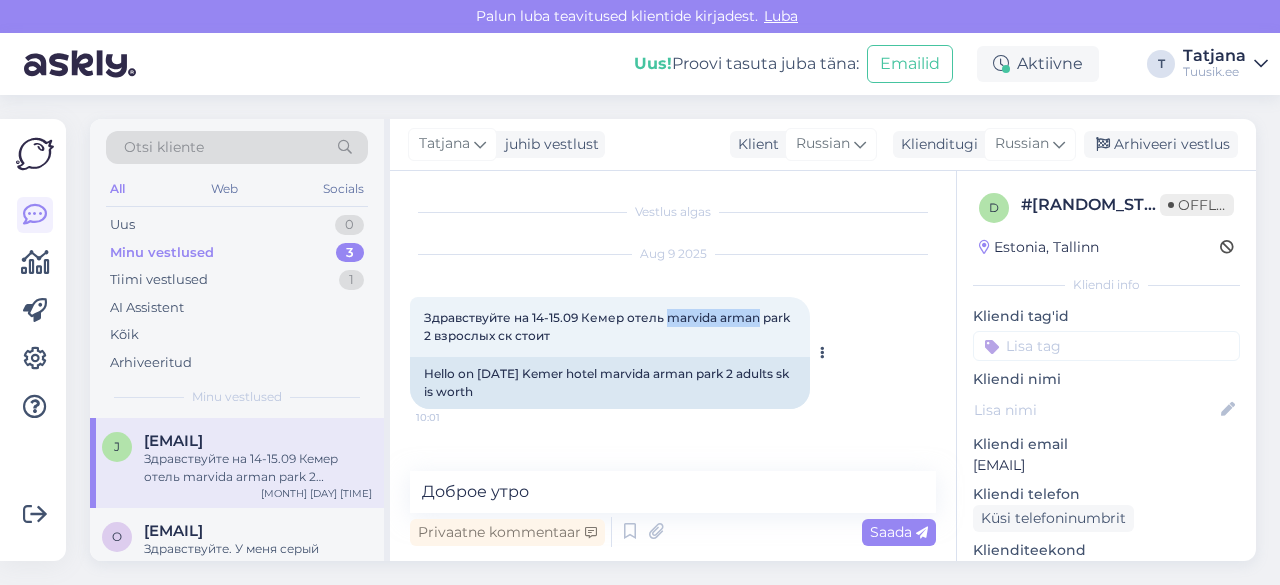 click on "Здравствуйте на 14-15.09 Кемер отель marvida arman park 2 взрослых ск стоит" at bounding box center [608, 326] 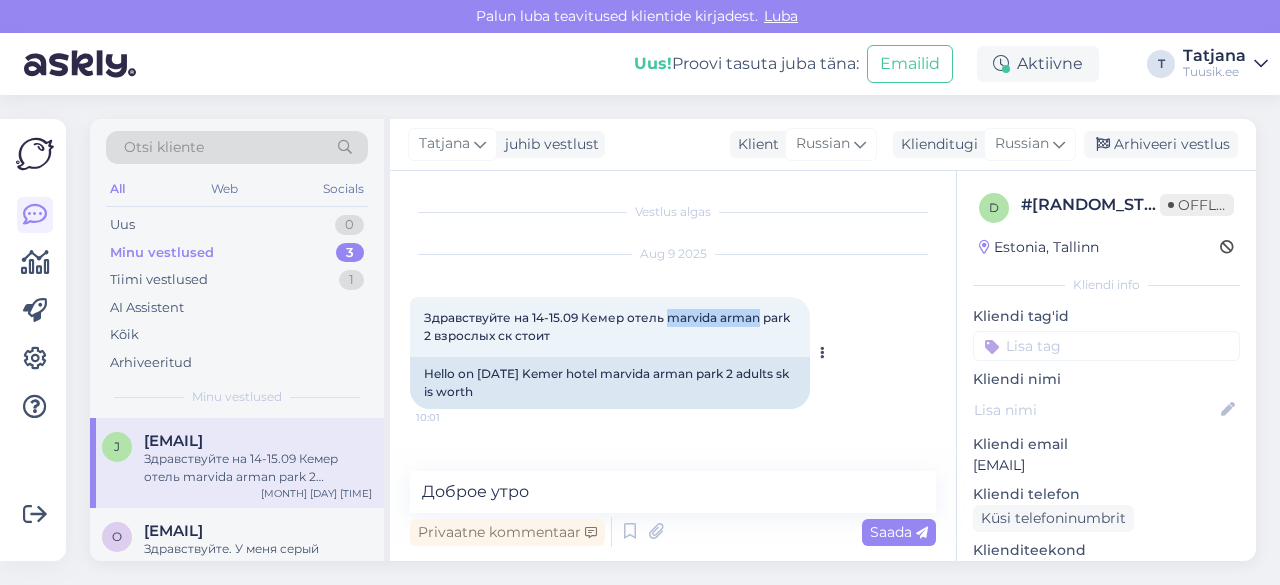 copy on "[NAME]" 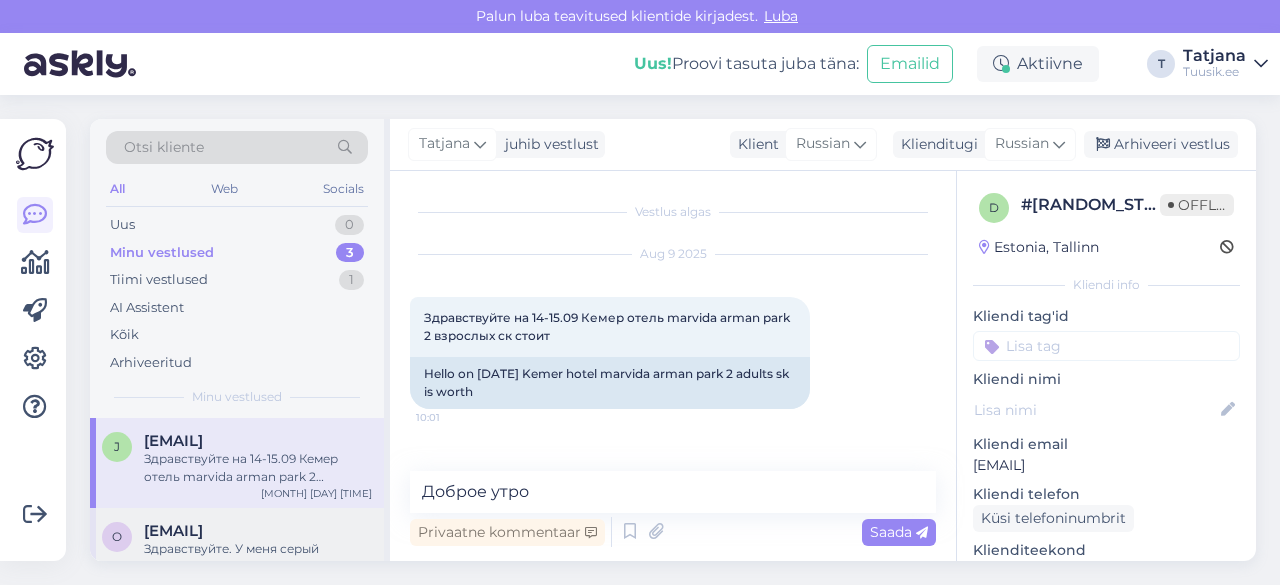 click on "[EMAIL]" at bounding box center [173, 531] 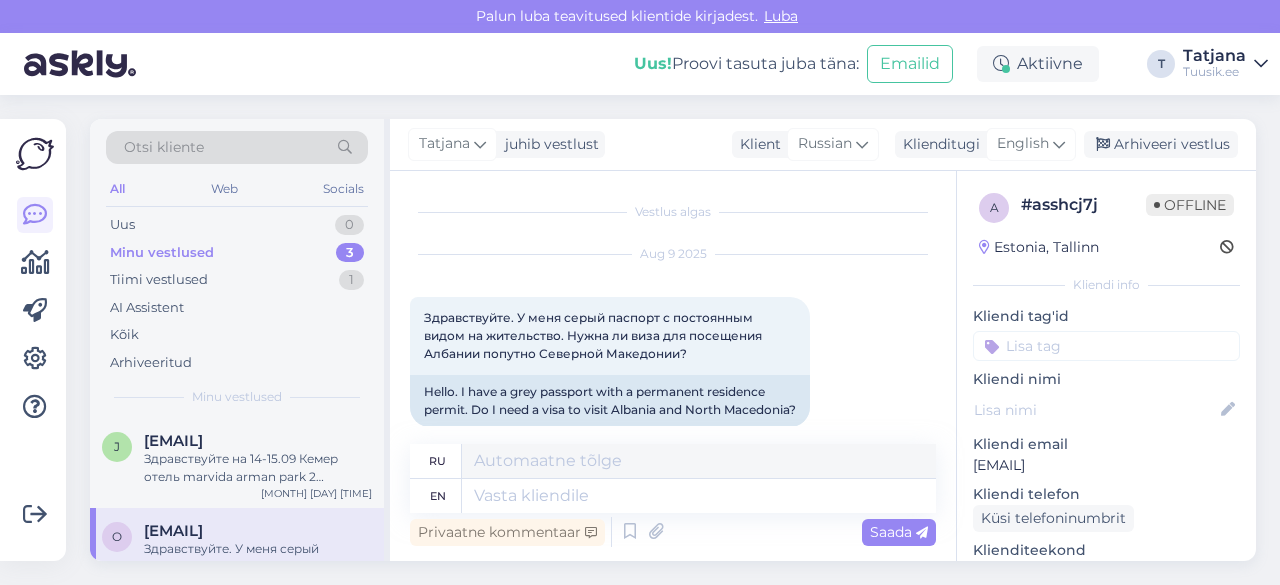 scroll, scrollTop: 40, scrollLeft: 0, axis: vertical 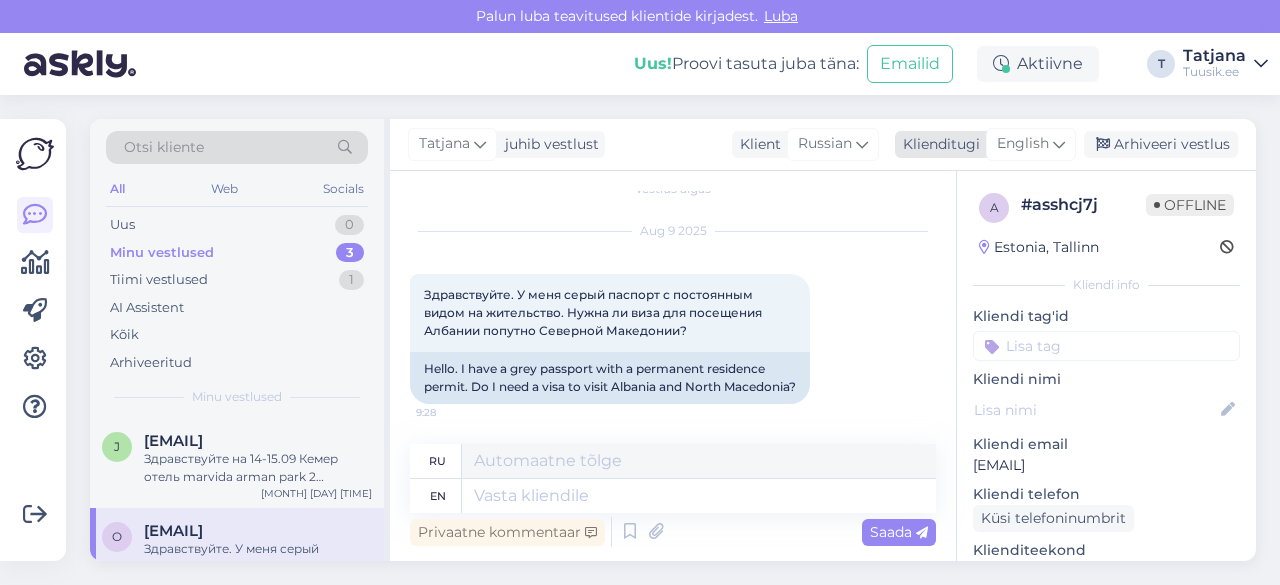 click on "English" at bounding box center (1023, 144) 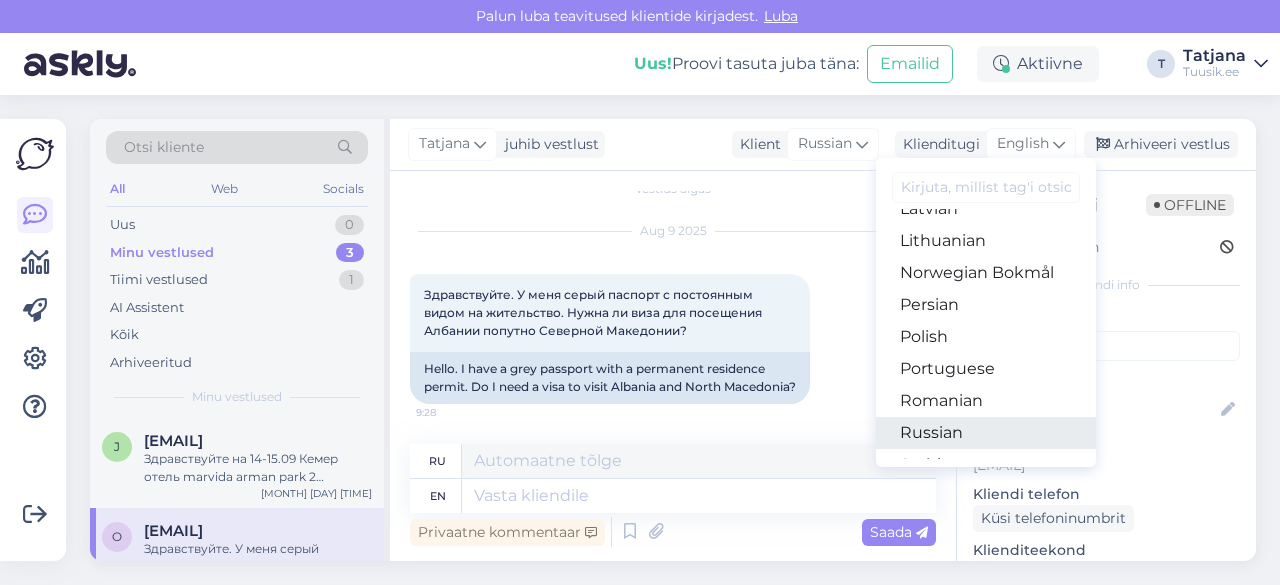 click on "Russian" at bounding box center (986, 433) 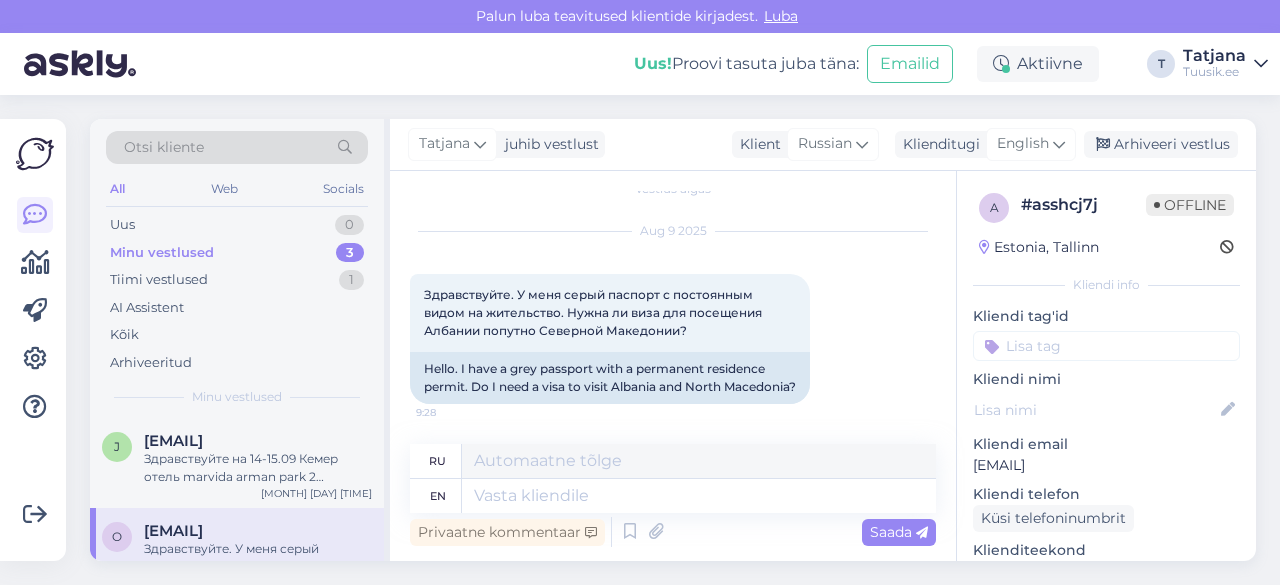 scroll, scrollTop: 13, scrollLeft: 0, axis: vertical 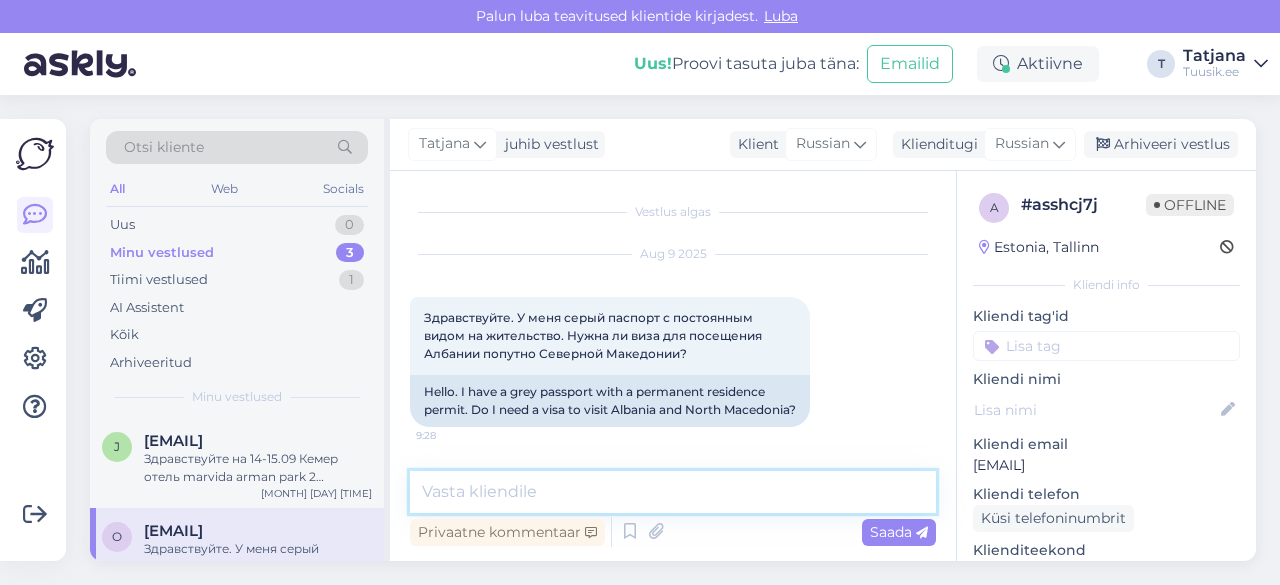 click at bounding box center [673, 492] 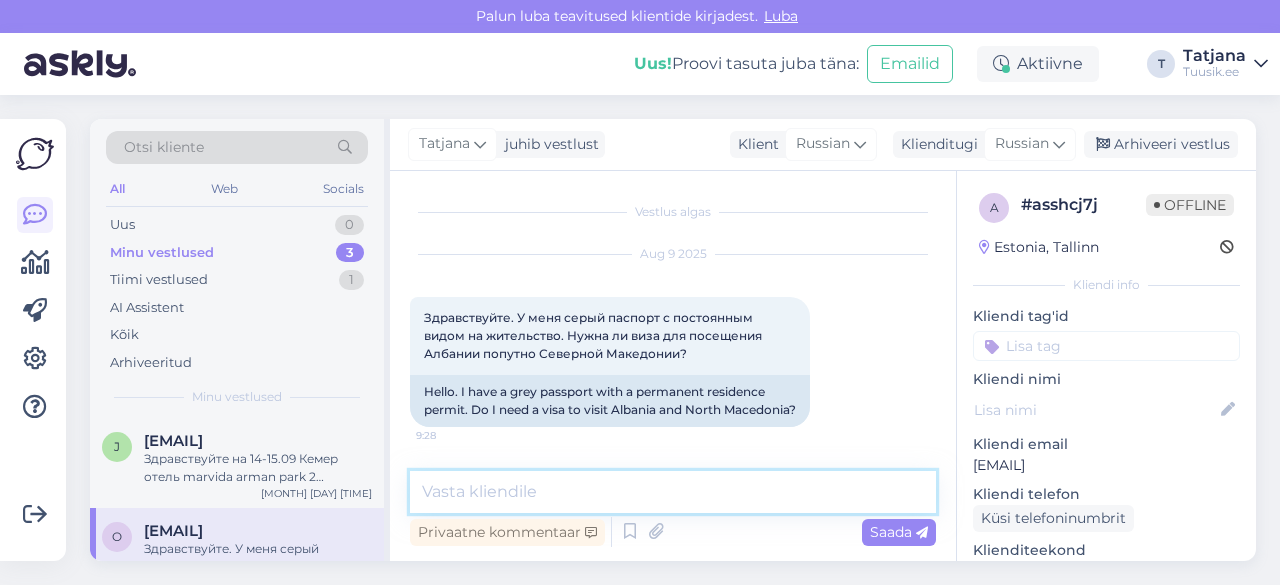 click at bounding box center [673, 492] 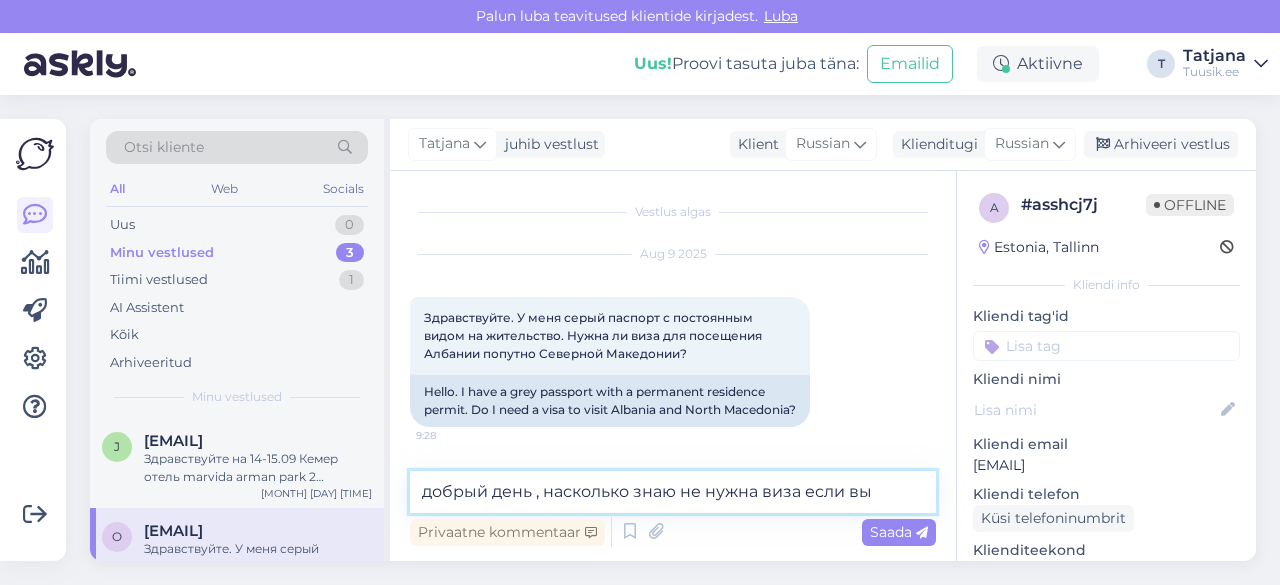 scroll, scrollTop: 37, scrollLeft: 0, axis: vertical 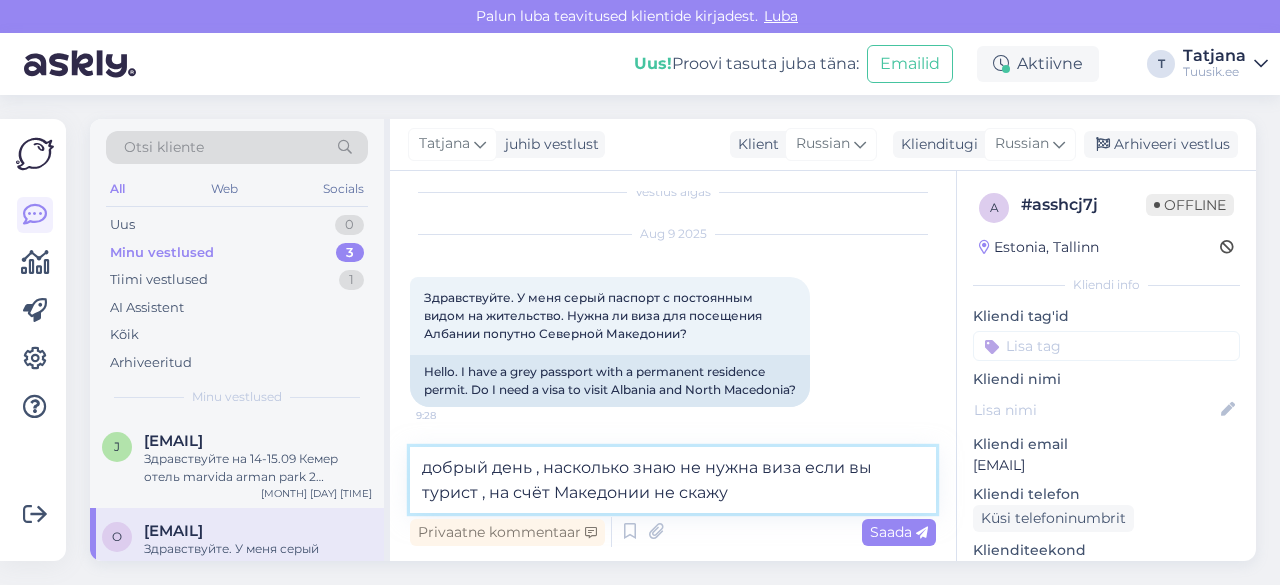 type on "добрый день , насколько знаю не нужна виза если вы турист , на счёт Македонии не скажу \" 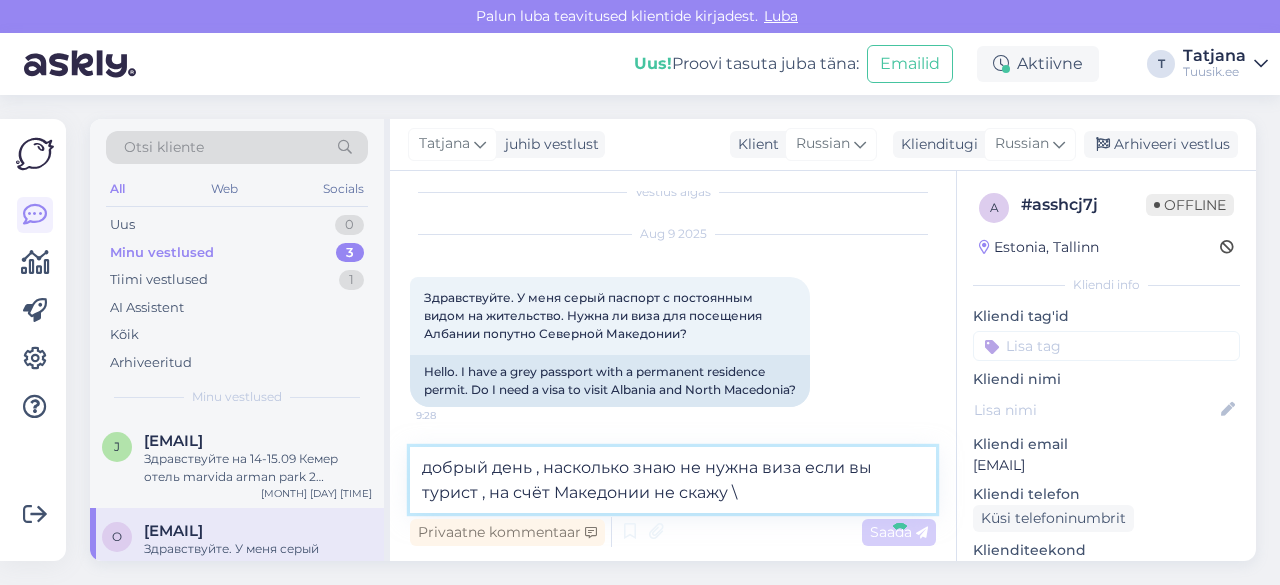 type 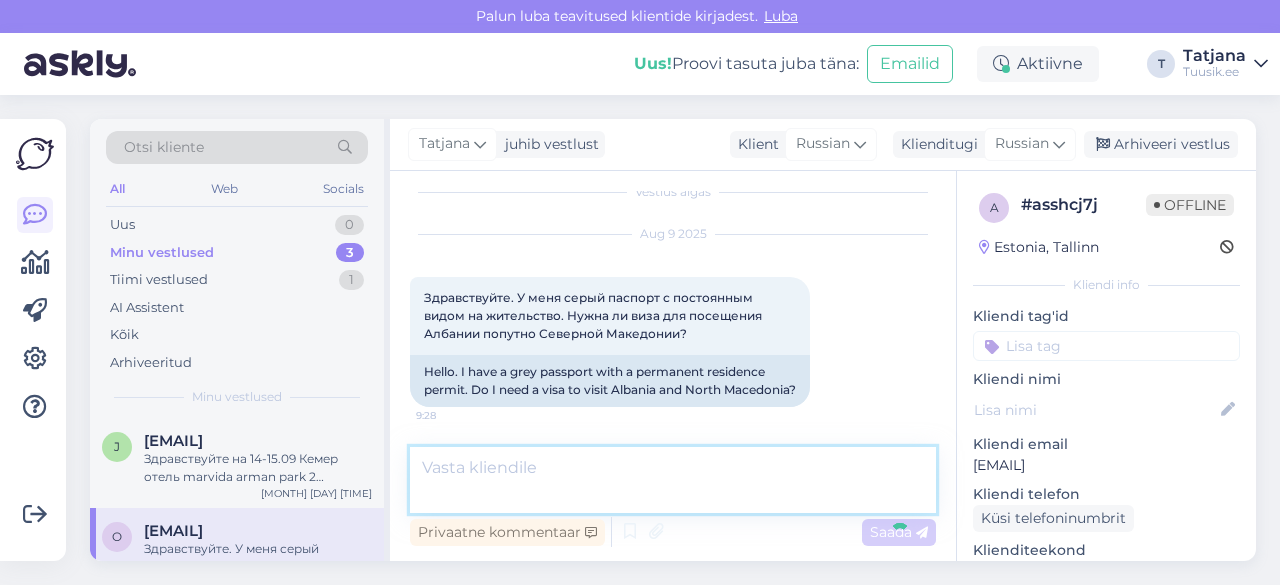 scroll, scrollTop: 117, scrollLeft: 0, axis: vertical 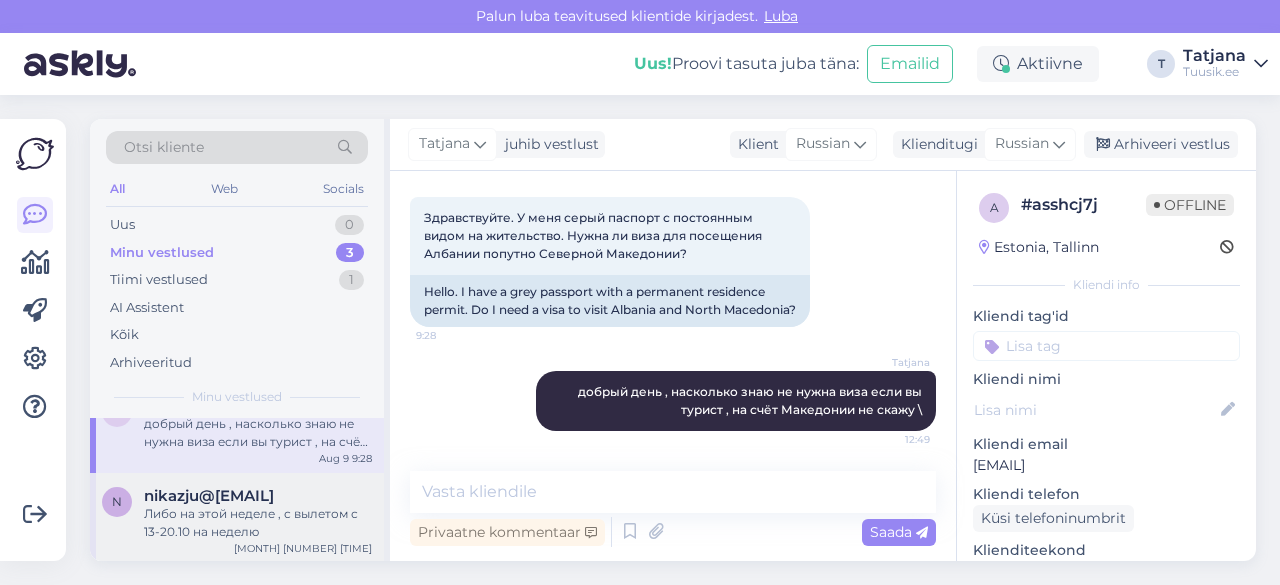 click on "nikazju@[EMAIL]" at bounding box center [209, 496] 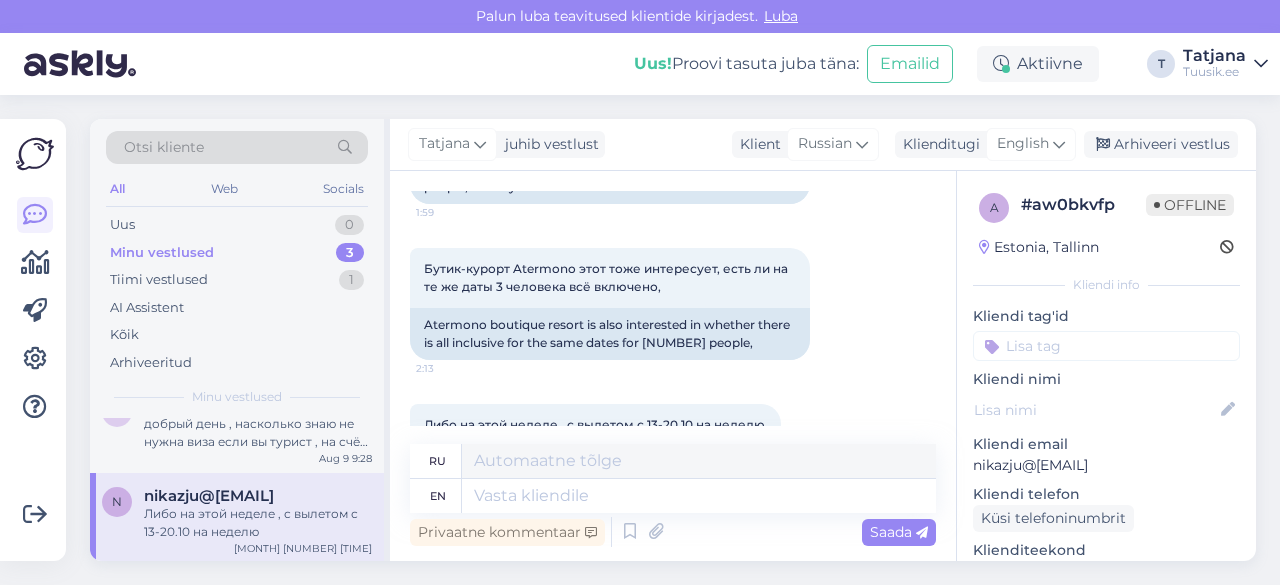 scroll, scrollTop: 520, scrollLeft: 0, axis: vertical 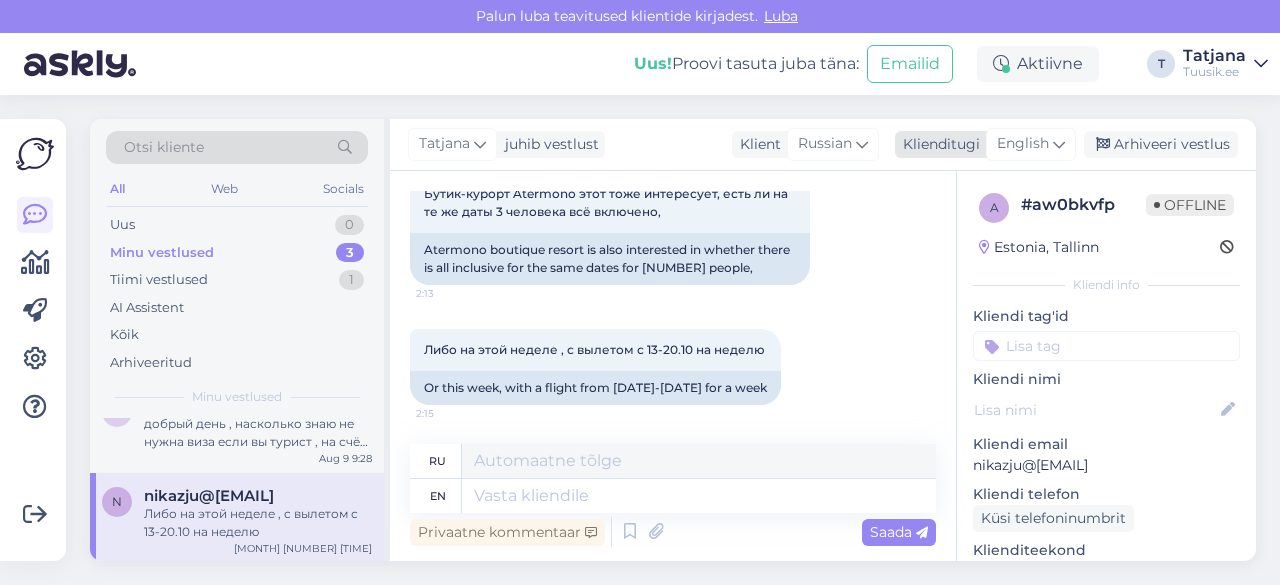 click on "English" at bounding box center [1023, 144] 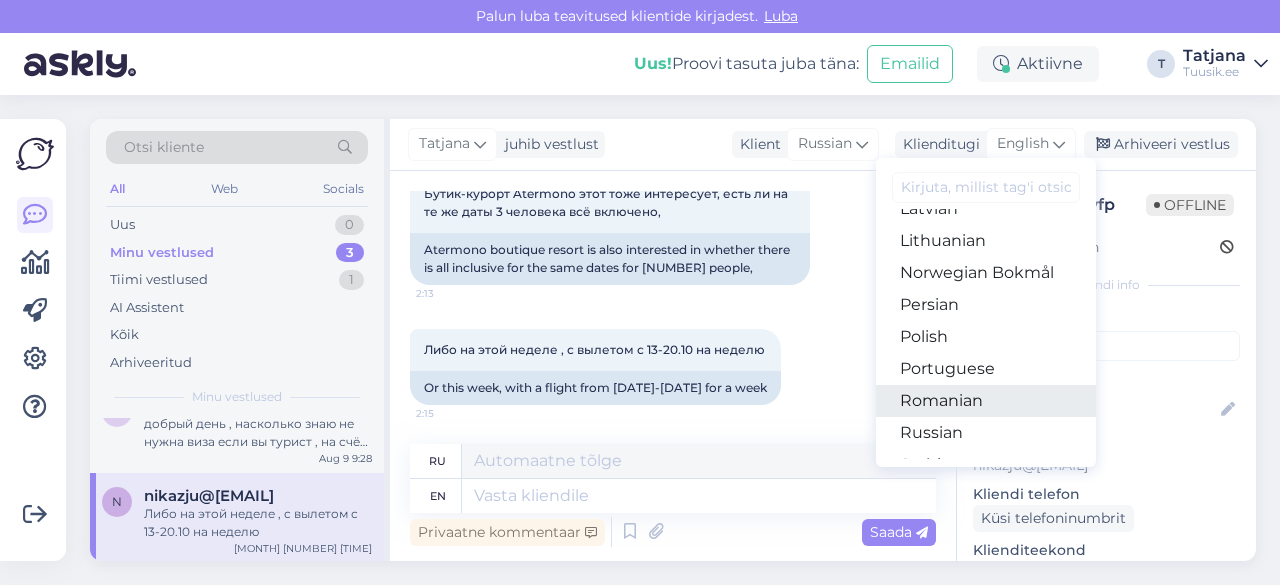 click on "Romanian" at bounding box center (986, 401) 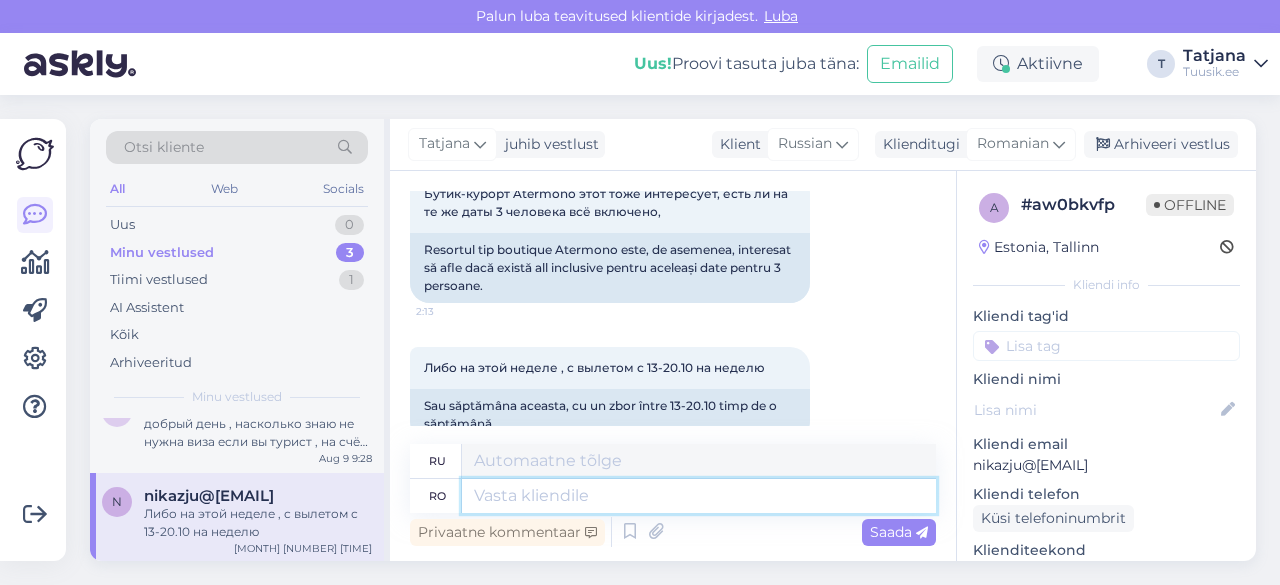 click at bounding box center [699, 496] 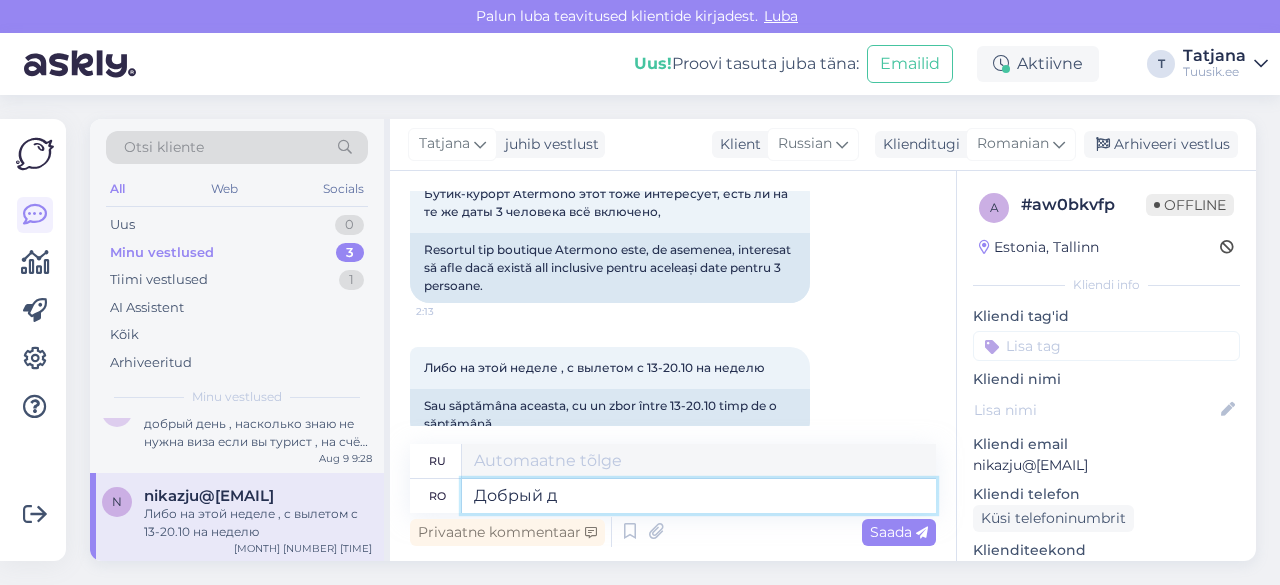 type on "Добрый де" 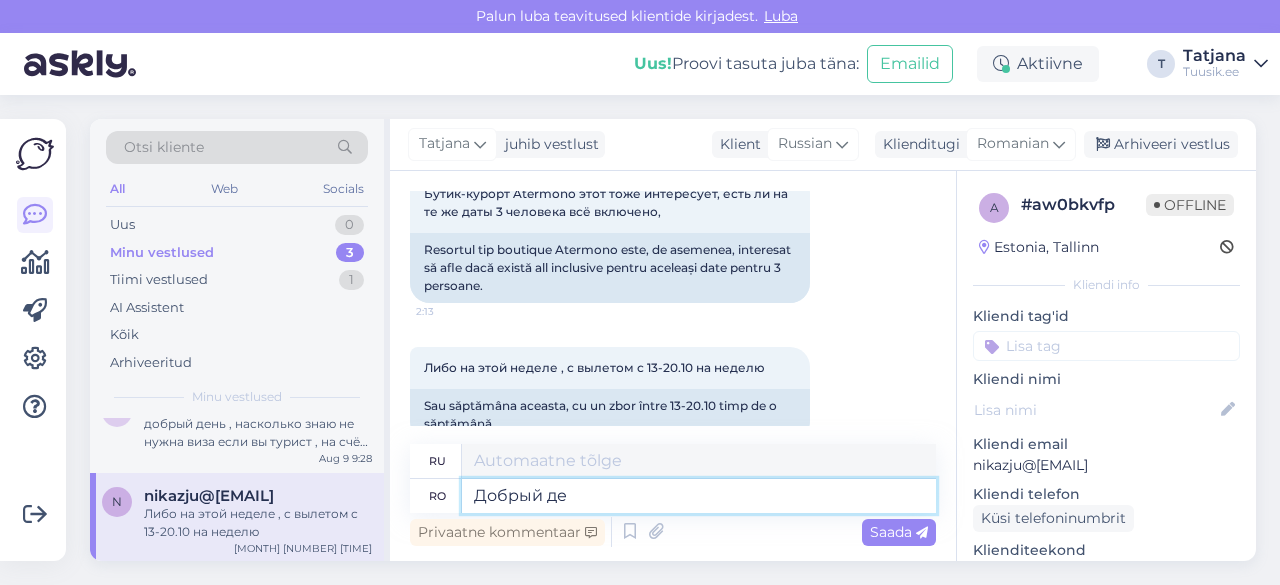 type on "Хороший" 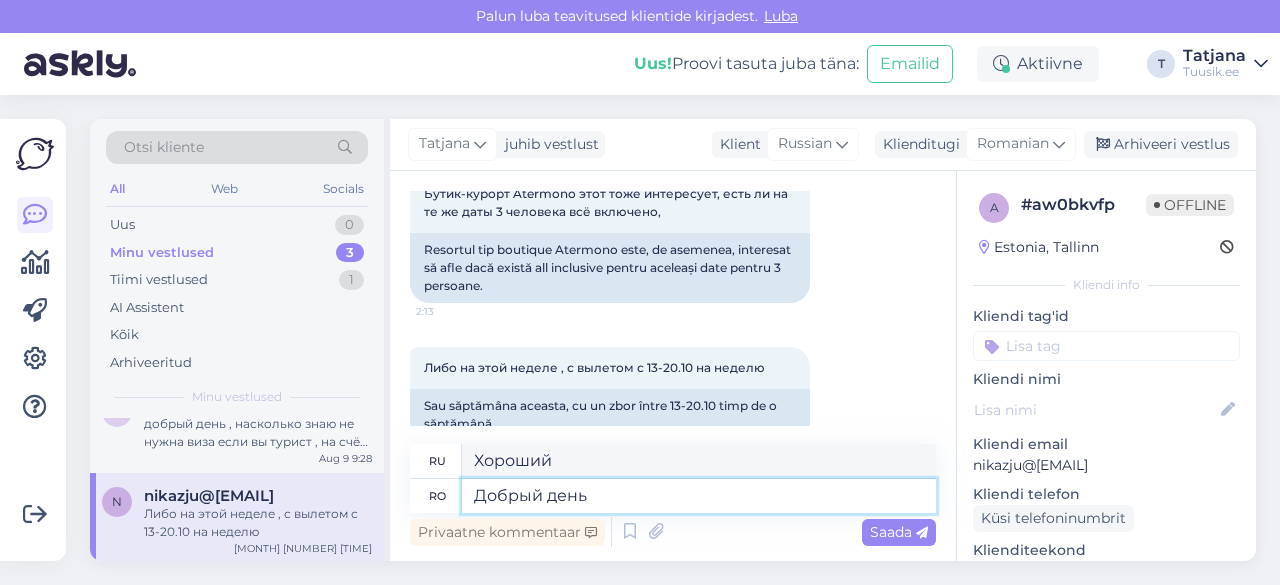 type on "Добрый день ," 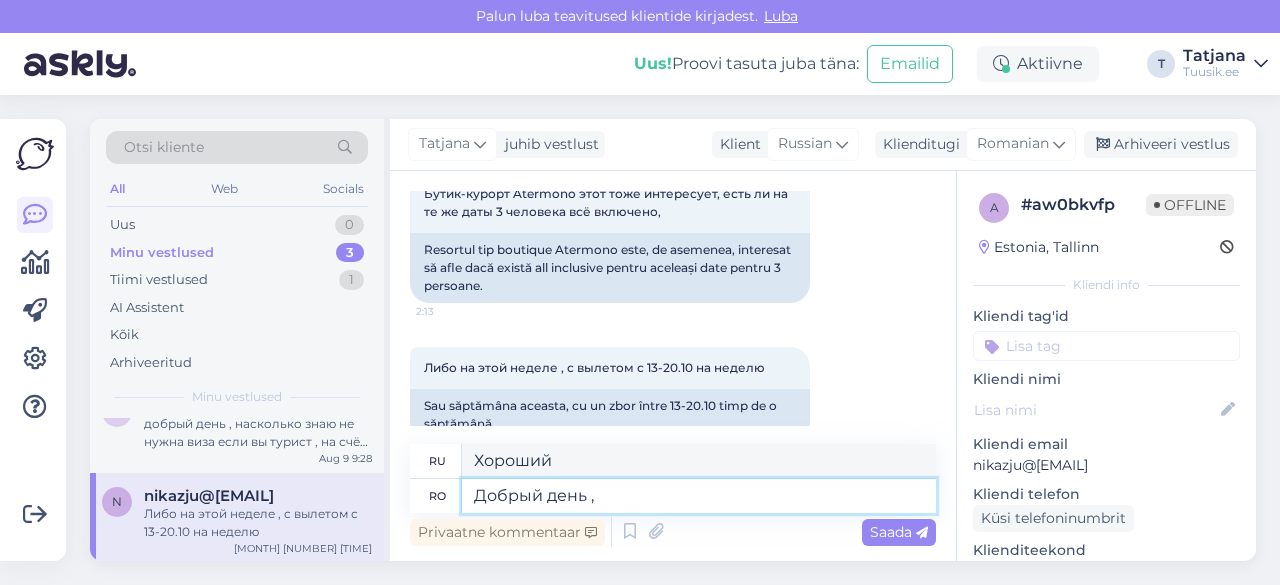 type on "Добрый день" 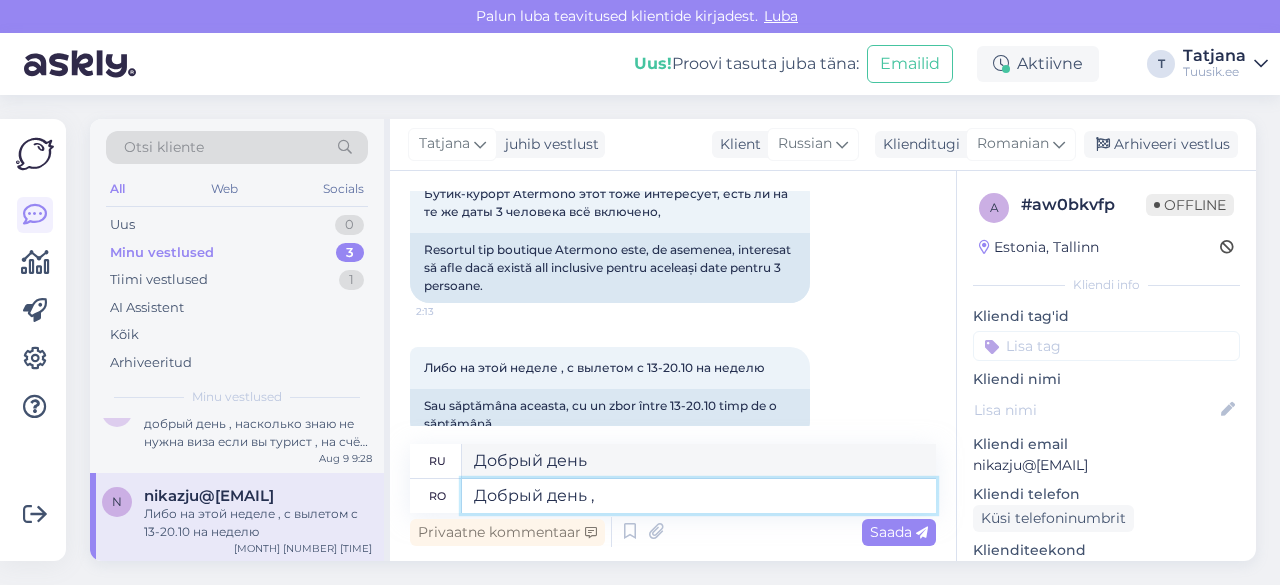 type on "Добрый день ," 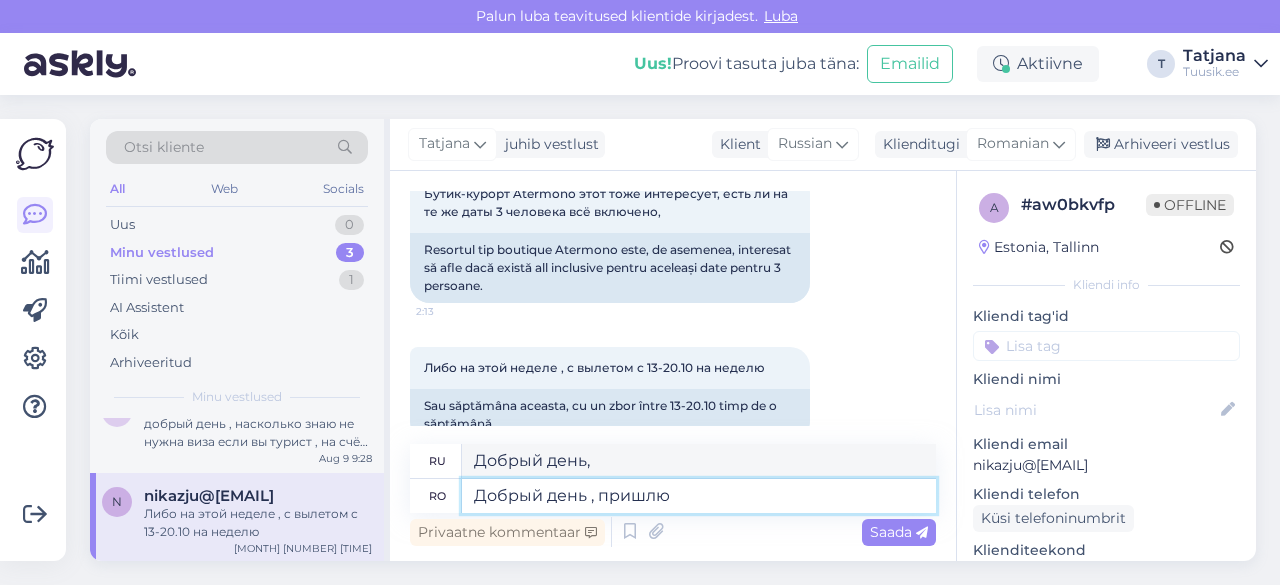 type on "Добрый день , пришлю н" 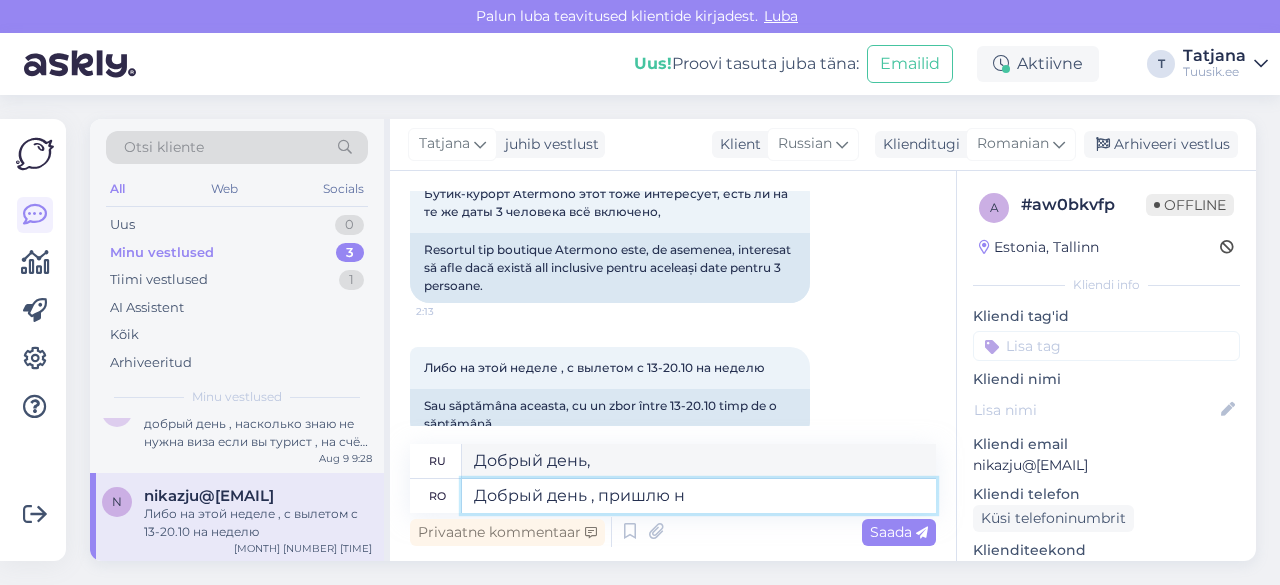 type on "Добрый день, я приду" 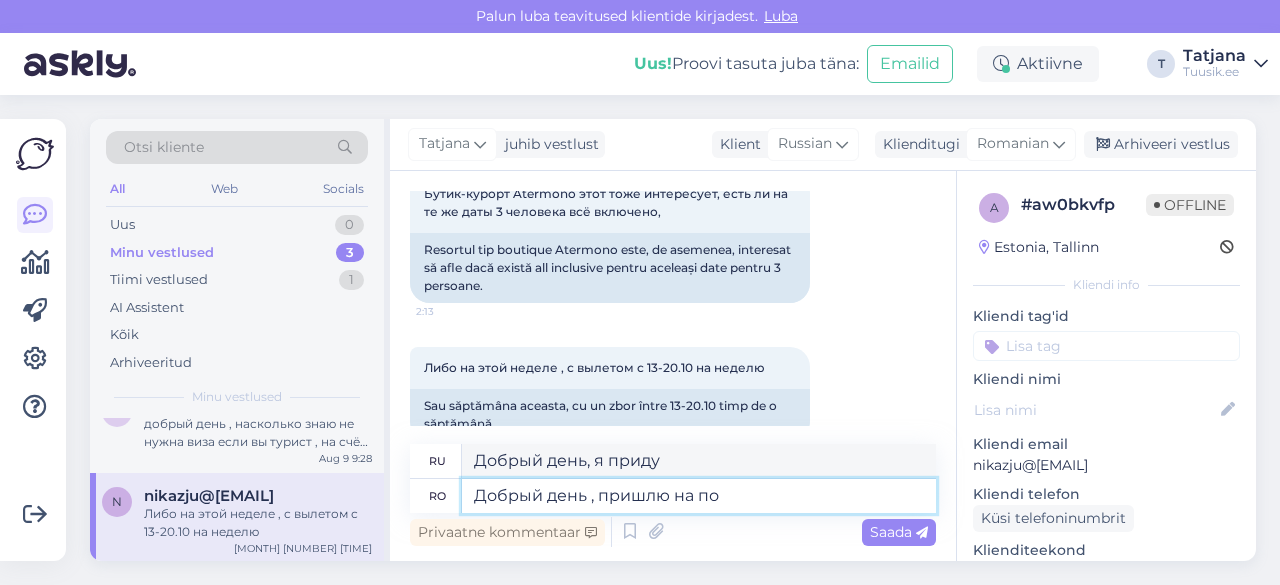 type on "Добрый день , пришлю на поч" 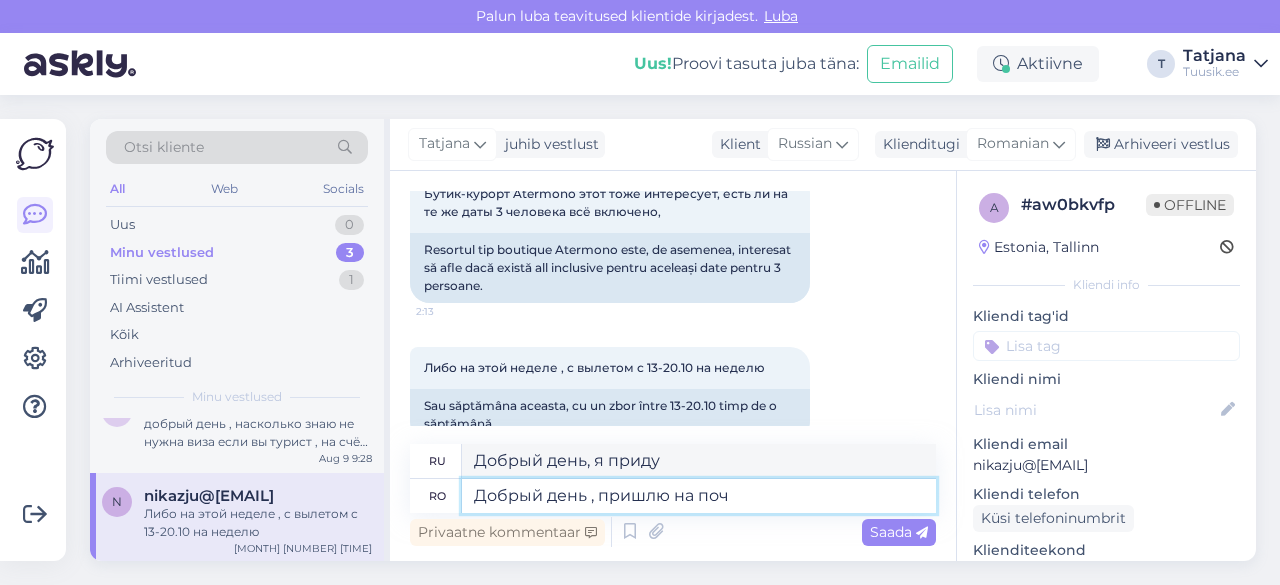 type on "Добрый день, пришлю на" 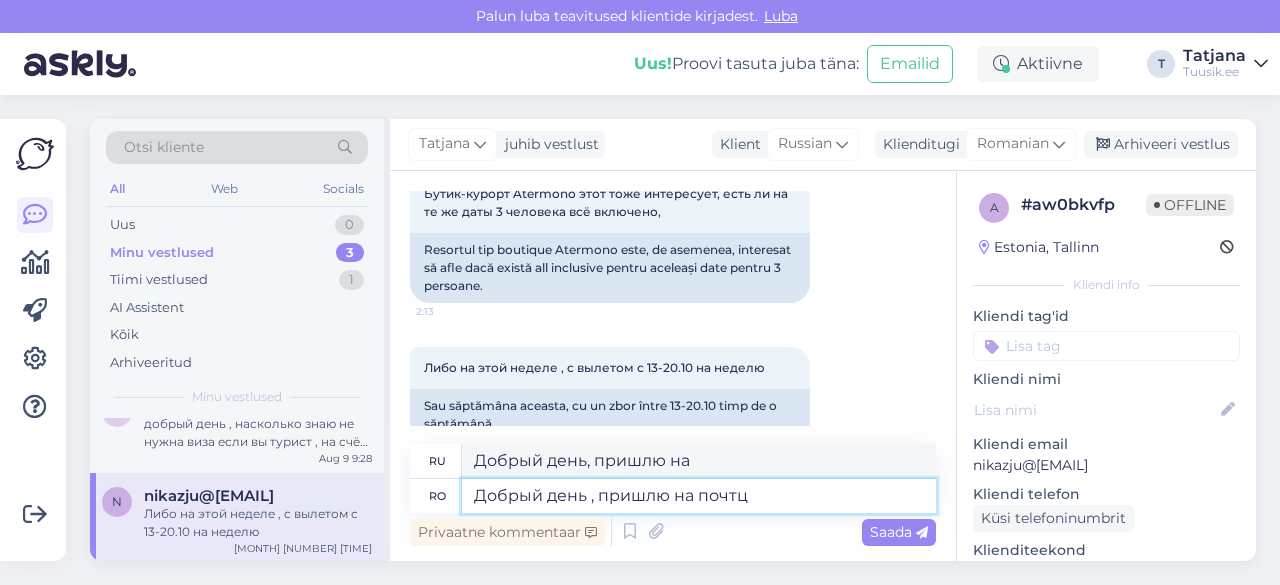 type on "Добрый день , пришлю на почтц" 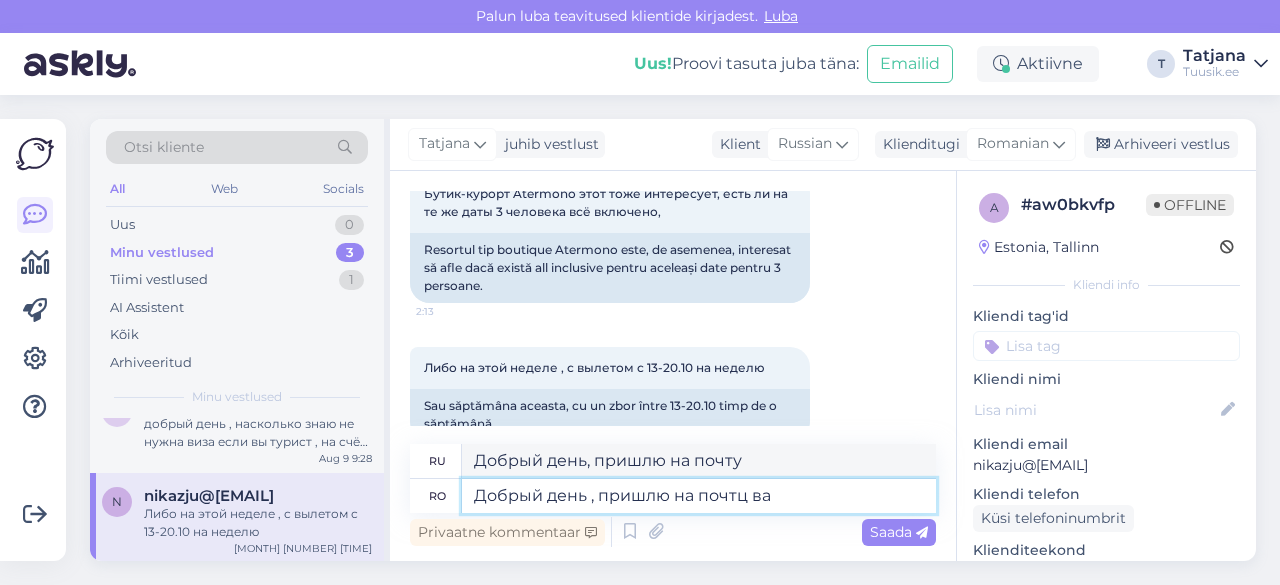 type on "Добрый день , пришлю на почтц вам" 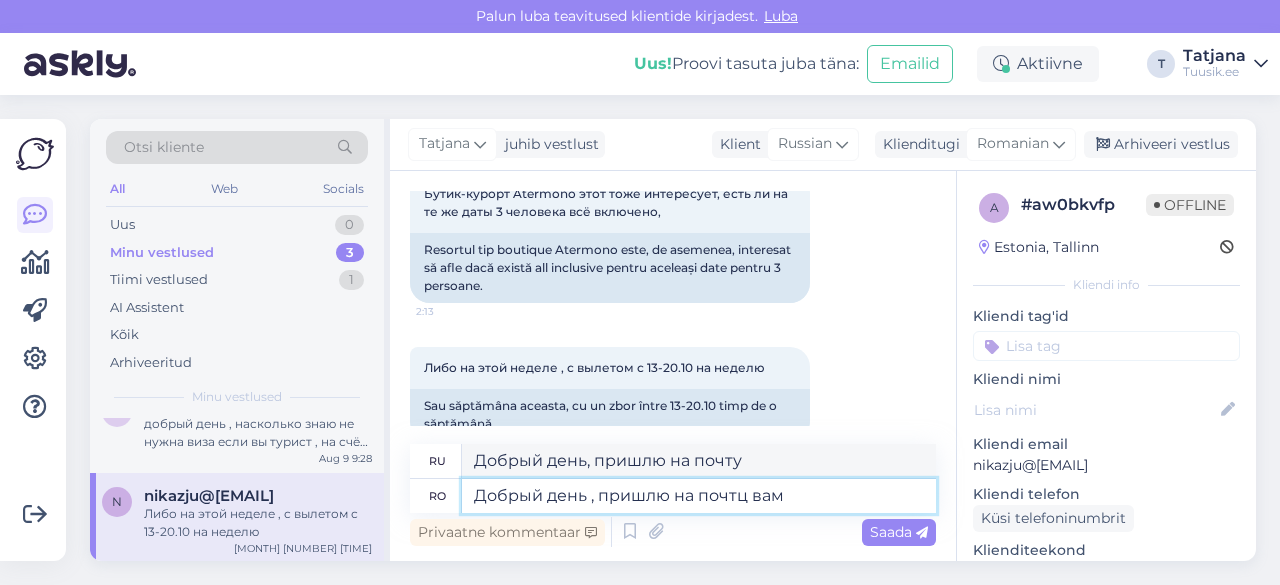 type on "Добрый день, пришлю на почту вам" 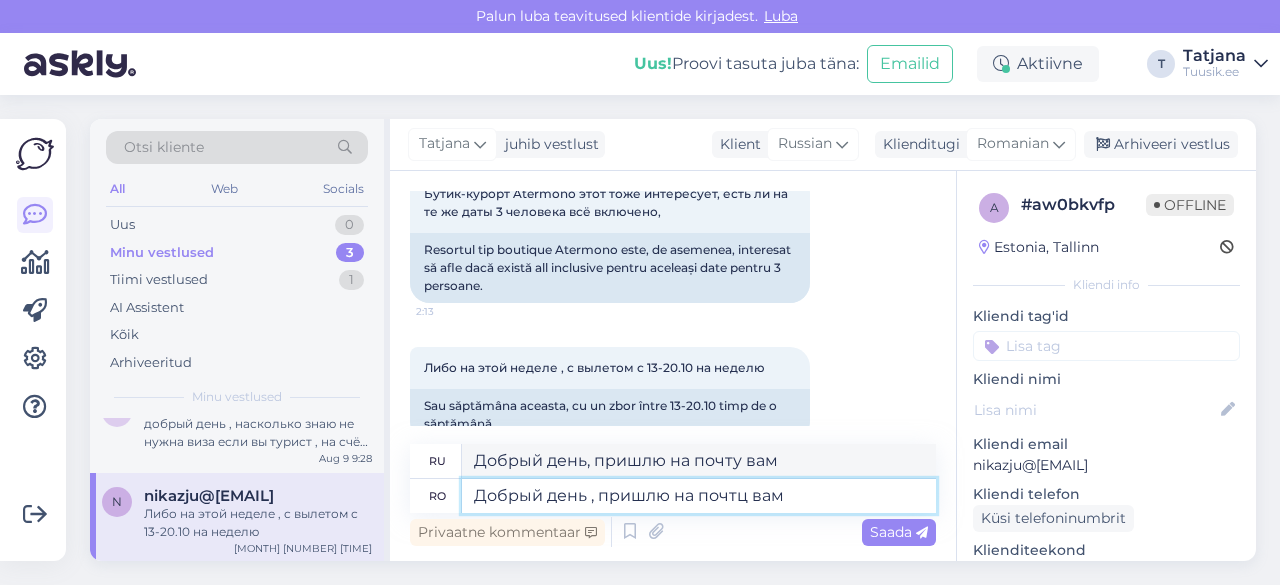 click on "Добрый день , пришлю на почтц вам" at bounding box center [699, 496] 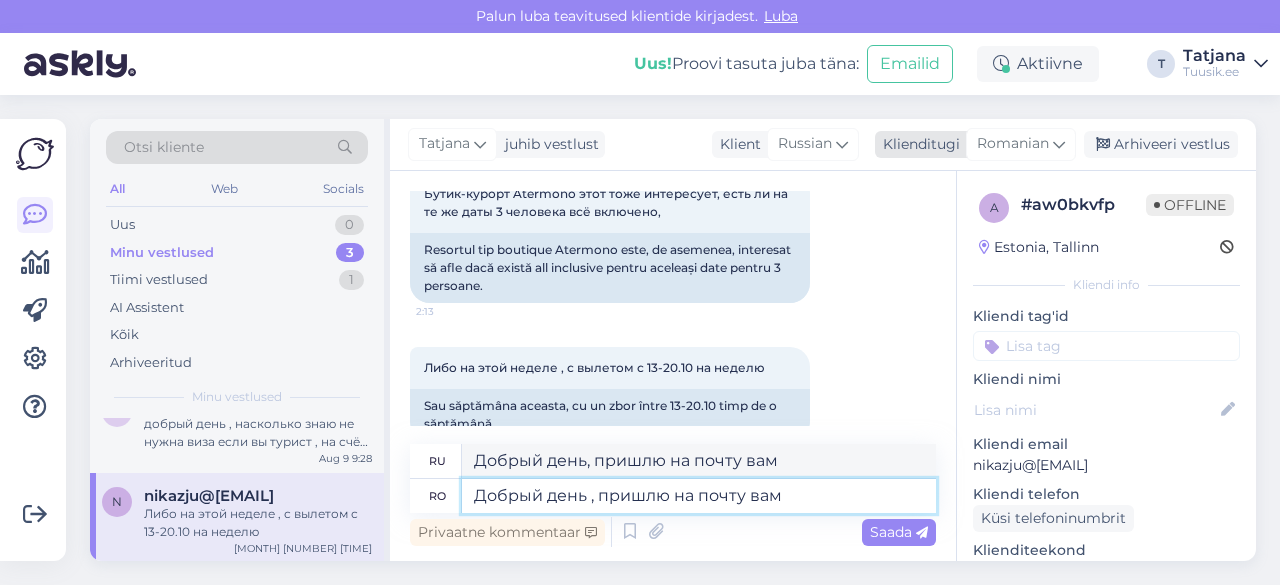 type on "Добрый день , пришлю на почту вам" 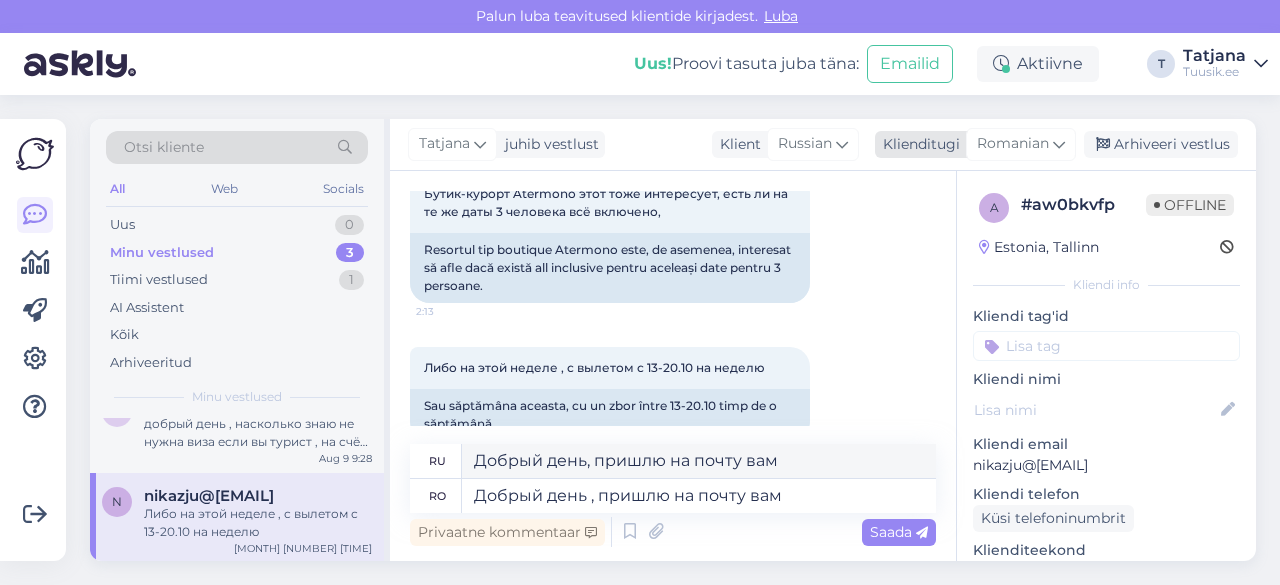 click on "Romanian" at bounding box center [1013, 144] 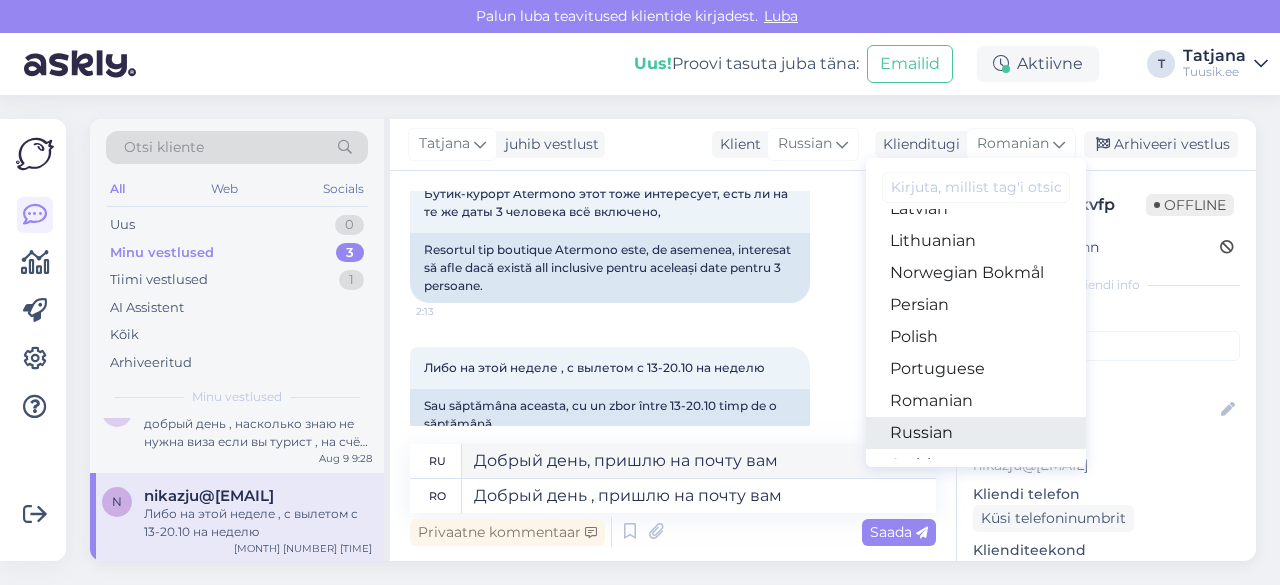 click on "Russian" at bounding box center (976, 433) 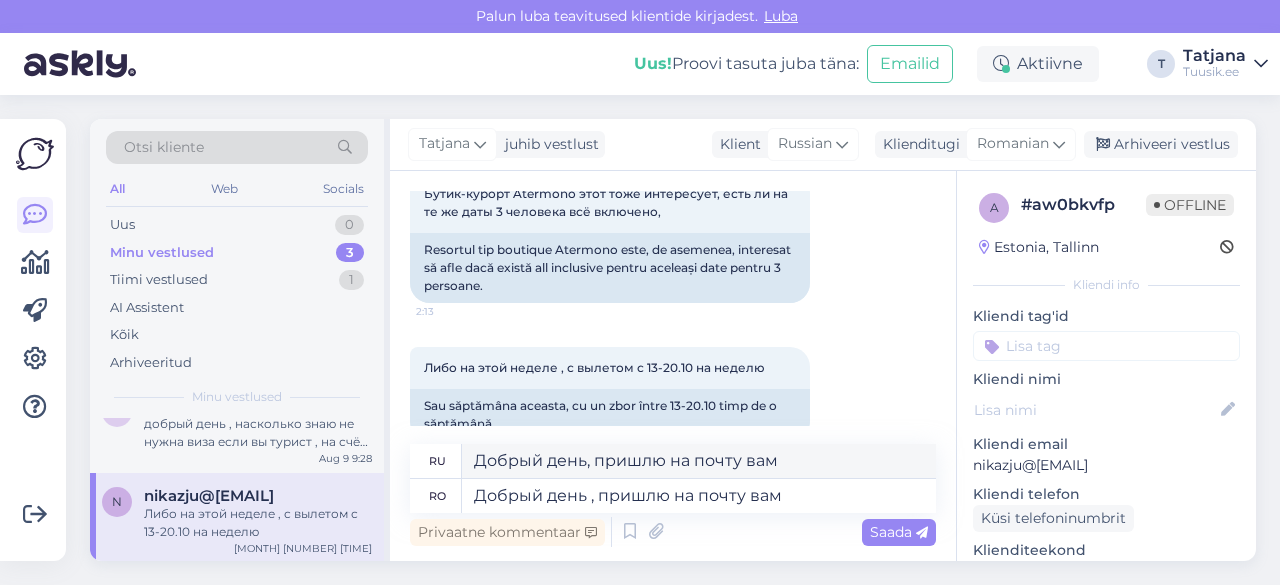 scroll, scrollTop: 493, scrollLeft: 0, axis: vertical 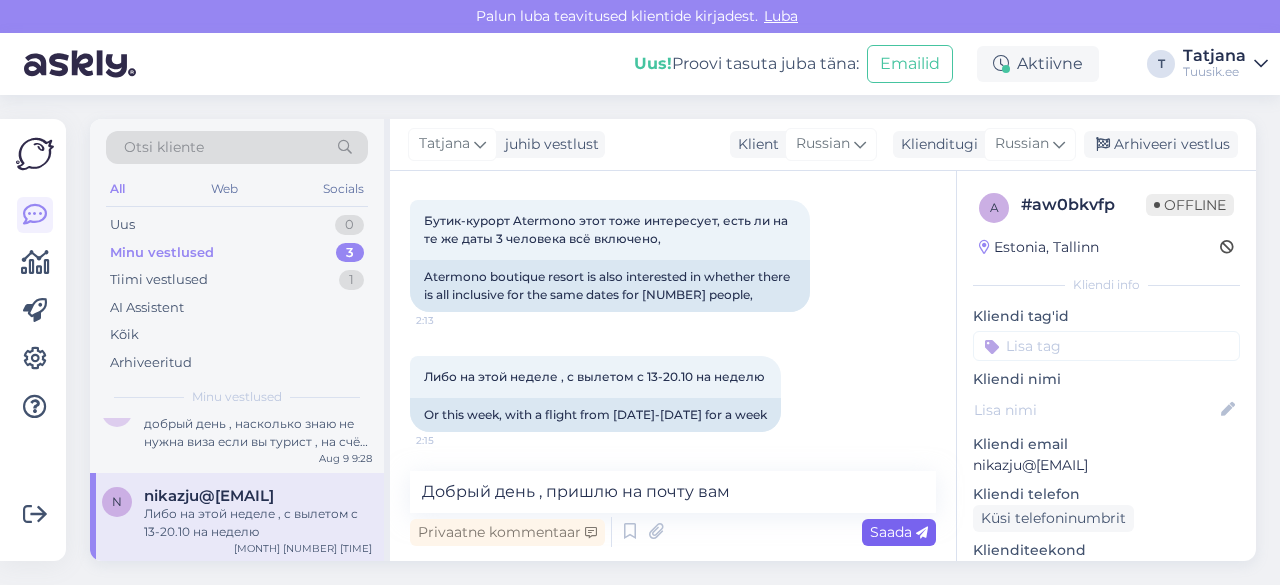click on "Saada" at bounding box center (899, 532) 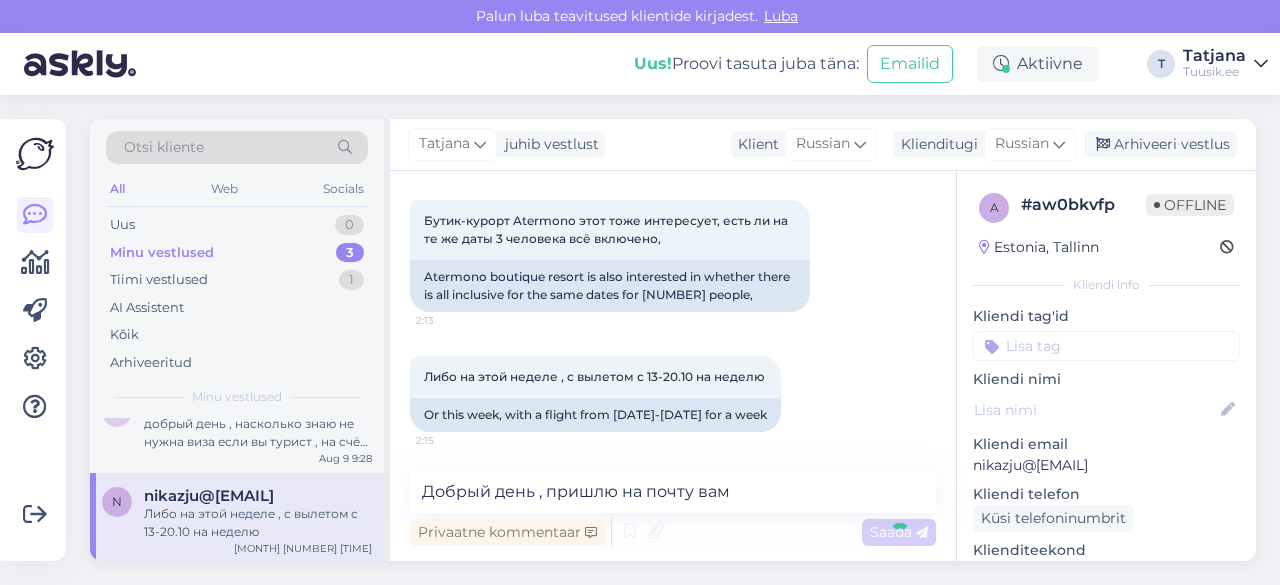 type 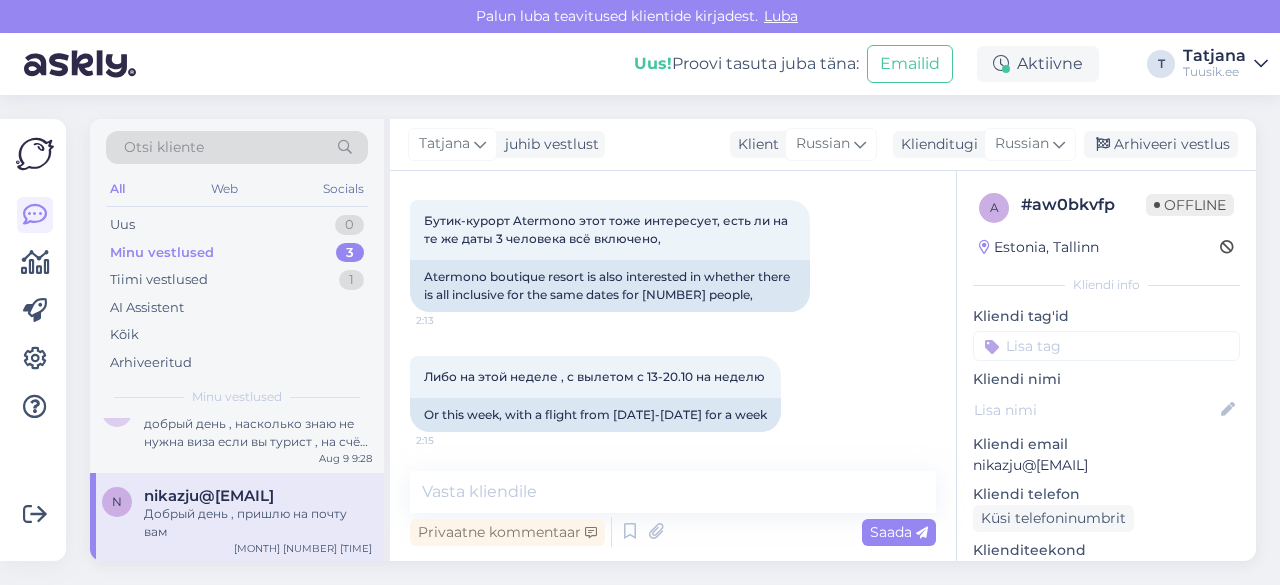 scroll, scrollTop: 579, scrollLeft: 0, axis: vertical 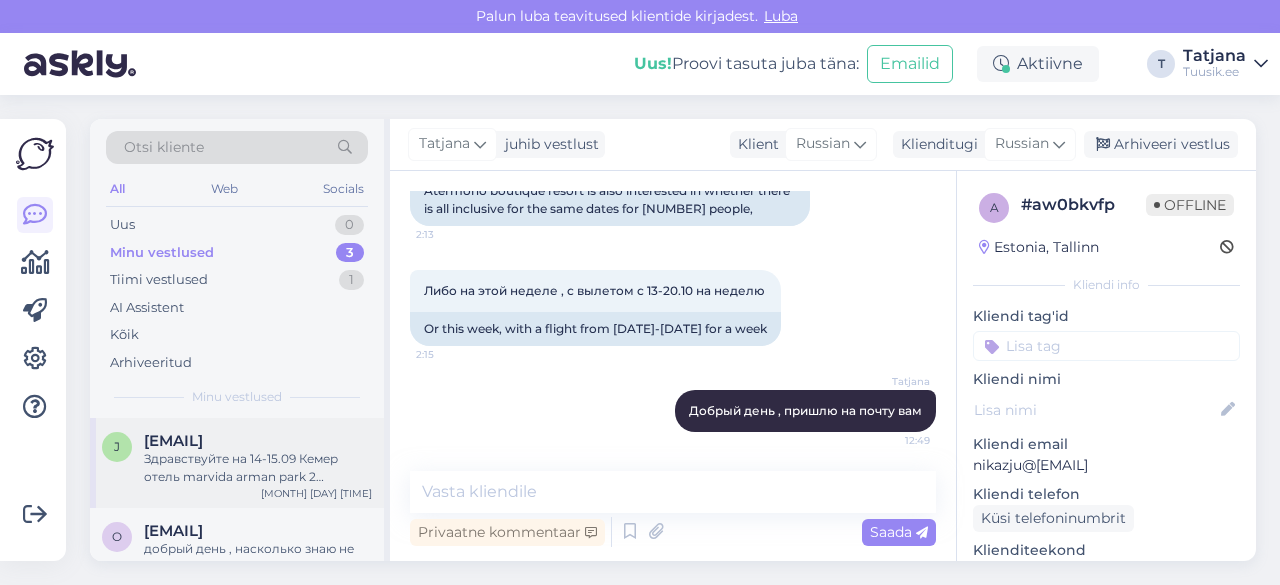 click on "Здравствуйте на 14-15.09 Кемер отель marvida arman park 2 взрослых ск стоит" at bounding box center [258, 468] 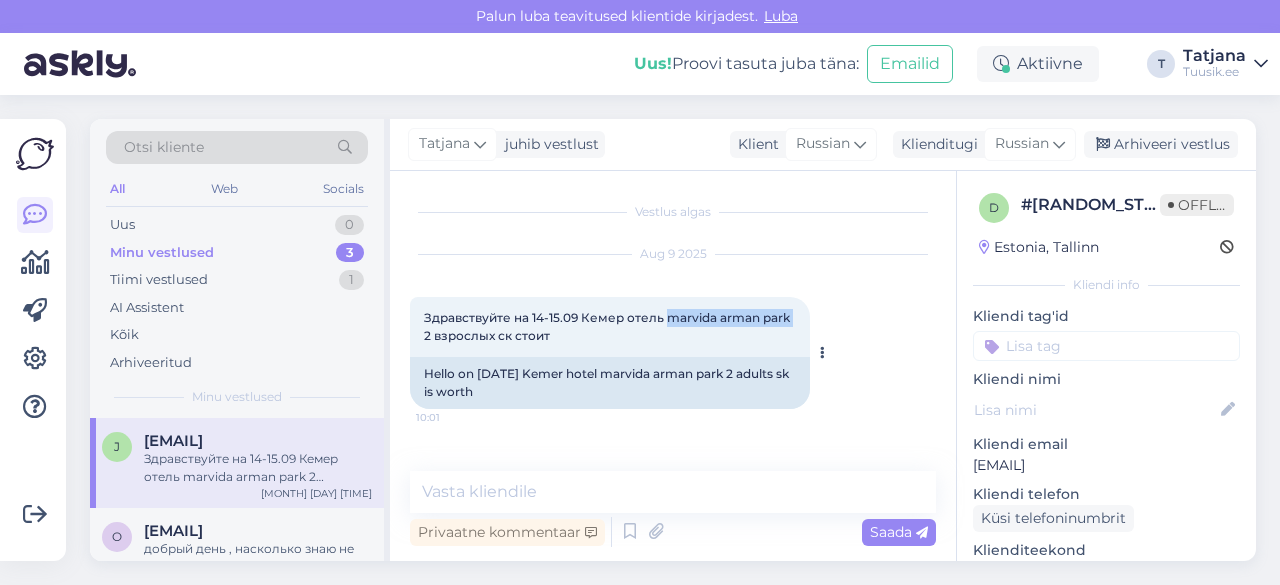 drag, startPoint x: 664, startPoint y: 316, endPoint x: 794, endPoint y: 323, distance: 130.18832 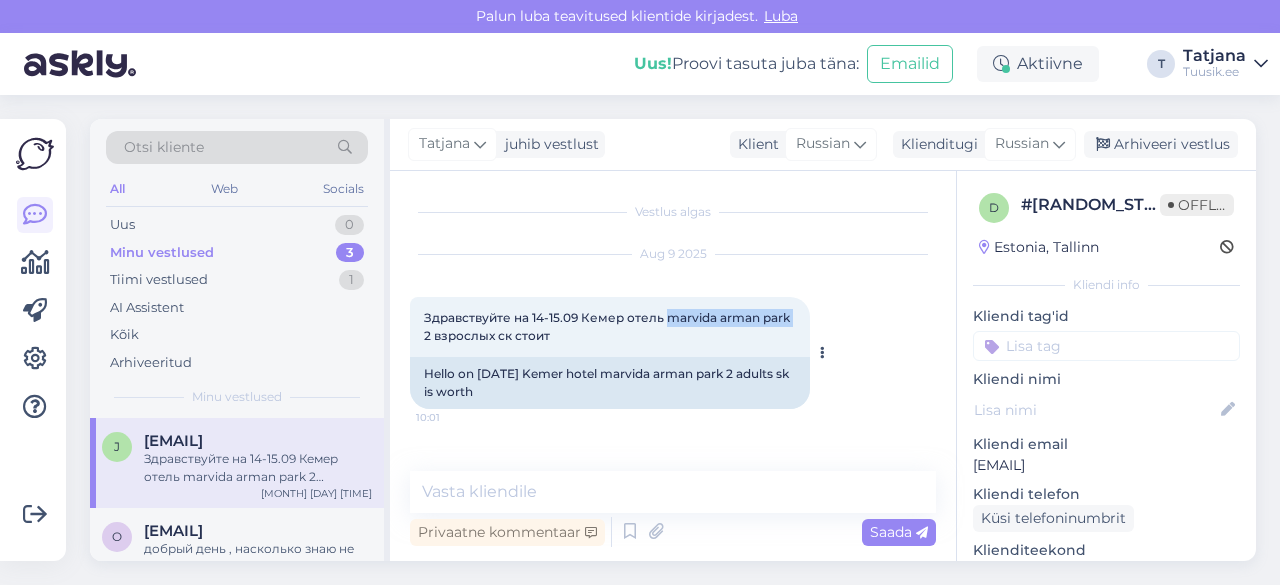 click on "Здравствуйте на [DATE] Кемер отель marvida arman park [NUMBER] взрослых ск стоит [TIME]" at bounding box center [610, 327] 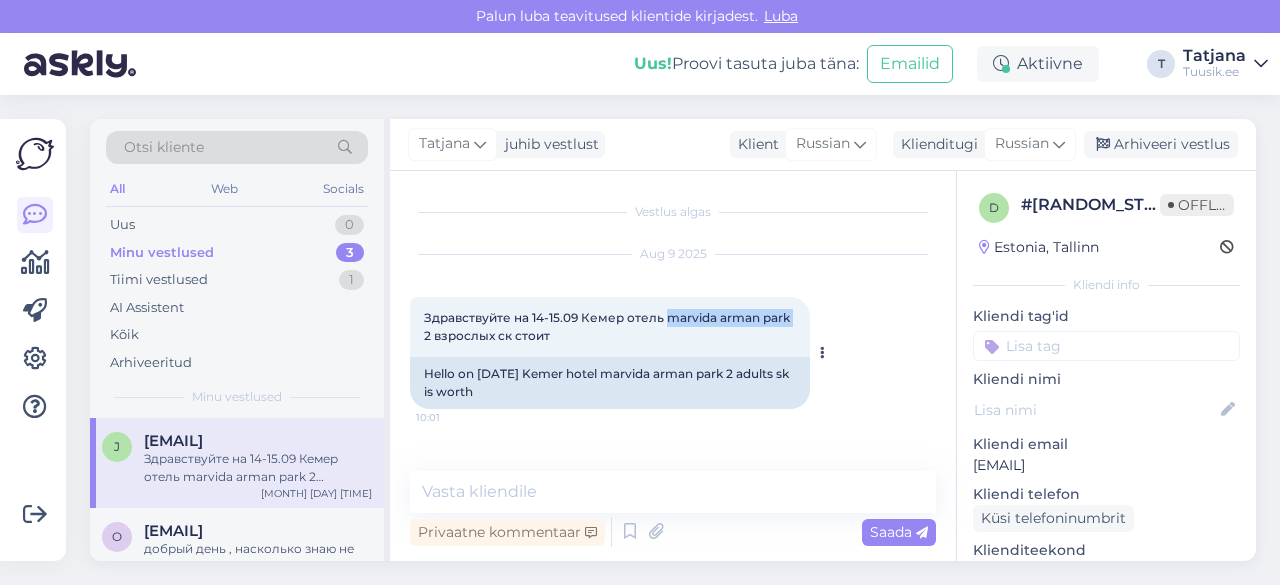 drag, startPoint x: 589, startPoint y: 340, endPoint x: 427, endPoint y: 317, distance: 163.62457 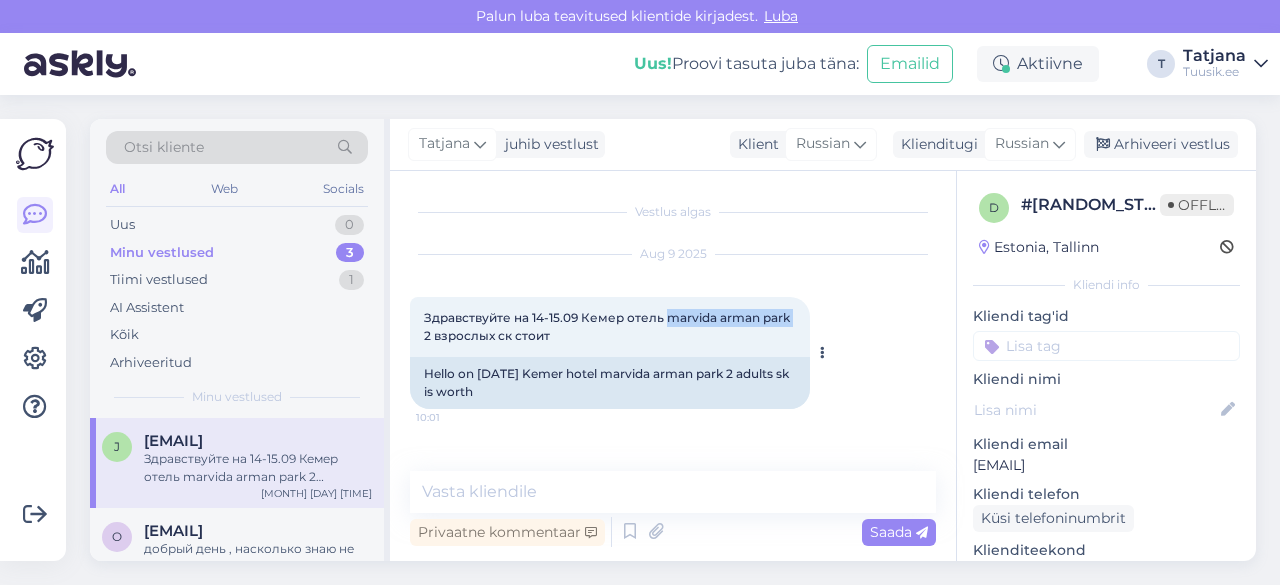 click on "Vestlus algas Aug 9 2025 Здравствуйте на 14-15.09 Кемер отель marvida arman park 2 взрослых ск стоит 10:01 Hello on 14-15.09 Kemer hotel marvida arman park 2 adults sk is worth Privaatne kommentaar Saada" at bounding box center (673, 366) 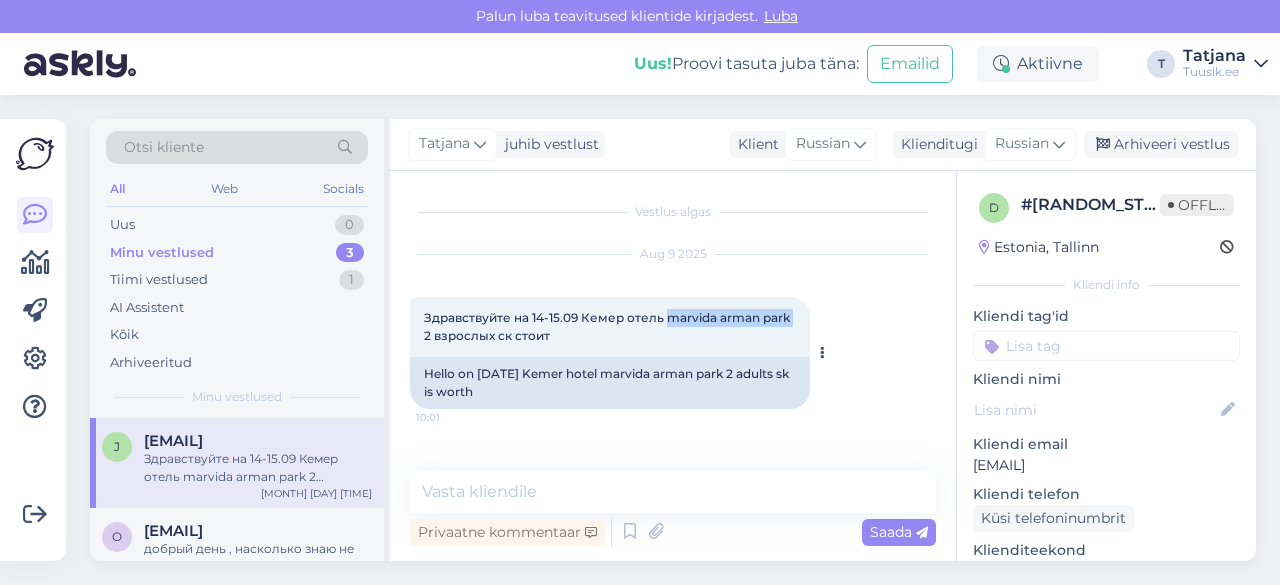 copy on "Здравствуйте на 14-15.09 Кемер отель marvida arman park 2 взрослых ск стоит" 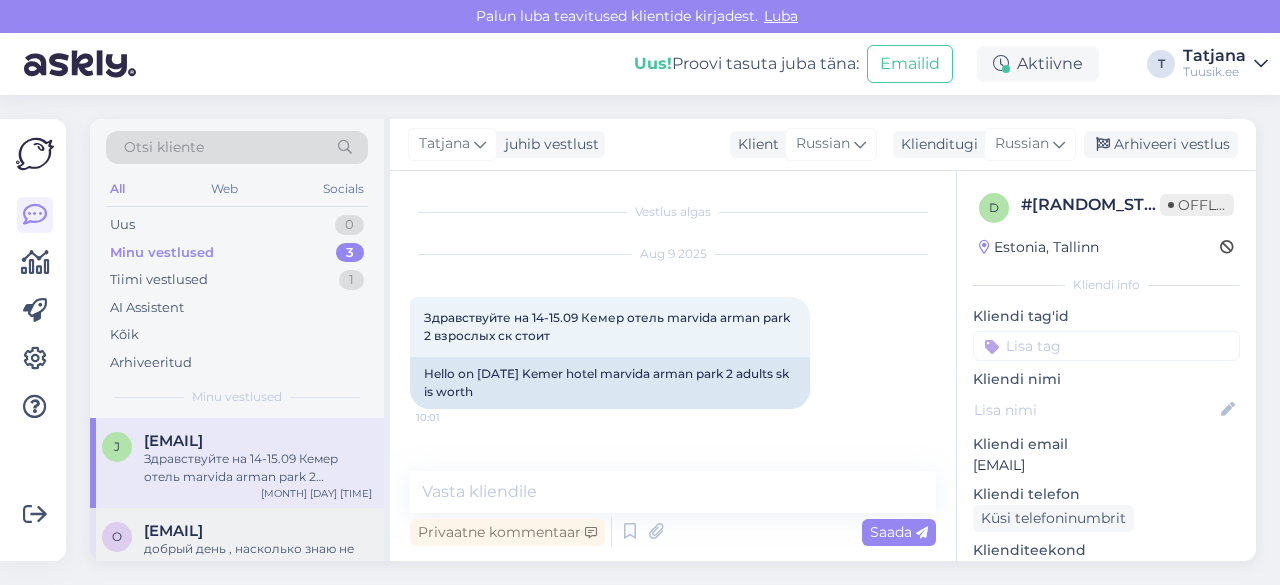 click on "[EMAIL]" at bounding box center [258, 531] 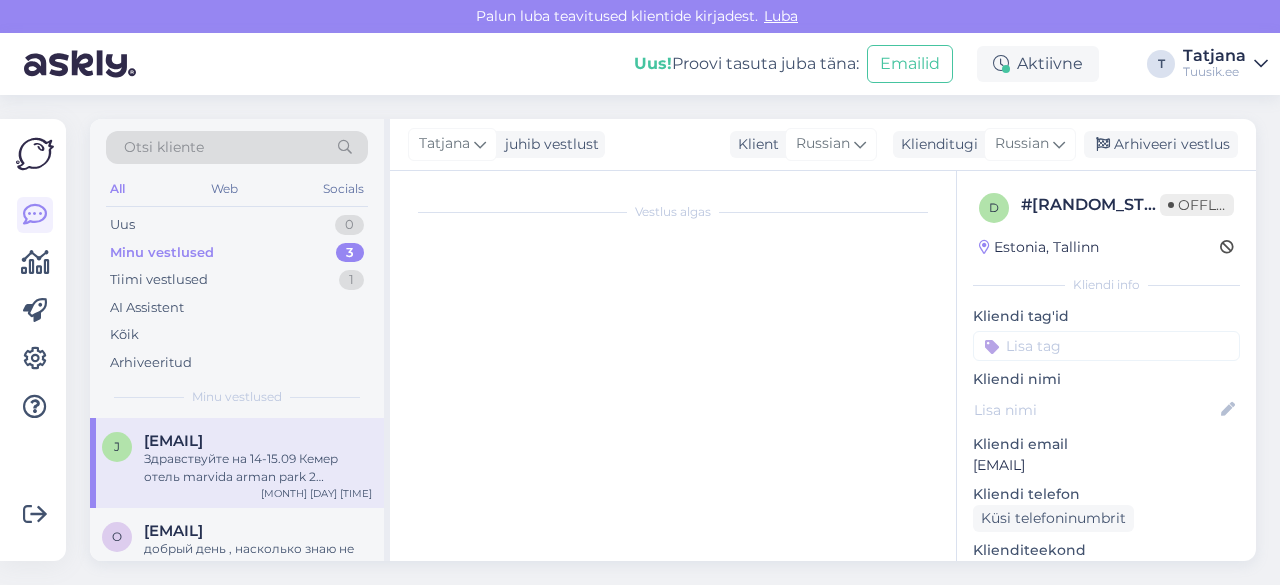 scroll, scrollTop: 42, scrollLeft: 0, axis: vertical 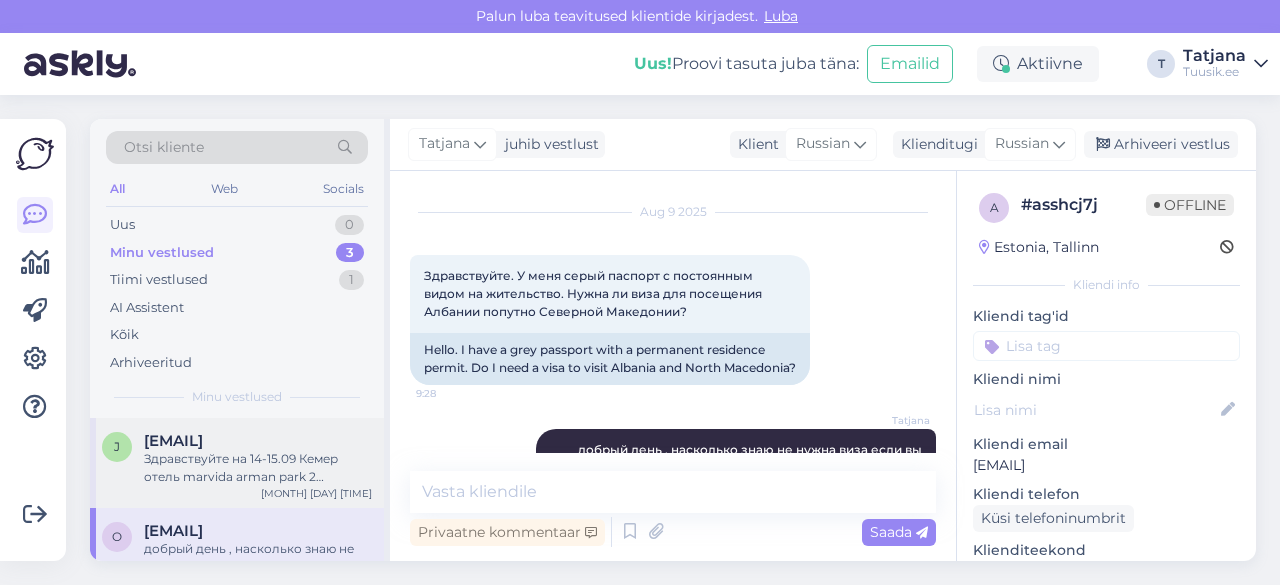 click on "Здравствуйте на 14-15.09 Кемер отель marvida arman park 2 взрослых ск стоит" at bounding box center (258, 468) 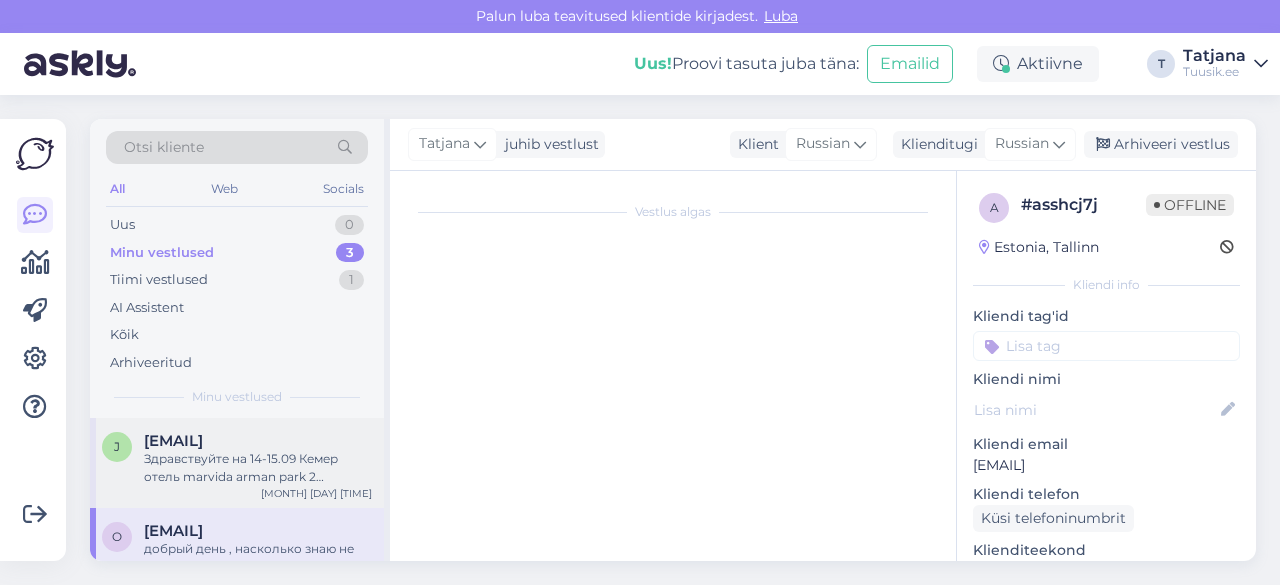 scroll, scrollTop: 0, scrollLeft: 0, axis: both 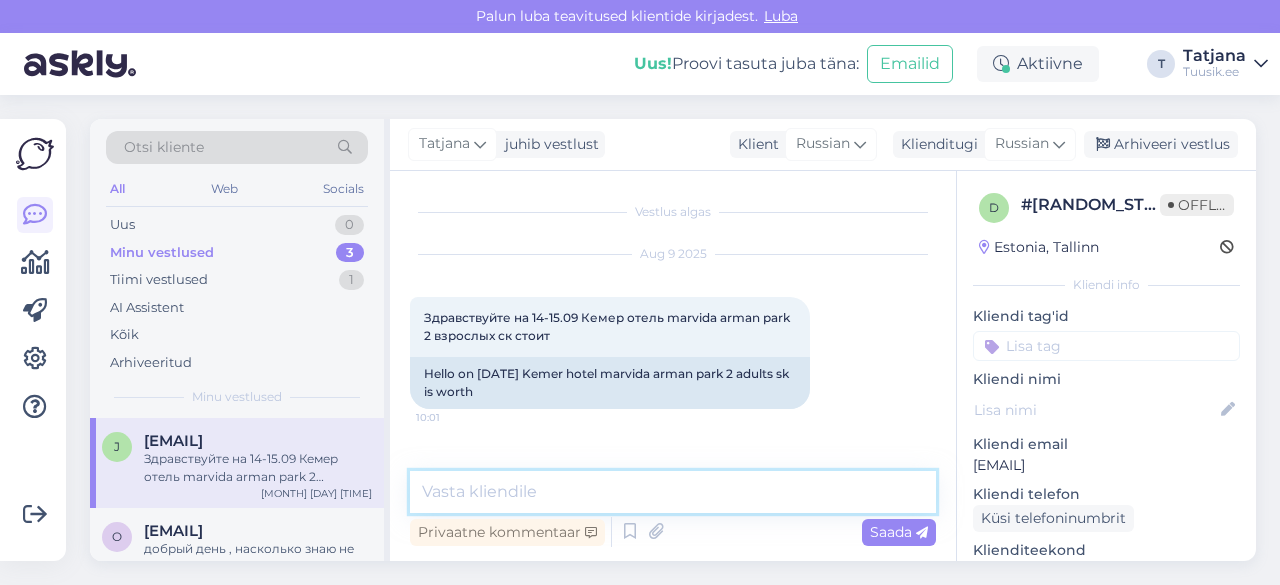click at bounding box center [673, 492] 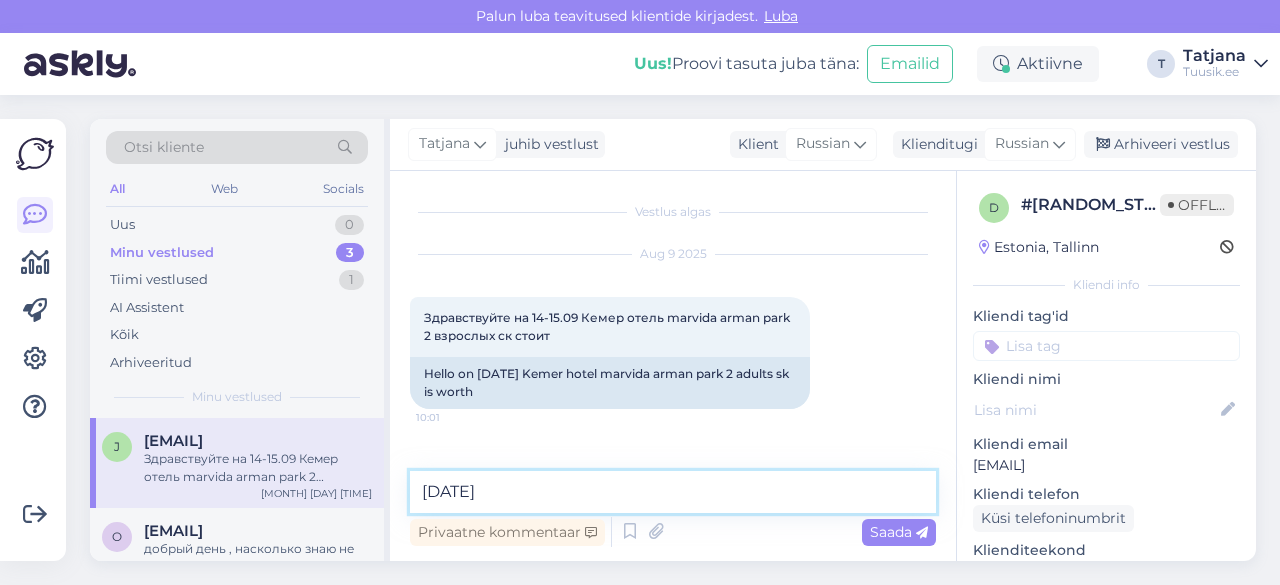 paste on "Standard Room" 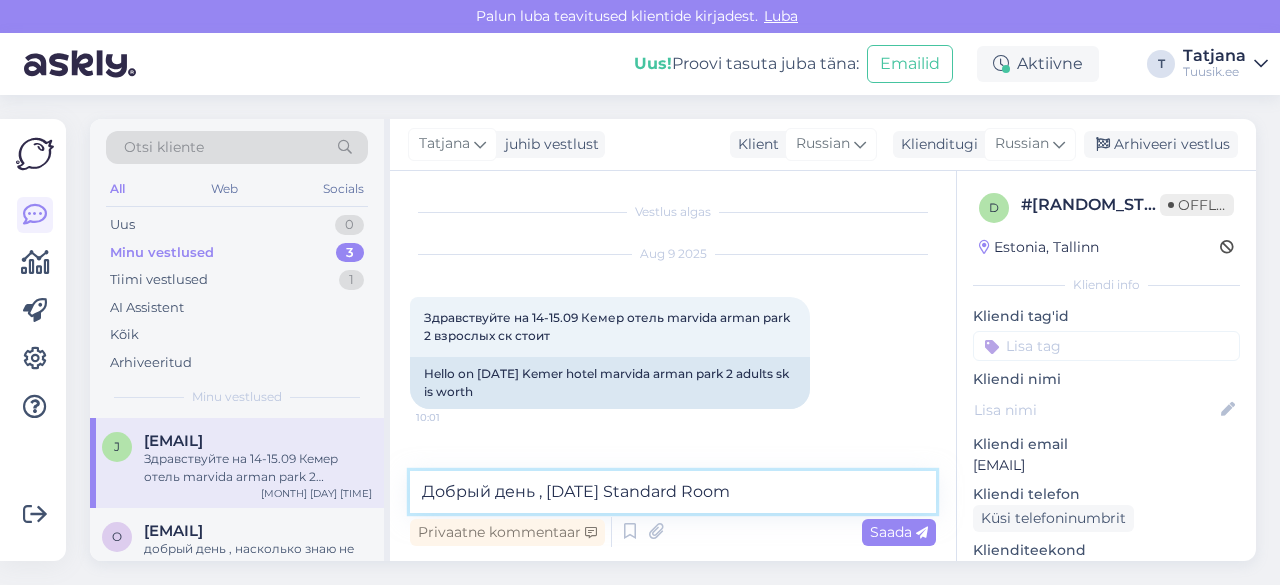 click on "Добрый день , [DATE] Standard Room" at bounding box center (673, 492) 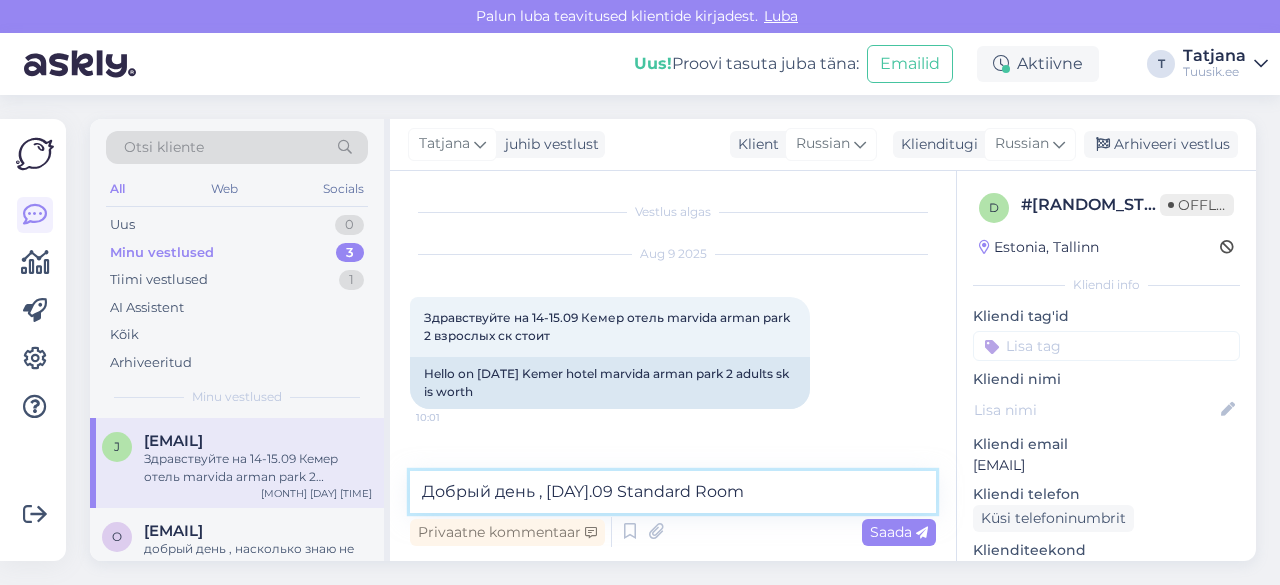 click on "Добрый день , [DAY].09 Standard Room" at bounding box center (673, 492) 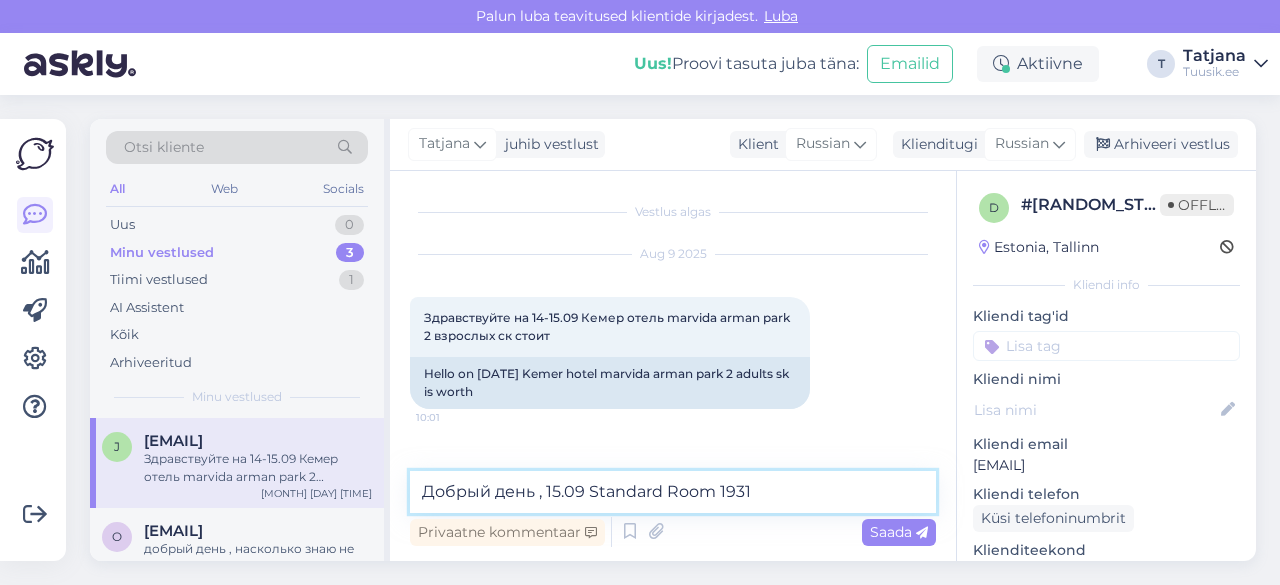 type on "Добрый день , 15.09 Standard Room 1931€" 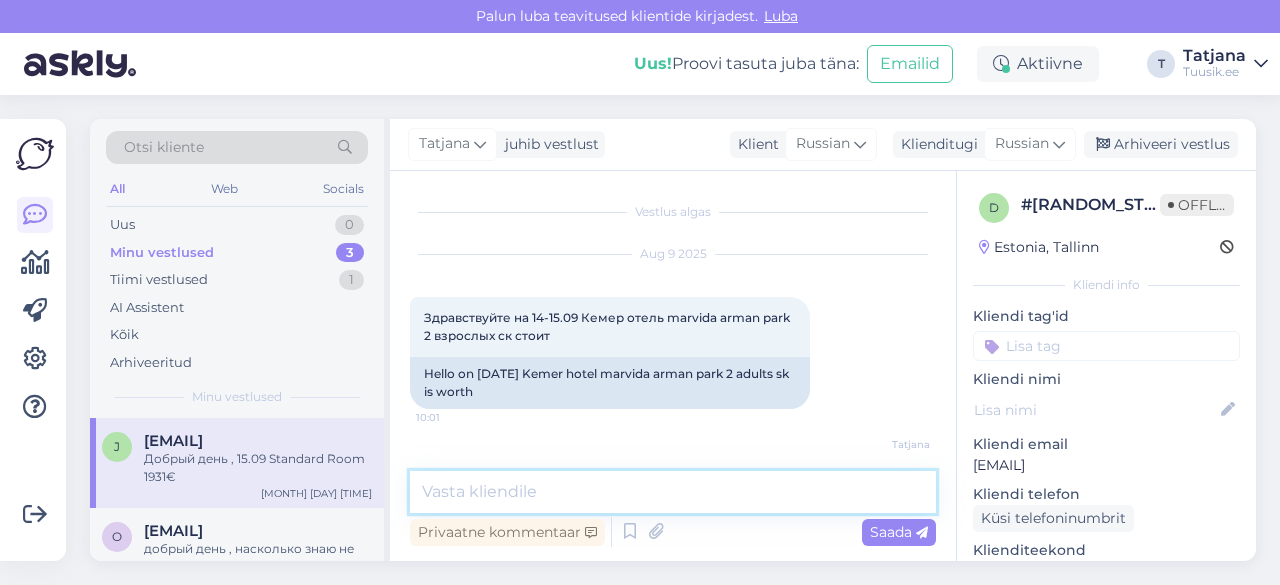 scroll, scrollTop: 63, scrollLeft: 0, axis: vertical 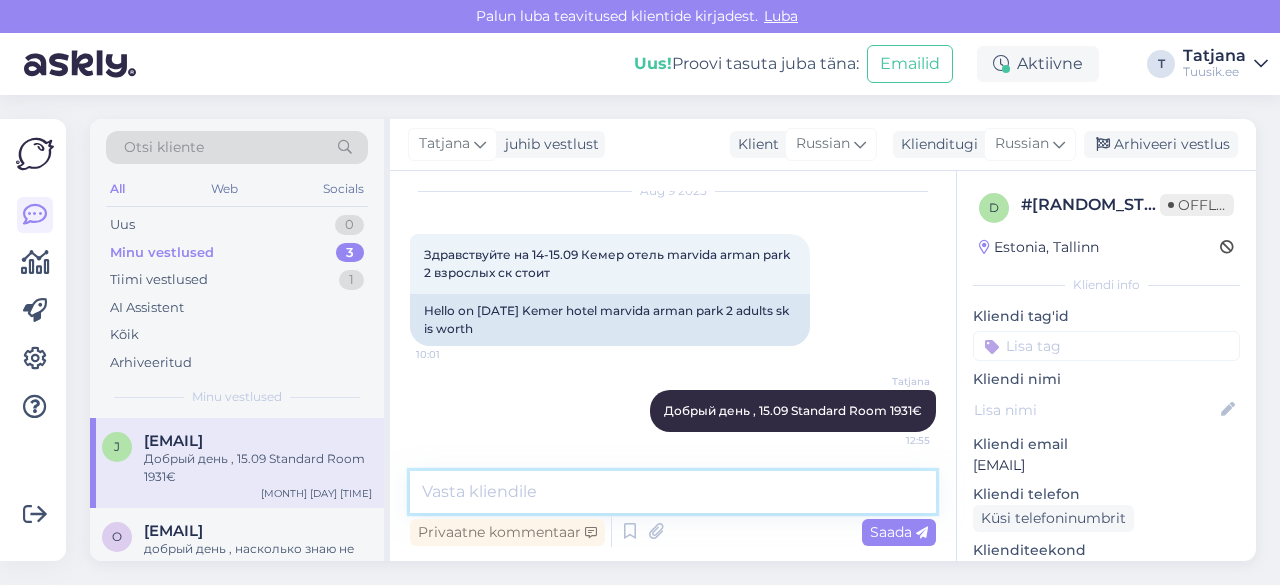 click at bounding box center (673, 492) 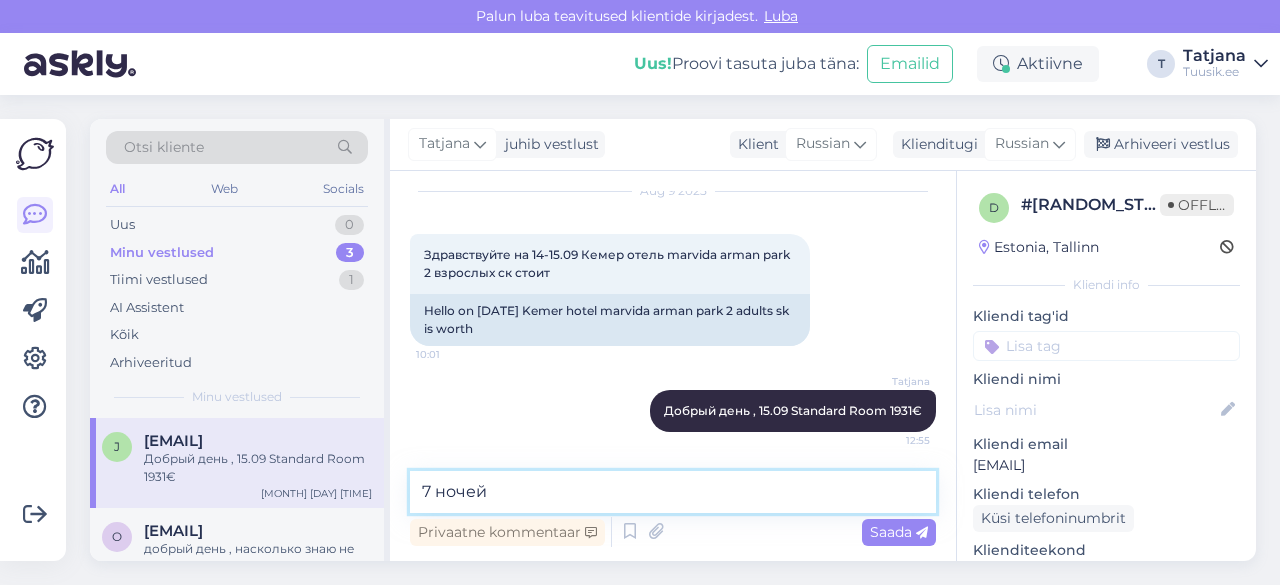 type on "7 ночей" 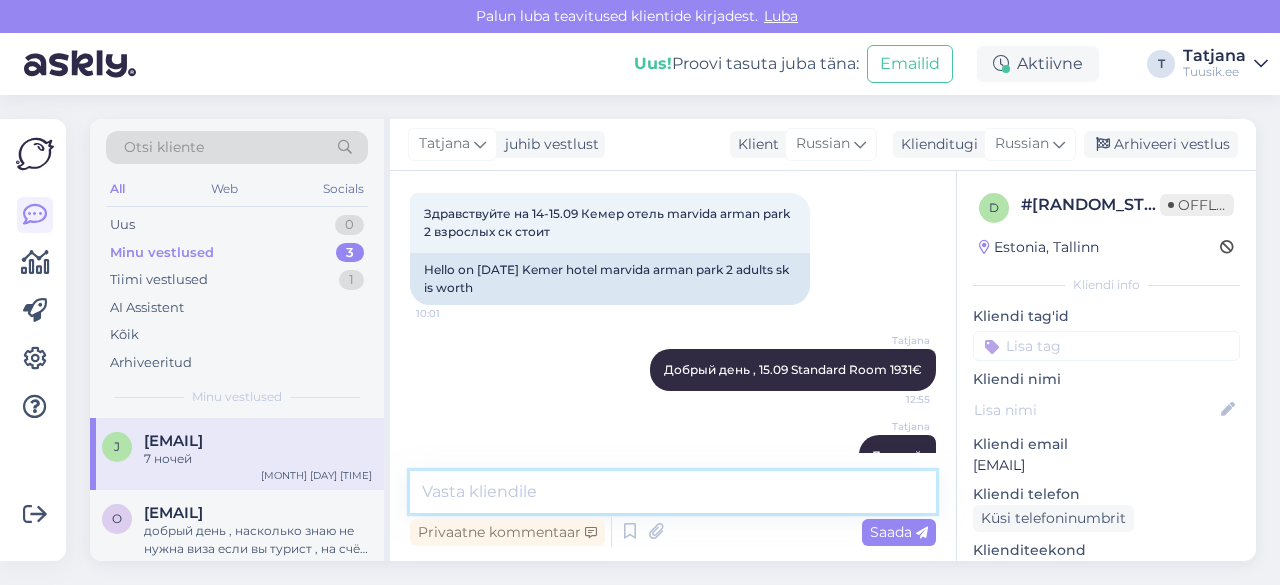 scroll, scrollTop: 149, scrollLeft: 0, axis: vertical 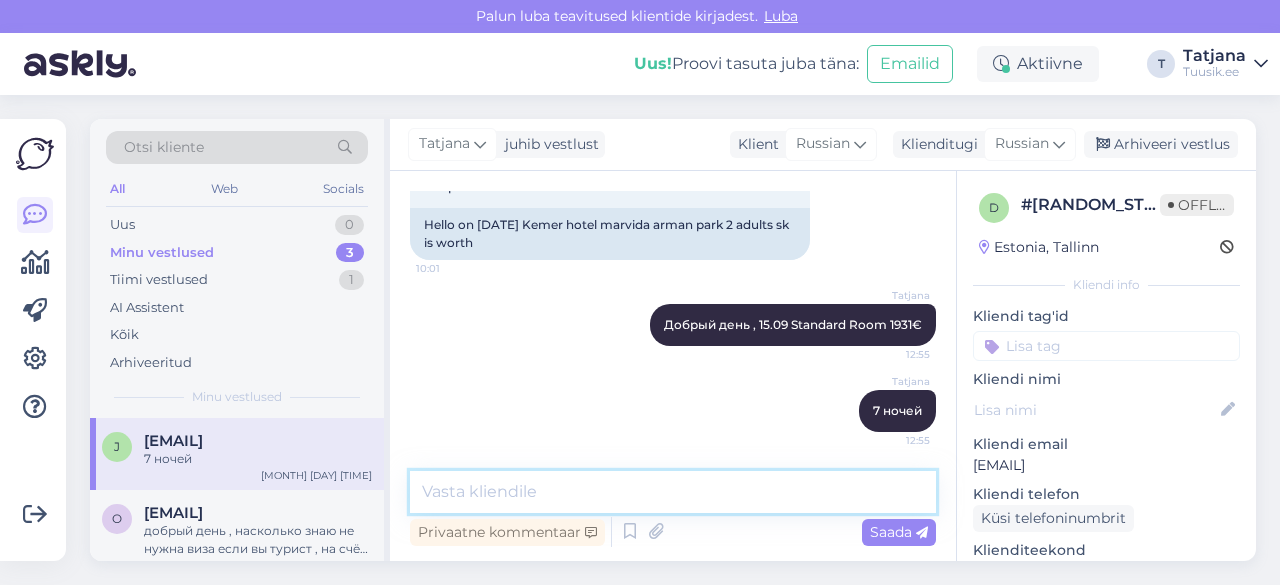 click at bounding box center [673, 492] 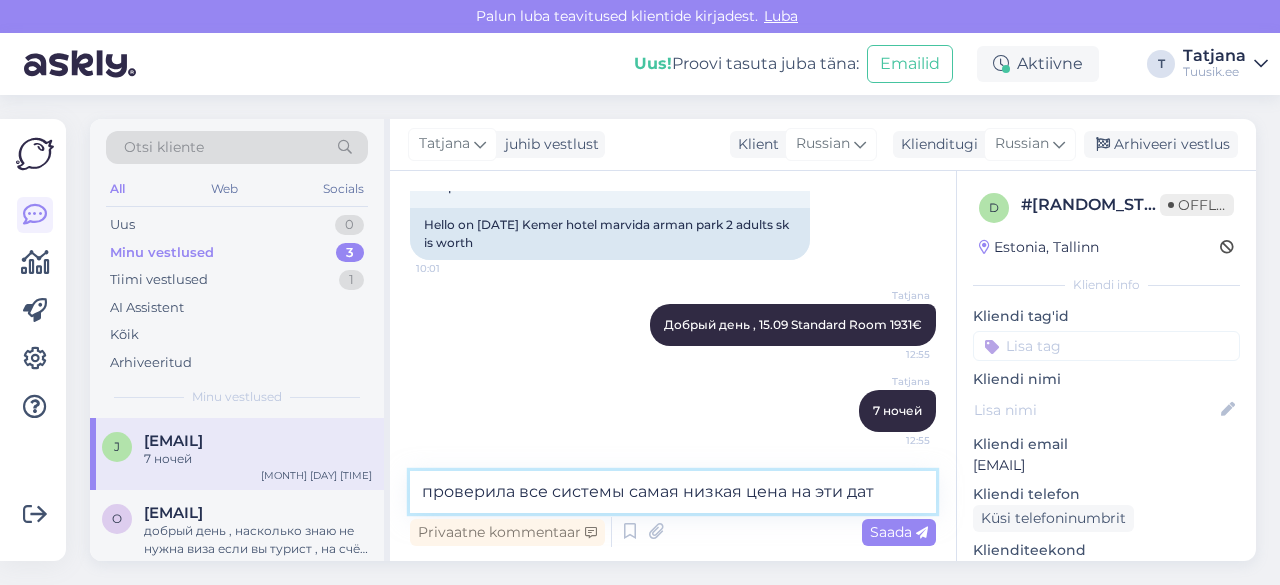 type on "проверила все системы самая низкая цена на эти даты" 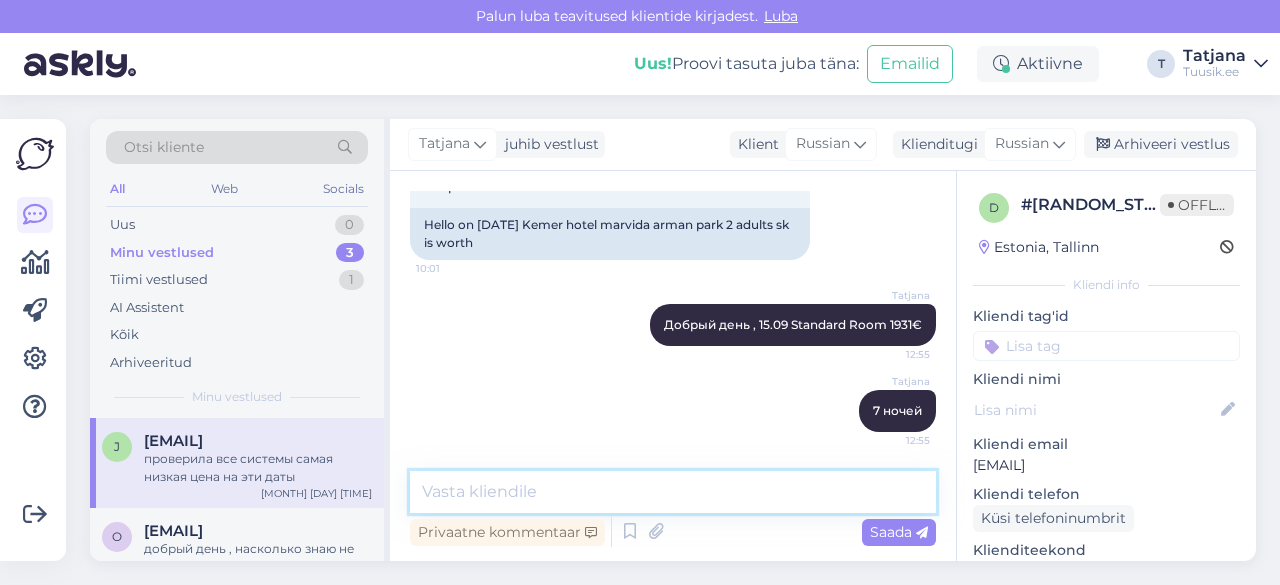 scroll, scrollTop: 235, scrollLeft: 0, axis: vertical 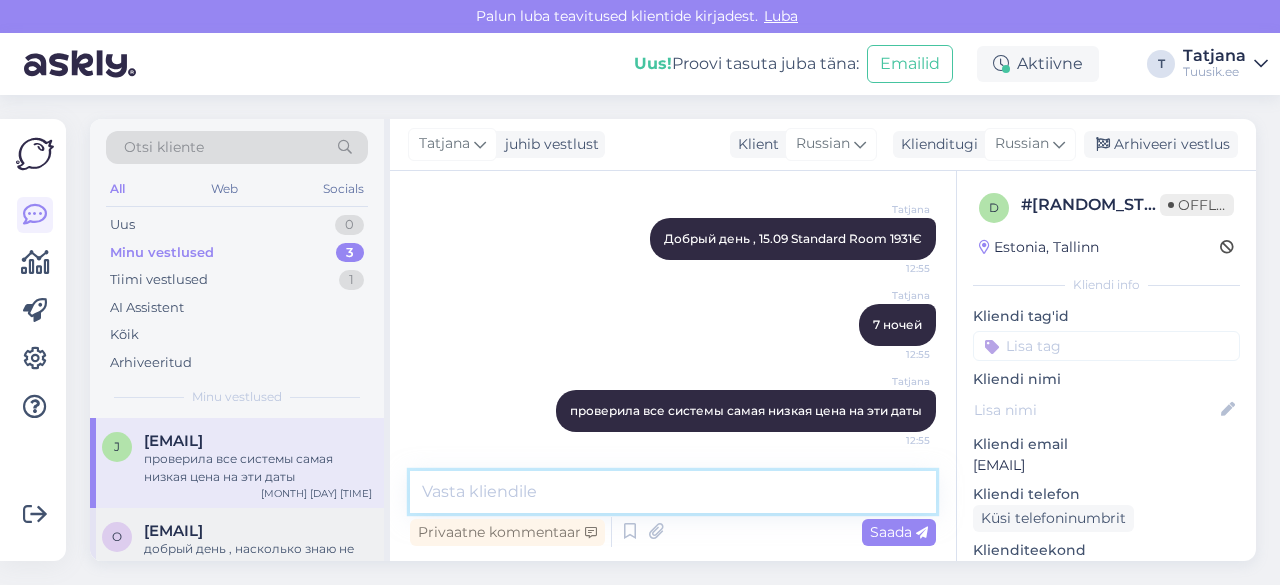type 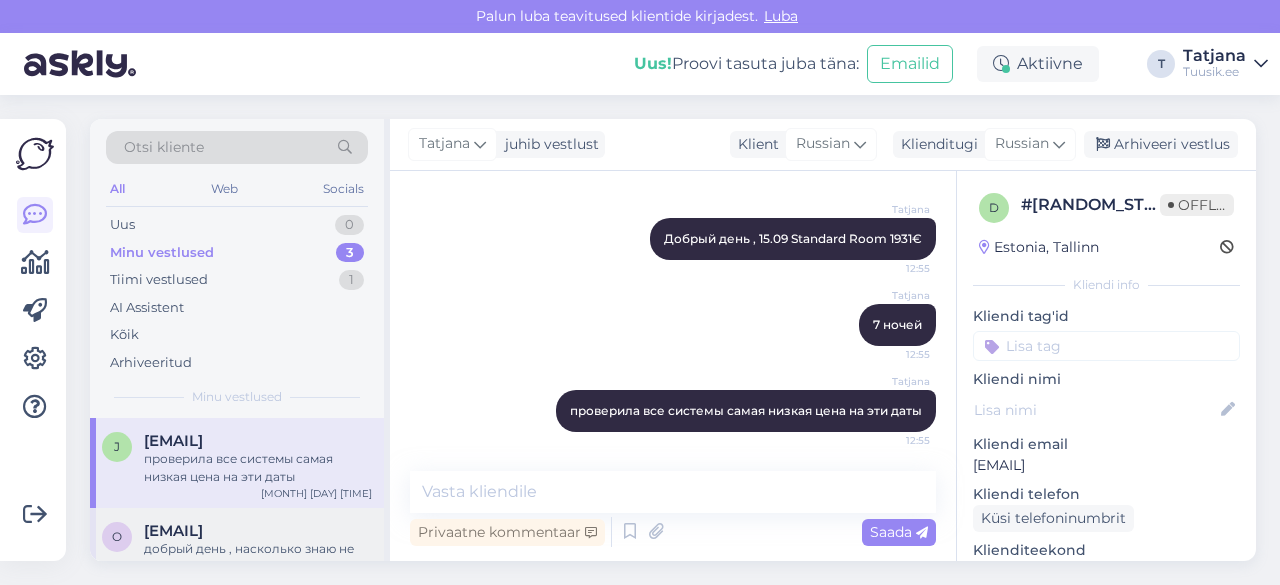 click on "[EMAIL] добрый день , насколько знаю не нужна виза если вы турист , на счёт Македонии не скажу \ [MONTH] [DAY] [TIME]" at bounding box center (237, 553) 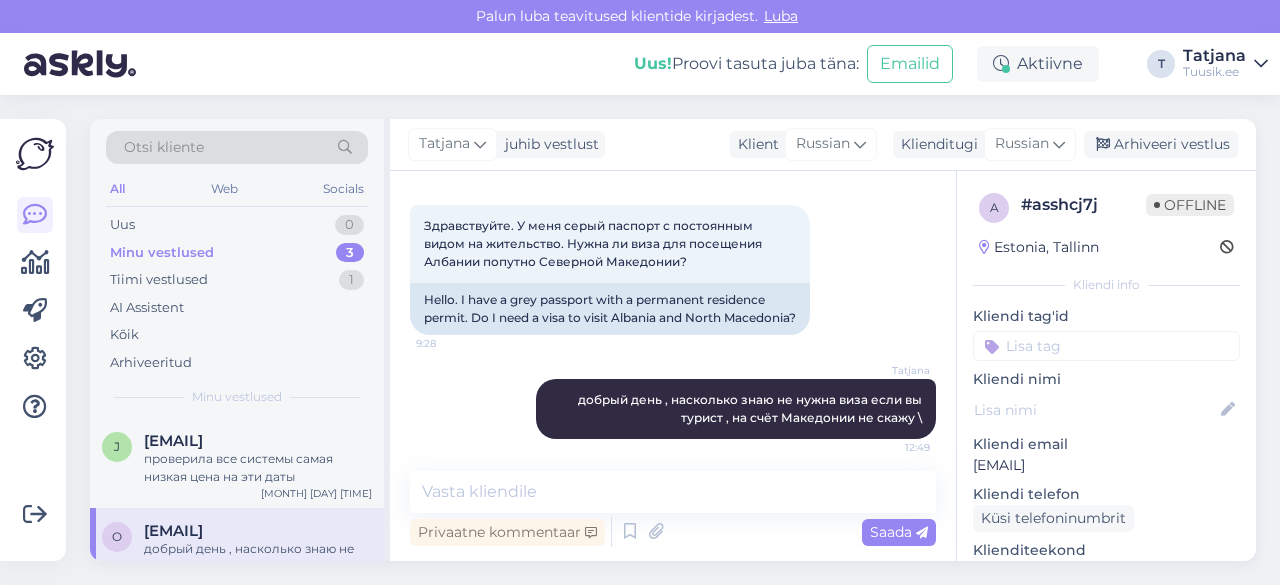 scroll, scrollTop: 117, scrollLeft: 0, axis: vertical 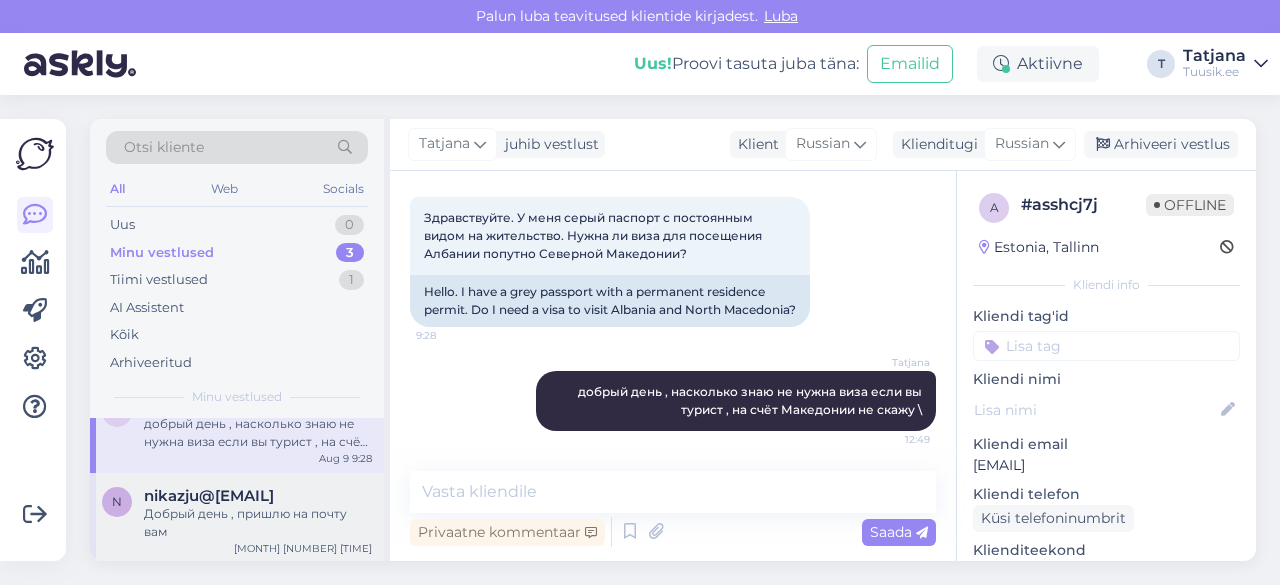 click on "nikazju@[EMAIL]" at bounding box center [209, 496] 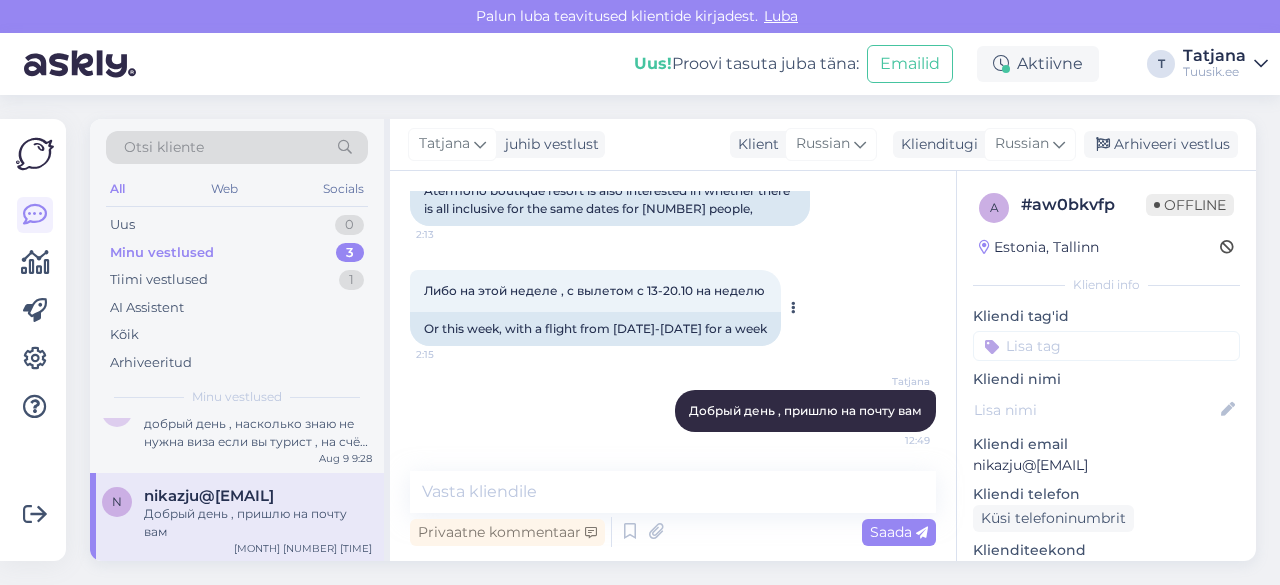scroll, scrollTop: 479, scrollLeft: 0, axis: vertical 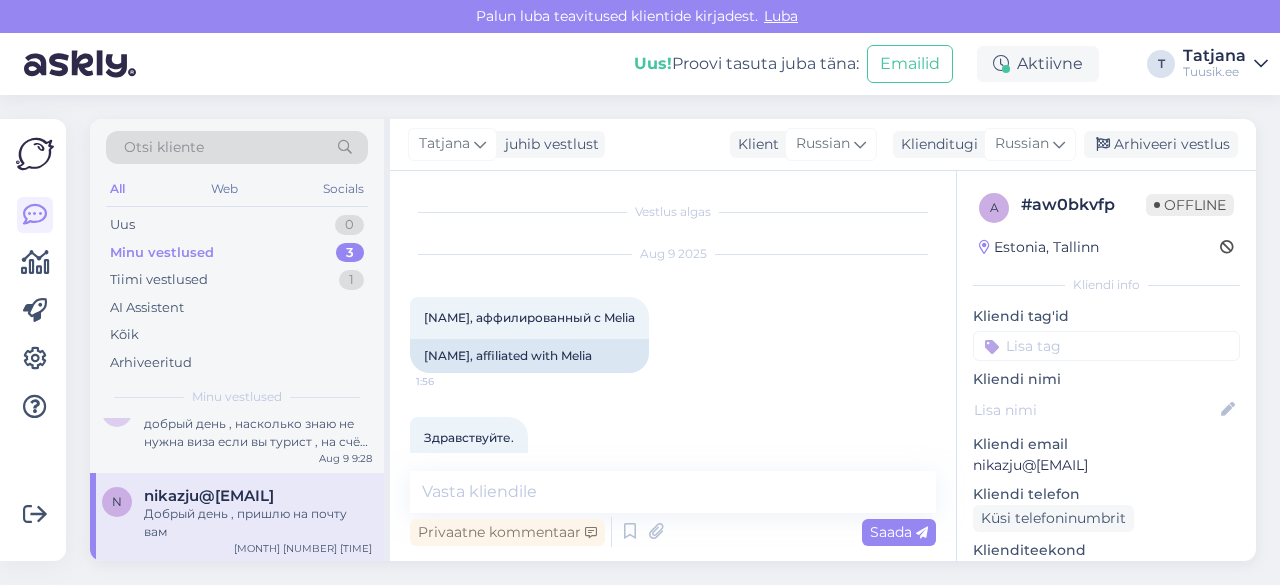 drag, startPoint x: 763, startPoint y: 399, endPoint x: 400, endPoint y: 303, distance: 375.4797 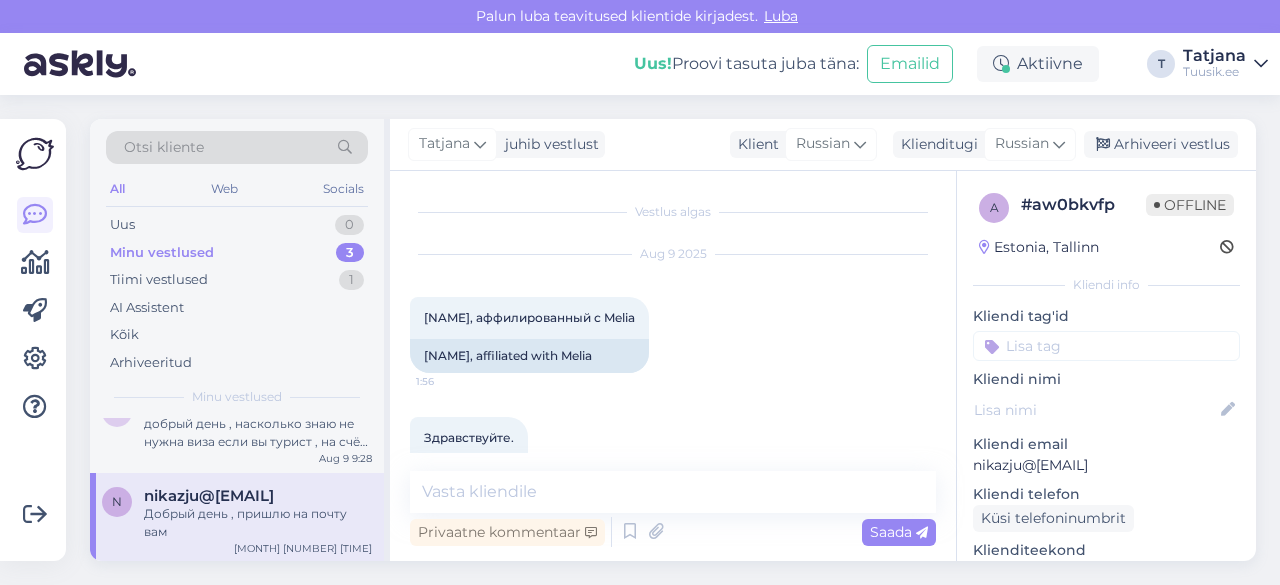 click on "Vestlus algas Aug 9 2025 Blue Sea Beach, aффилированный с Melia 1:56 Blue Sea Beach, affiliated with Melia Здравствуйте. 1:57 Hello. Подскажите пожалуйста это предложение возможно всё включено, и по какой цене на 3их, спасибо 1:59 Please tell me if this offer is all inclusive and at what price for 3 people, thank you Бутик-курорт Atermono этот тоже интересует, есть ли на те же даты 3 человека всё включено, 2:13 Atermono boutique resort is also interested in whether there is all inclusive for the same dates for 3 people, Либо на этой неделе , с вылетом с 13-20.10 на неделю 2:15 Or this week, with a flight from 13-20.10 for a week Tatjana Добрый день , пришлю на почту вам 12:49 Privaatne kommentaar Saada" at bounding box center [673, 366] 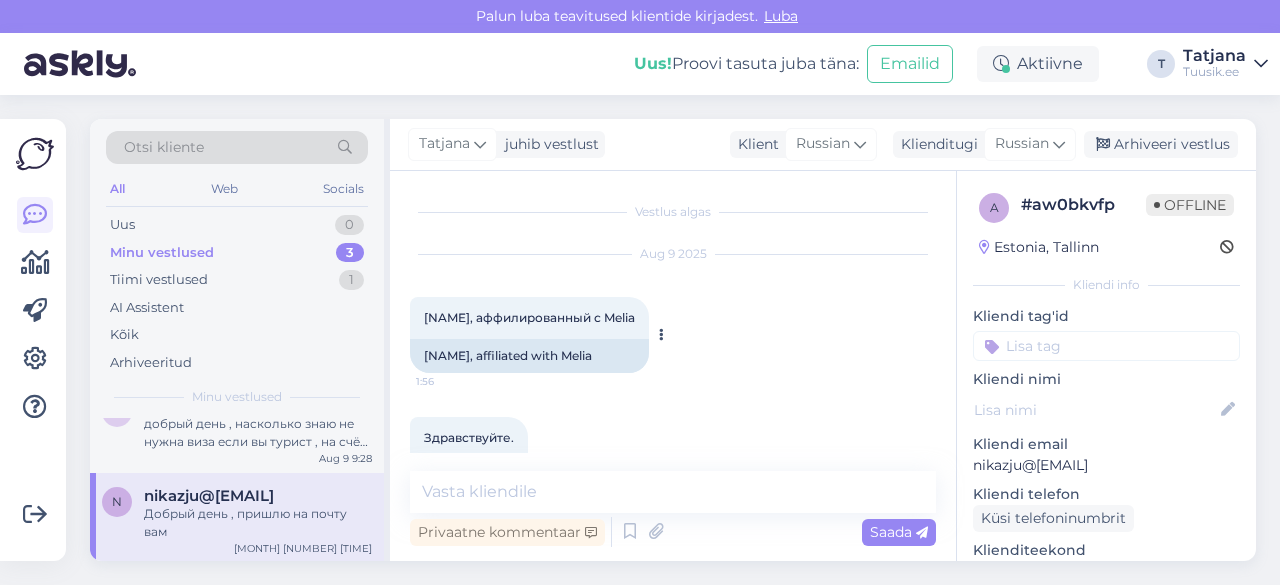 copy on "Blue Sea Beach, аффилированный с Melia 1:56  Blue Sea Beach, affiliated with Melia Здравствуйте.  1:57  Hello. Подскажите пожалуйста это предложение возможно всё включено,  и по какой цене на 3их, спасибо  1:59  Please tell me if this offer is all inclusive and at what price for 3 people, thank you Бутик-курорт Atermono этот тоже интересует, есть ли на те же даты 3 человека всё включено,   2:13  Atermono boutique resort is also interested in whether there is all inclusive for the same dates for 3 people, Либо на этой неделе , с вылетом с 13-20.10  на неделю" 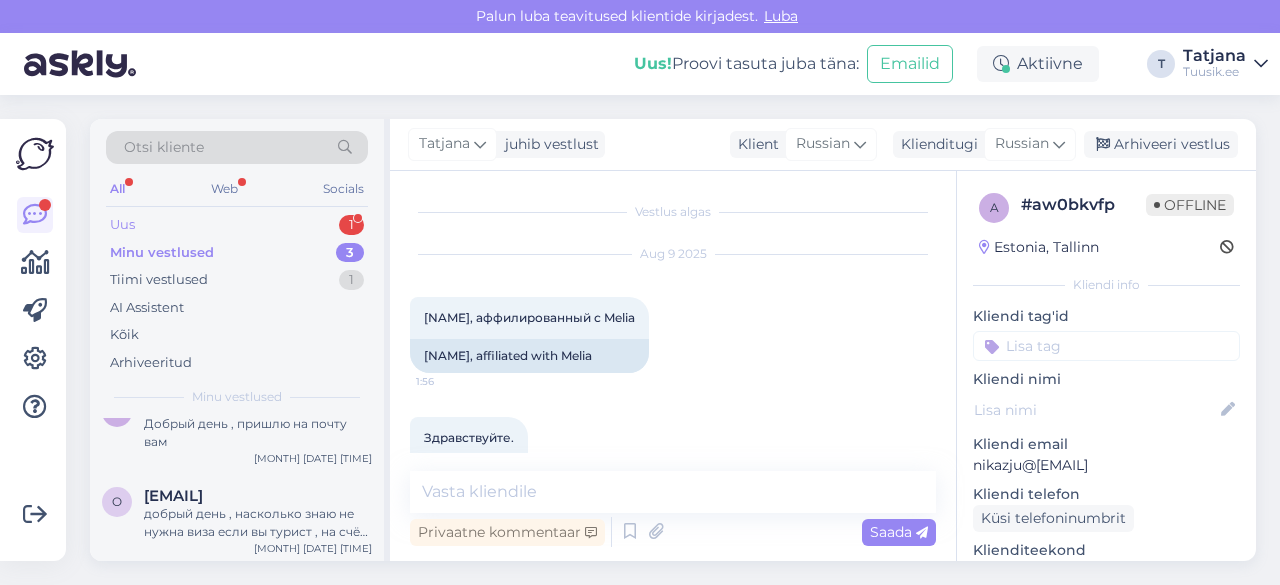 click on "Uus 1" at bounding box center [237, 225] 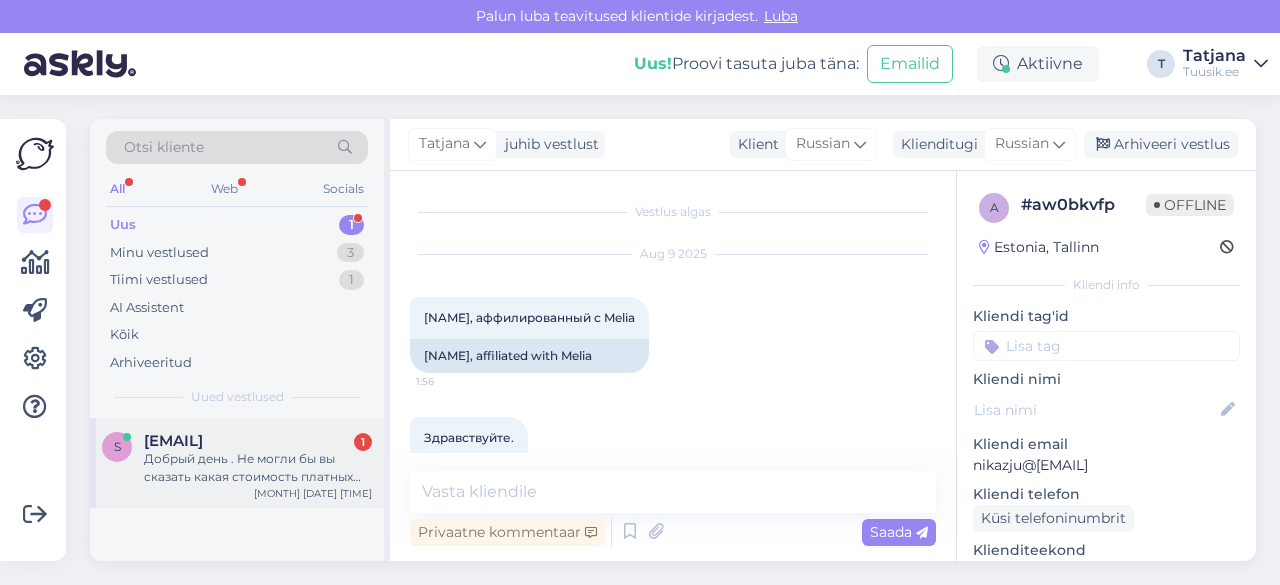 click on "Добрый день . Не могли бы вы сказать какая стоимость платных беседок у моря ( кабан) в отеле Long Beach Resort . Какие есть варианты ? Входит ли в них сервис ? И есть ли возможность снять на все 7 дней ( может в этом случае есть какая то скидка ) 🤗" at bounding box center [258, 468] 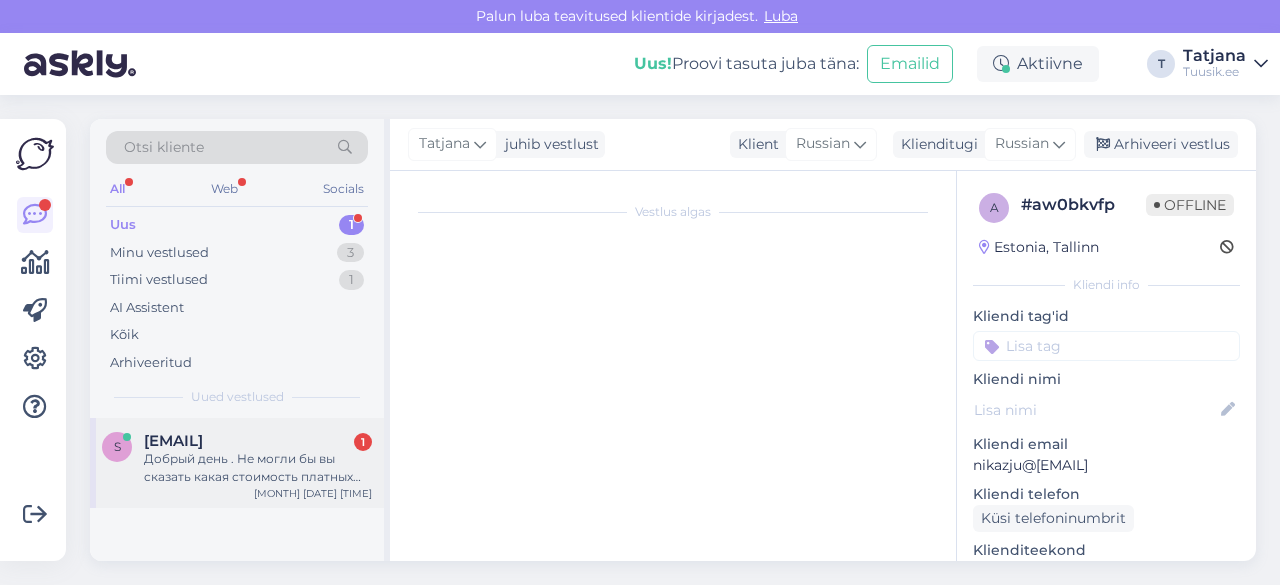 scroll, scrollTop: 42, scrollLeft: 0, axis: vertical 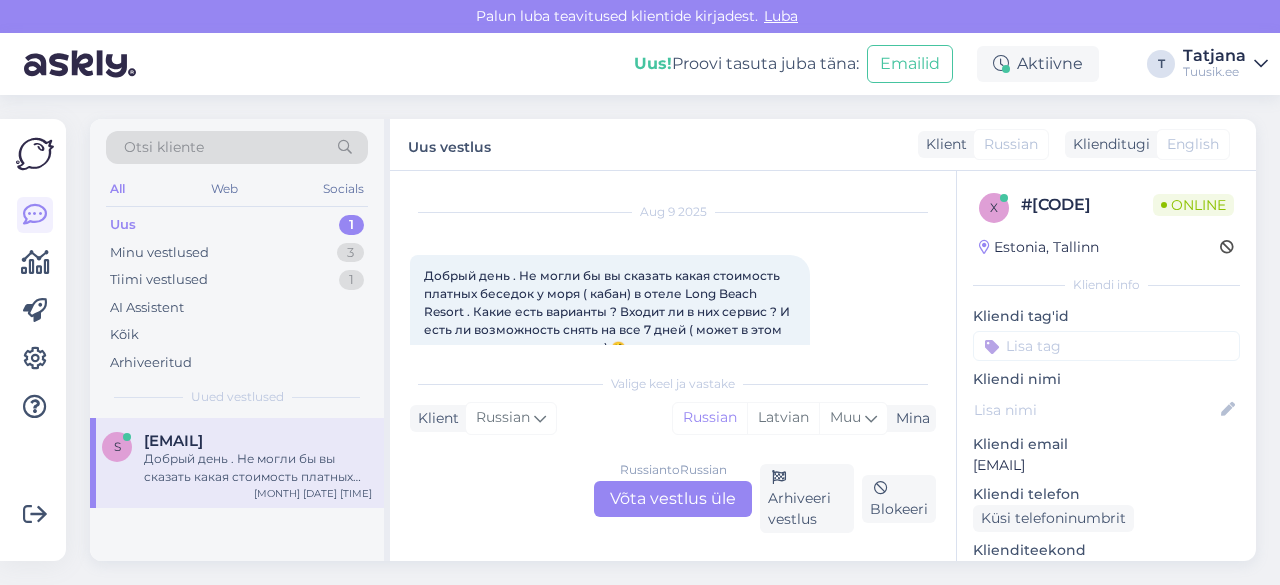 click on "Russian  to  Russian Võta vestlus üle" at bounding box center (673, 499) 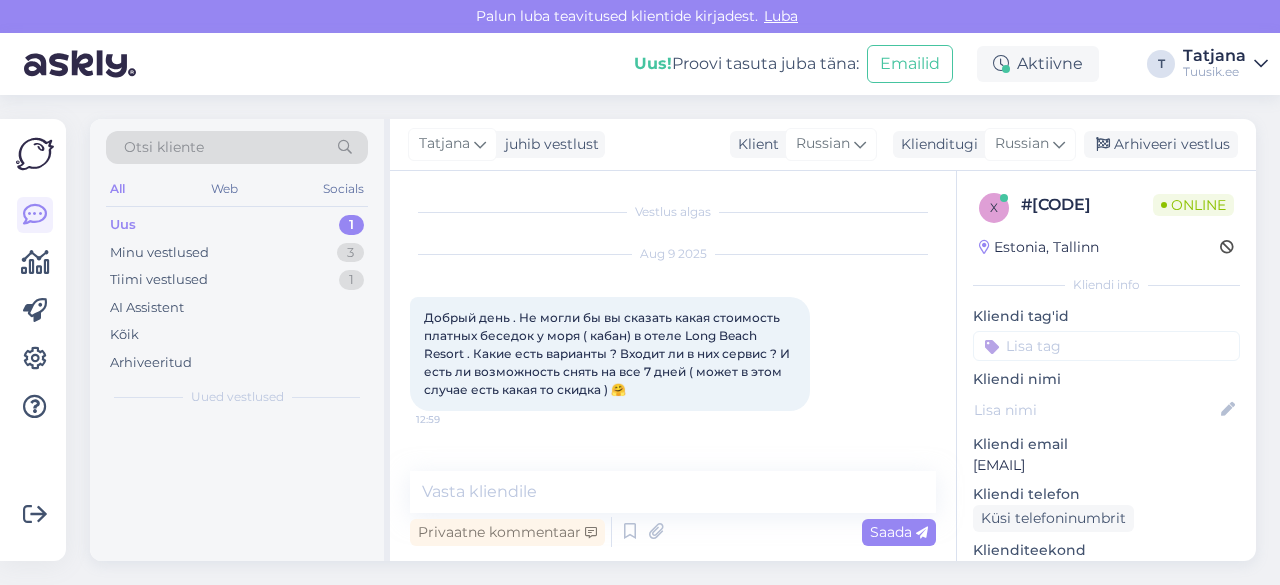 scroll, scrollTop: 0, scrollLeft: 0, axis: both 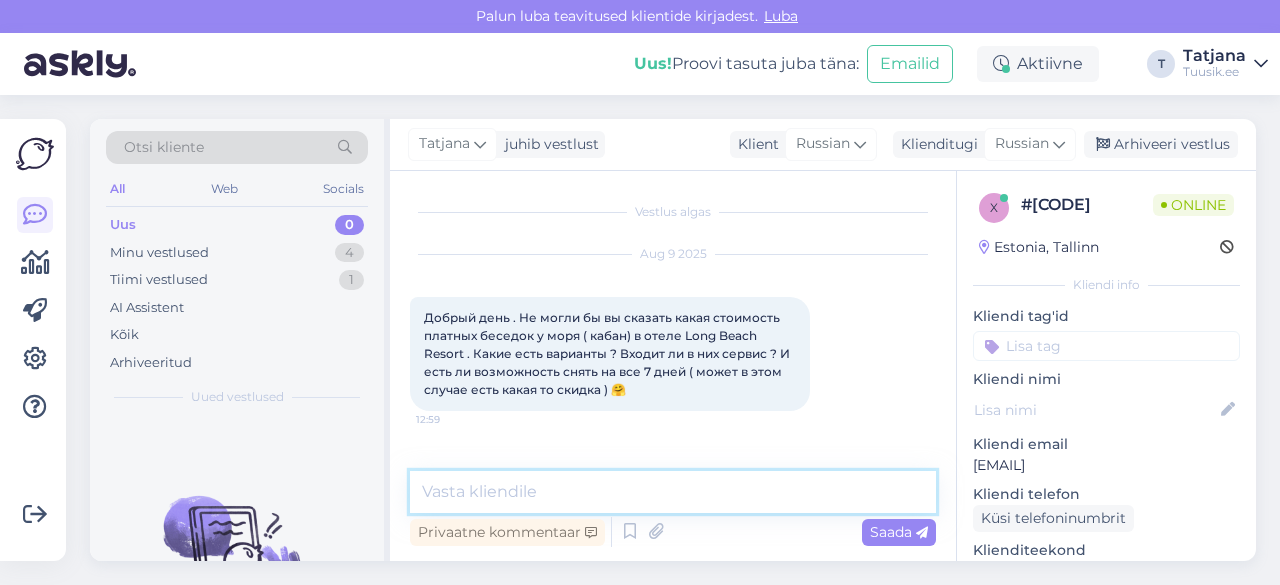 click at bounding box center (673, 492) 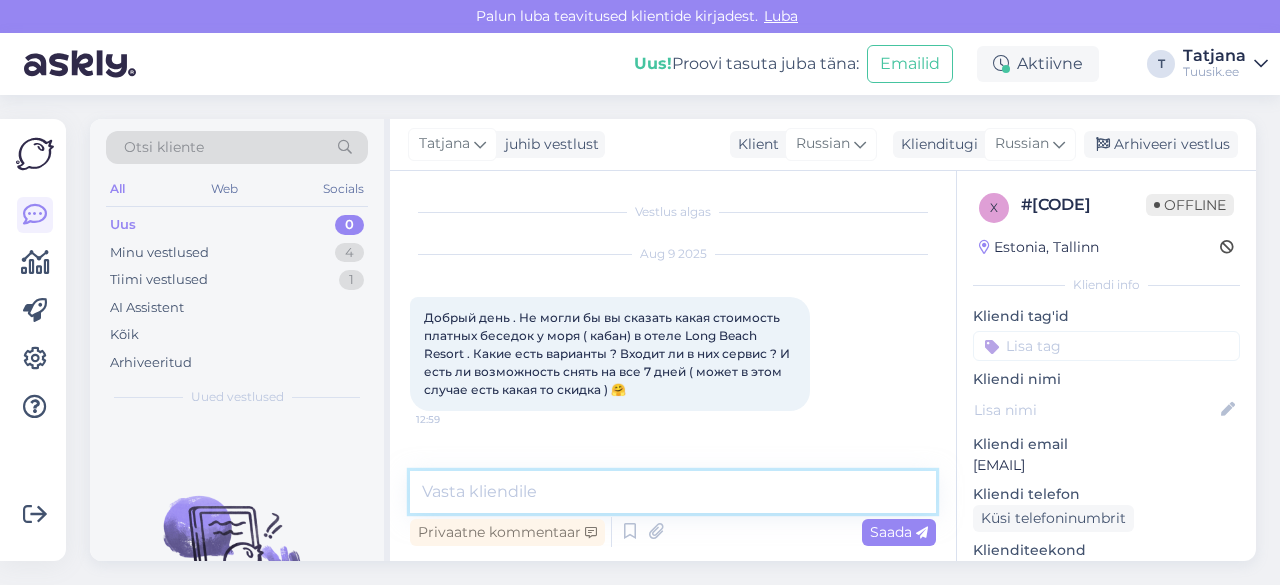 click at bounding box center (673, 492) 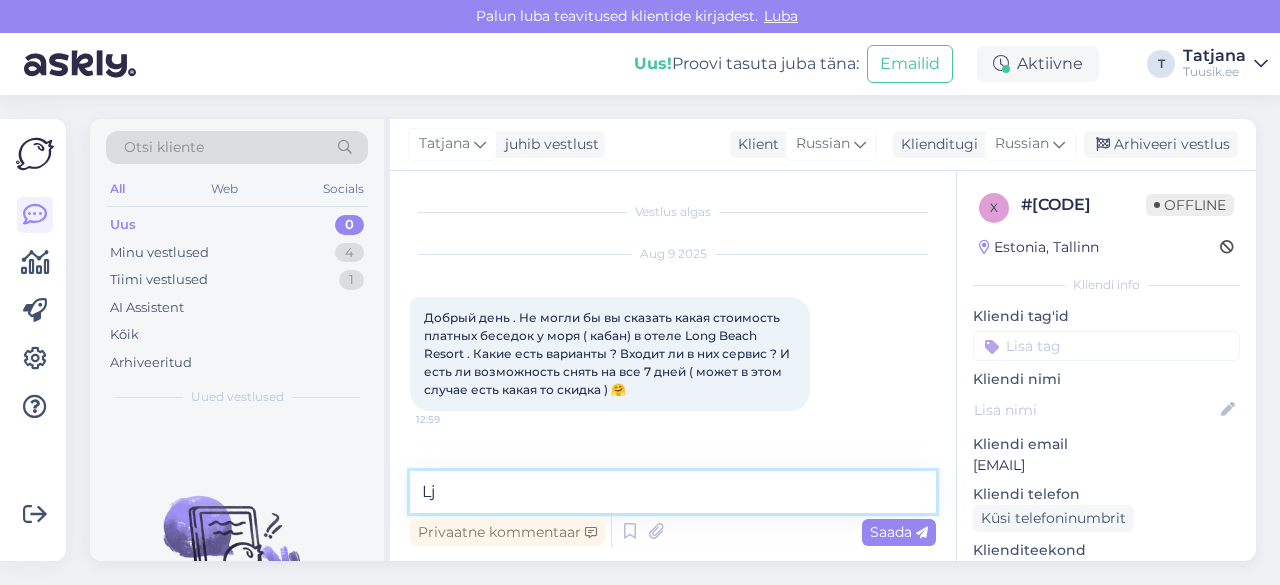 type on "L" 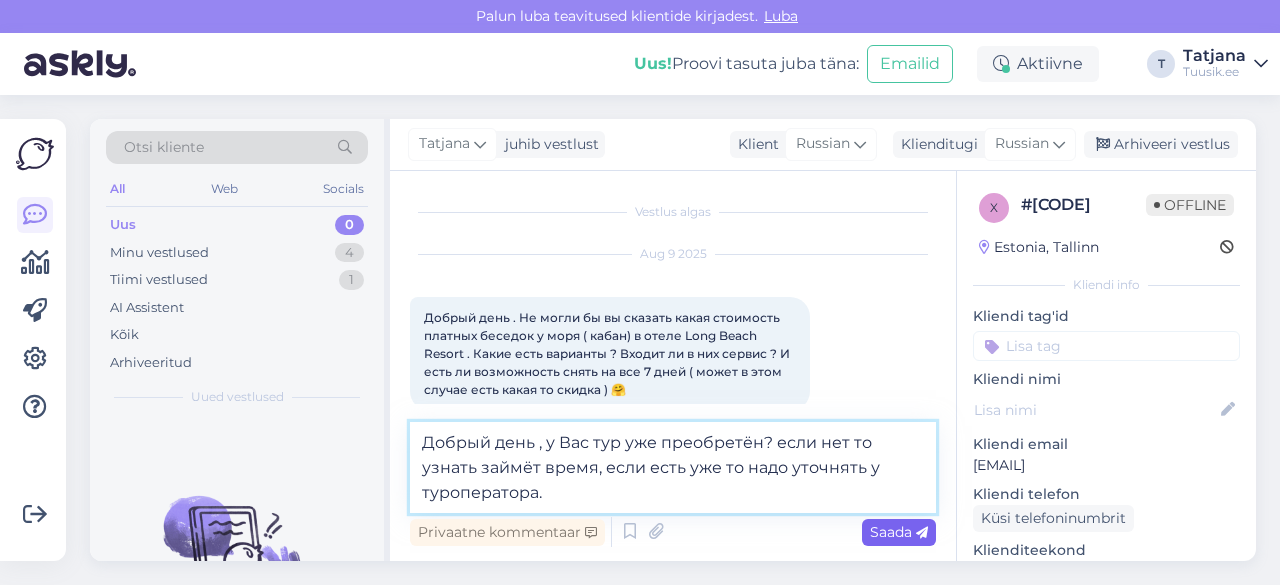 type on "Добрый день , у Вас тур уже преобретён? если нет то узнать займёт время, если есть уже то надо уточнять у туроператора." 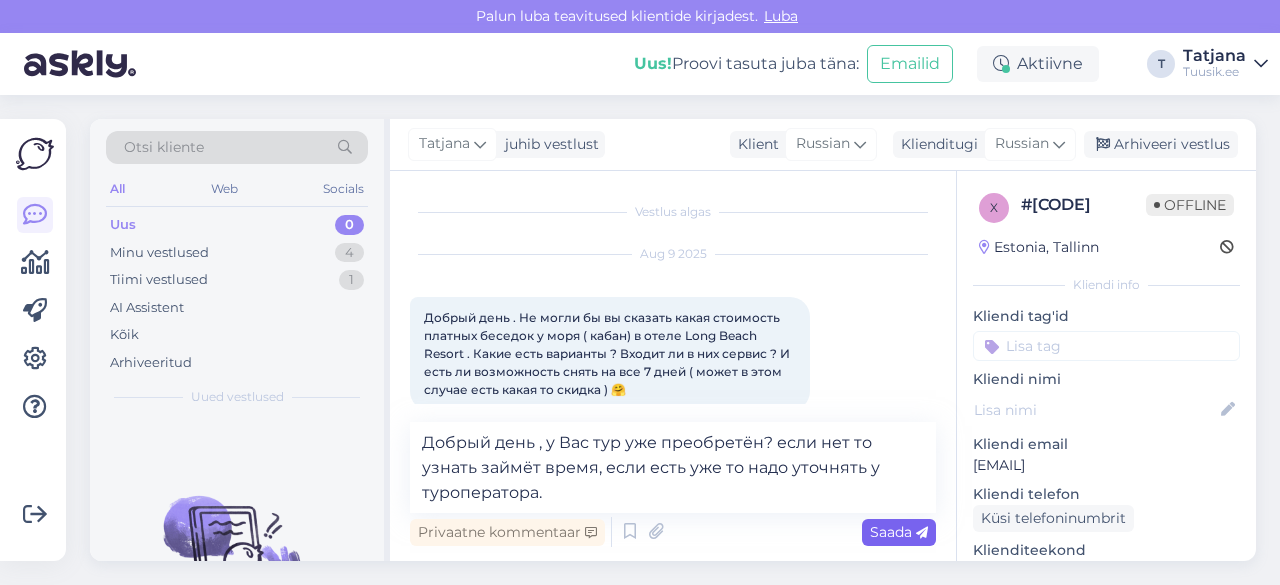 click on "Saada" at bounding box center (899, 532) 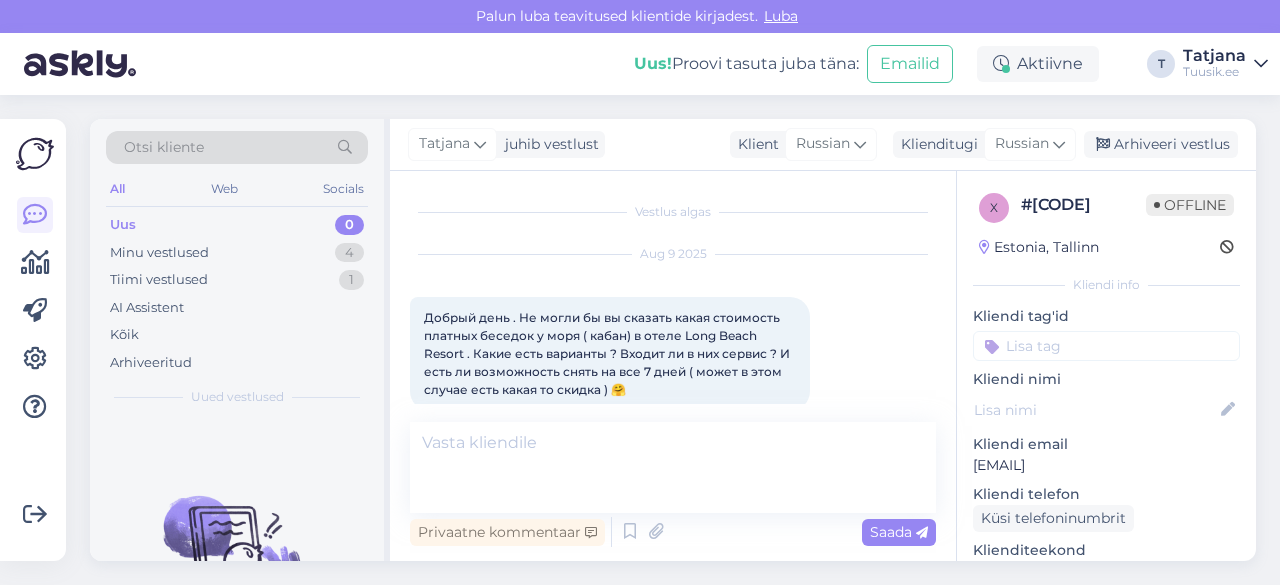 scroll, scrollTop: 101, scrollLeft: 0, axis: vertical 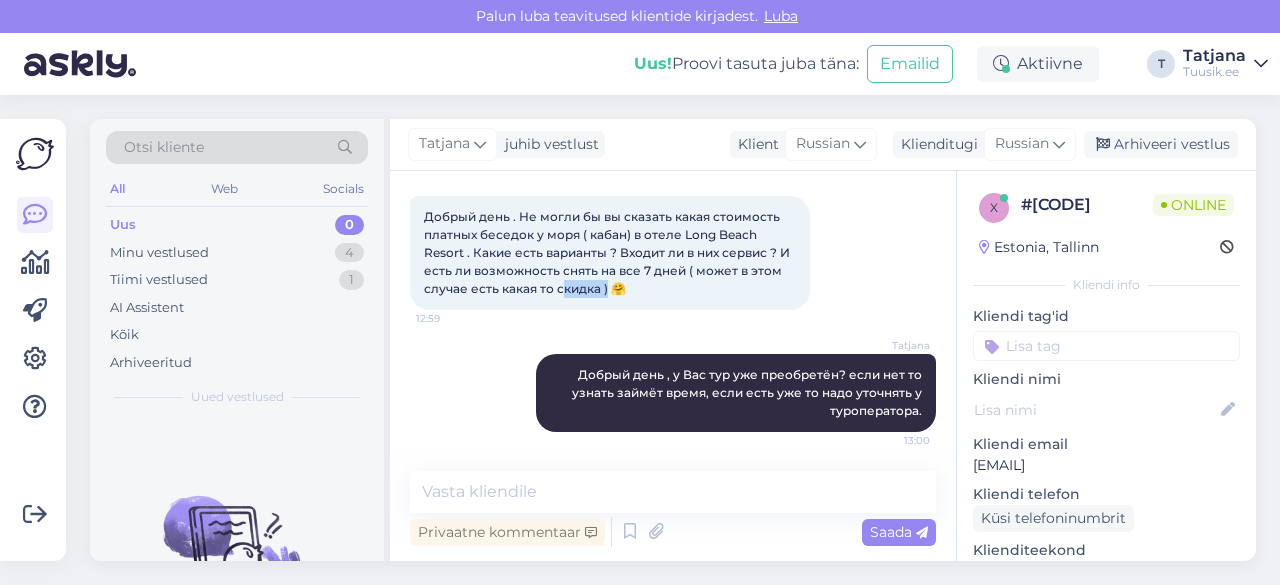 drag, startPoint x: 608, startPoint y: 282, endPoint x: 582, endPoint y: 273, distance: 27.513634 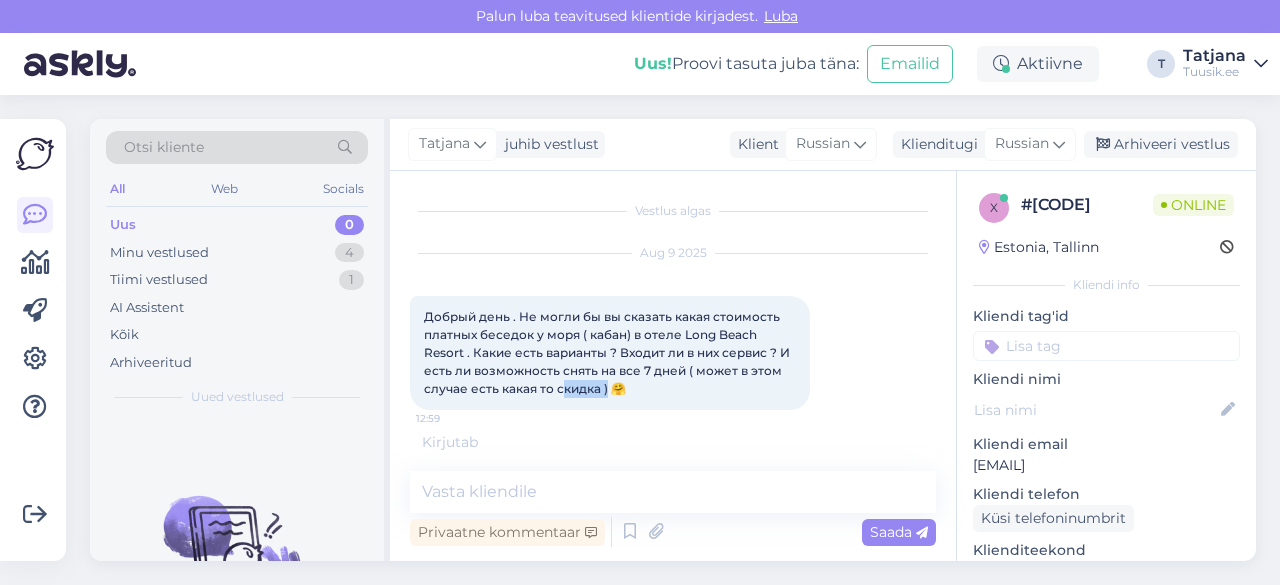 scroll, scrollTop: 0, scrollLeft: 0, axis: both 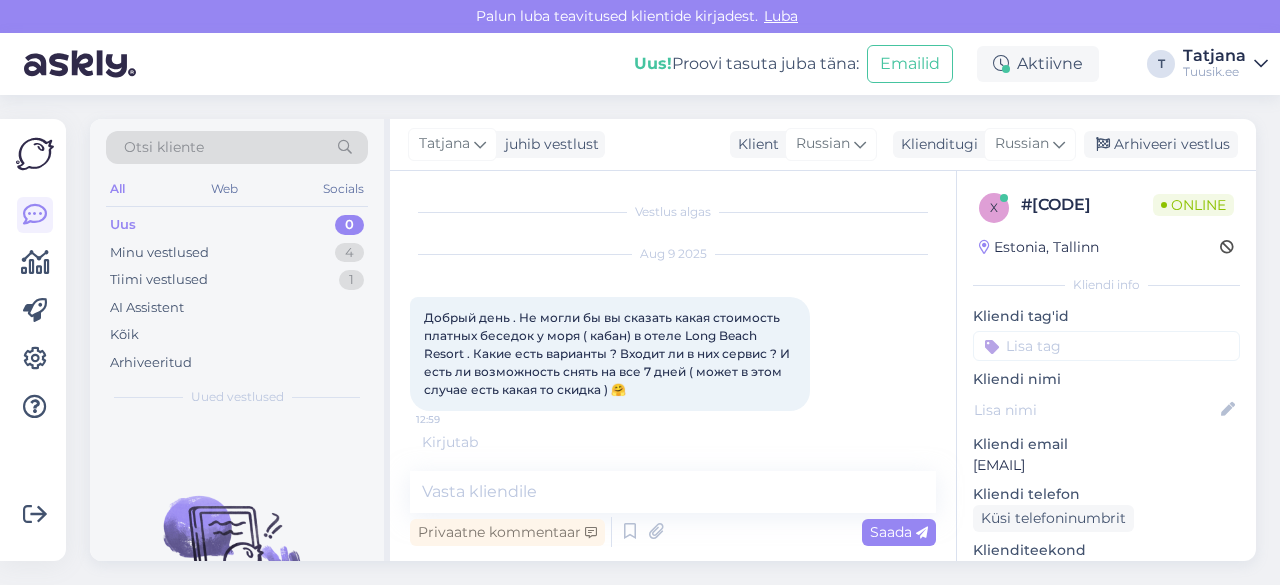 click on "Добрый день . Не могли бы вы сказать какая стоимость платных беседок у моря ( кабан) в отеле Long Beach Resort . Какие есть варианты ? Входит ли в них сервис ? И есть ли возможность снять на все 7 дней ( может в этом случае есть какая то скидка ) 🤗" at bounding box center (608, 353) 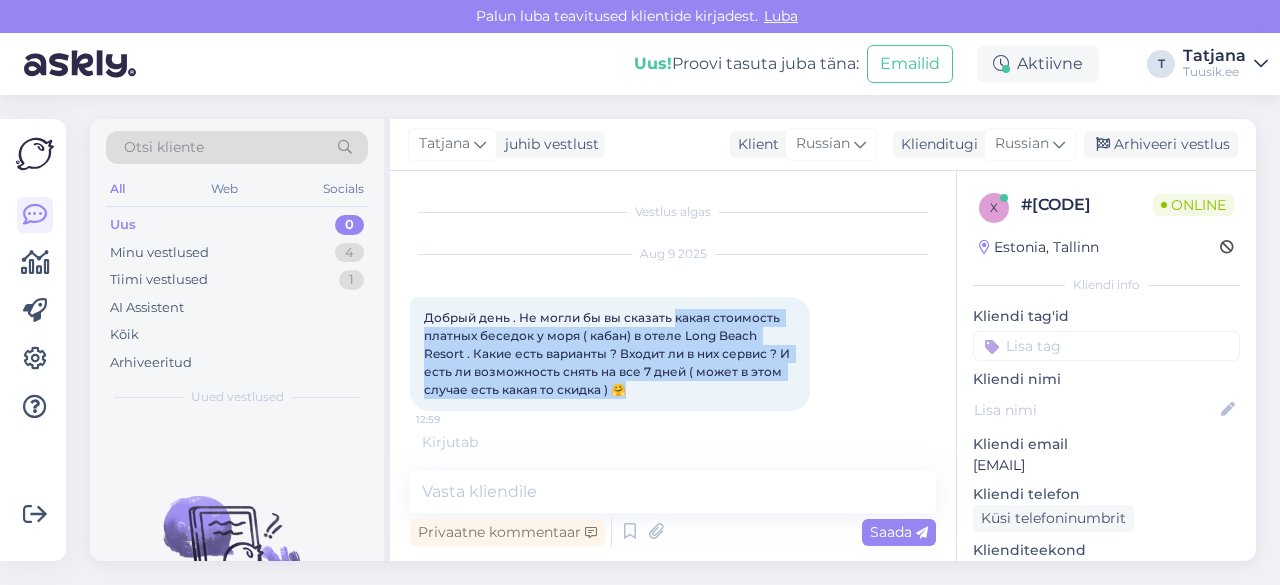 drag, startPoint x: 678, startPoint y: 316, endPoint x: 675, endPoint y: 397, distance: 81.055534 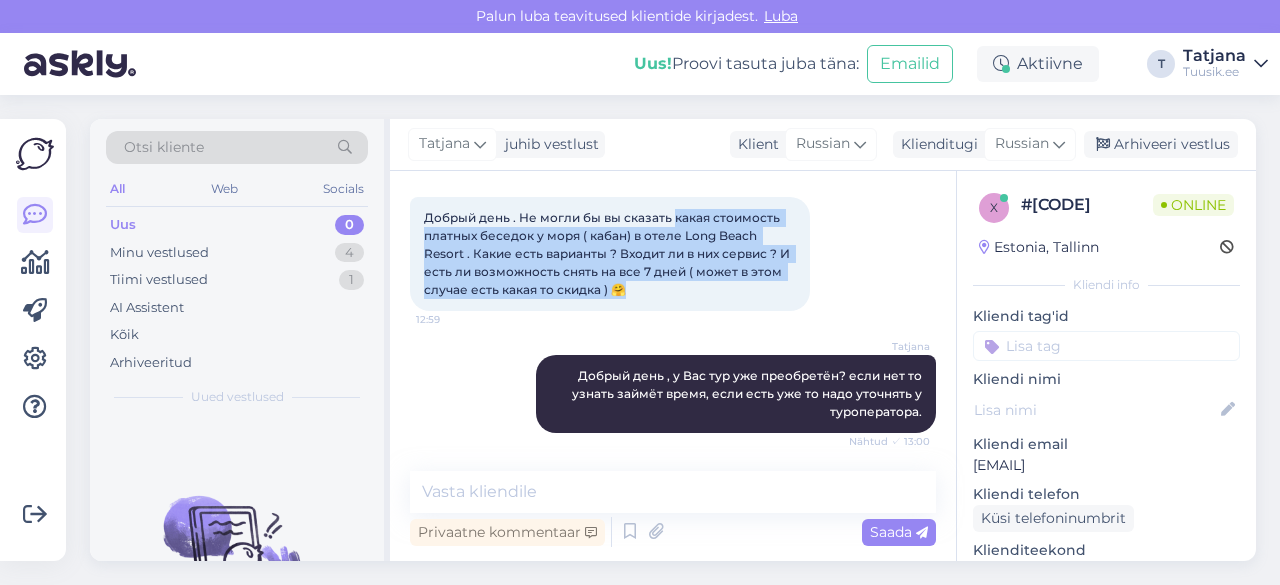 scroll, scrollTop: 101, scrollLeft: 0, axis: vertical 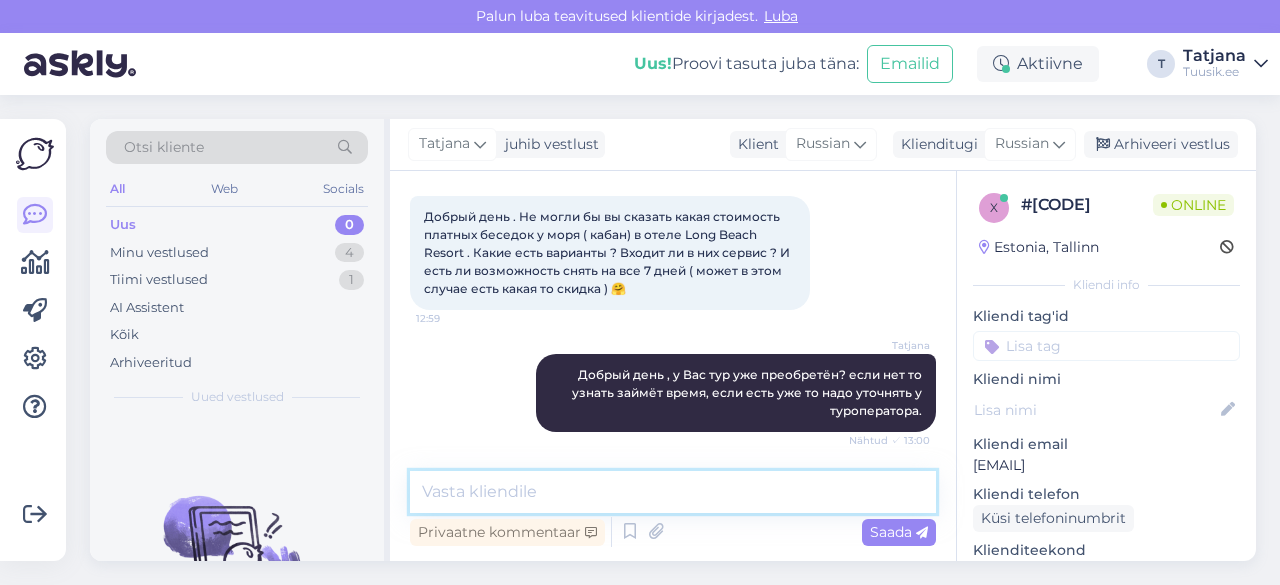 click at bounding box center (673, 492) 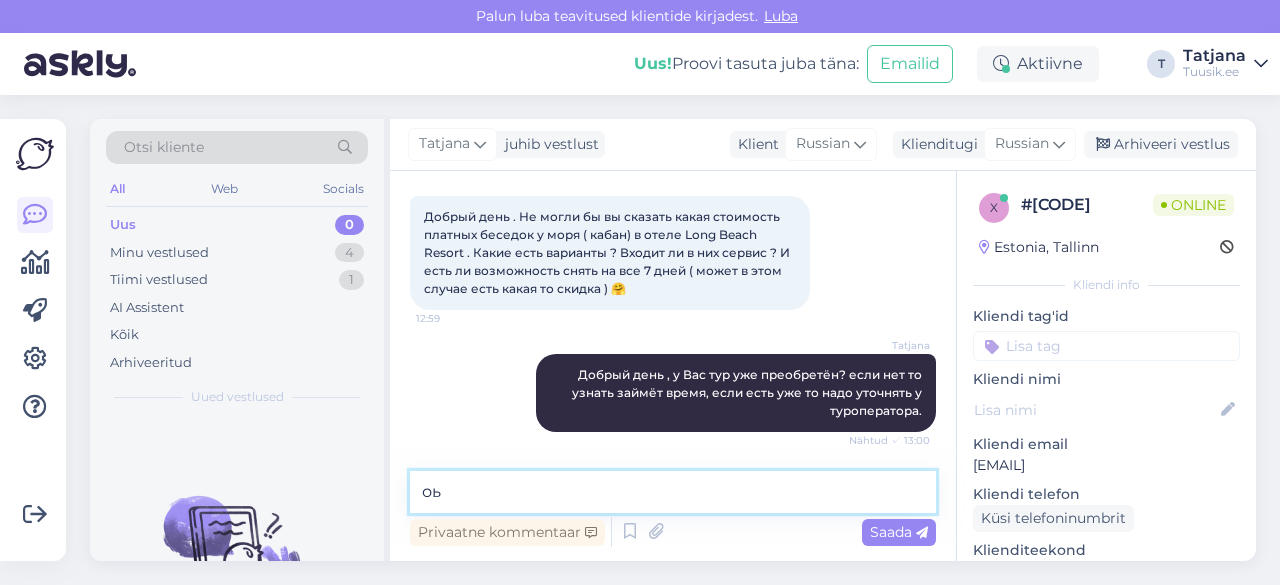 type on "о" 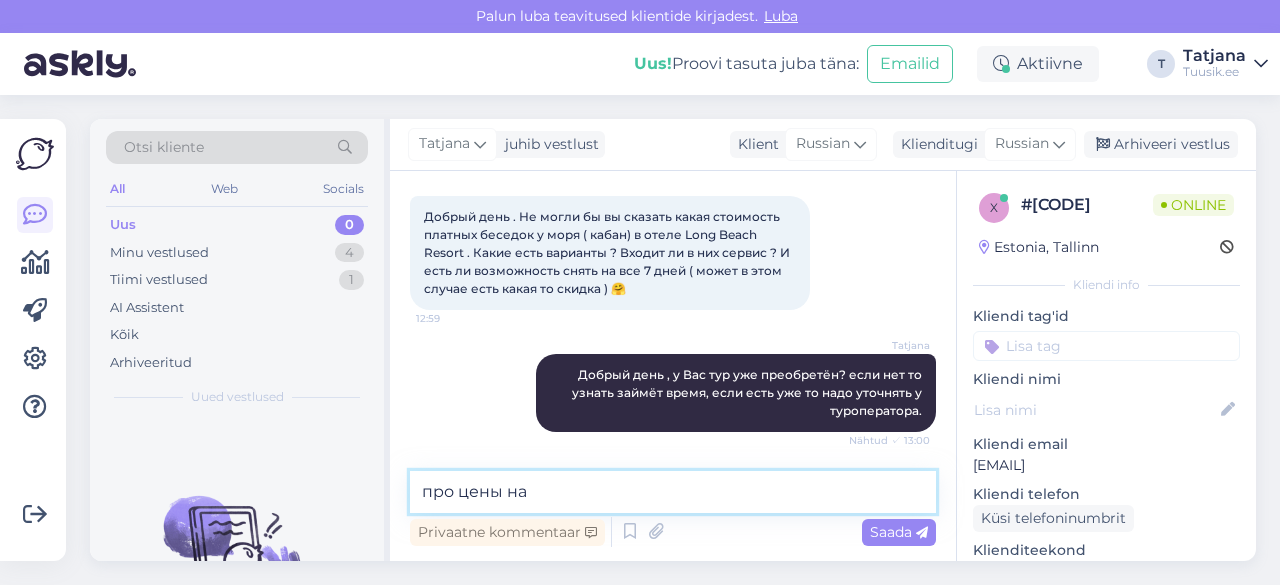 scroll, scrollTop: 205, scrollLeft: 0, axis: vertical 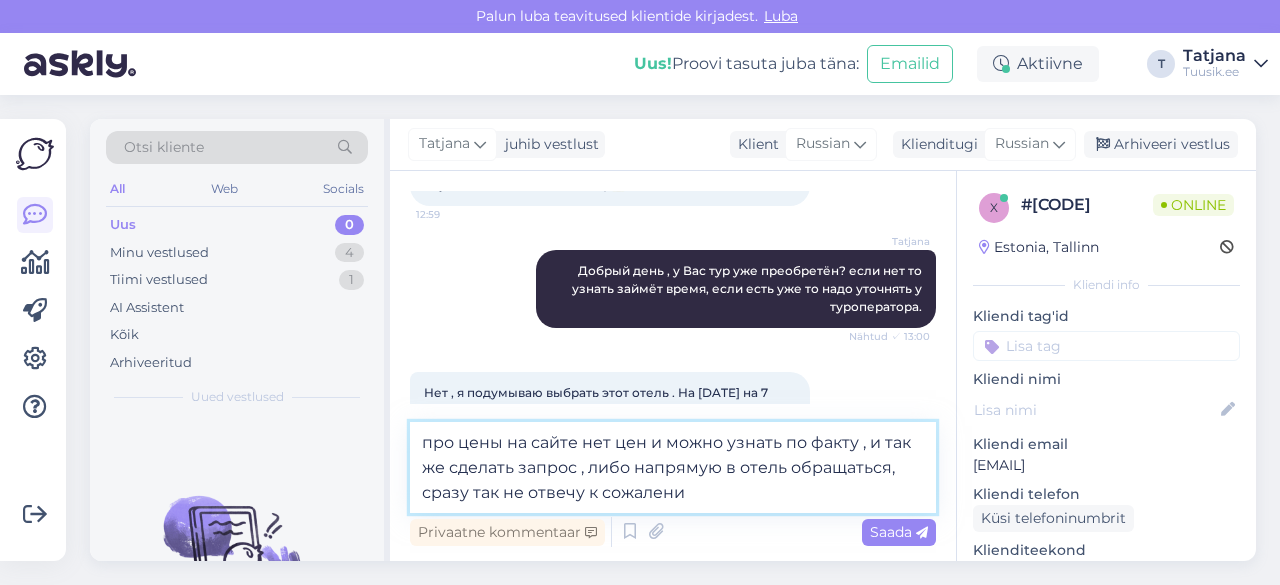 type on "про цены на сайте нет цен и можно узнать по факту , и так же сделать запрос , либо напрямую в отель обращаться, сразу так не отвечу к сожалению" 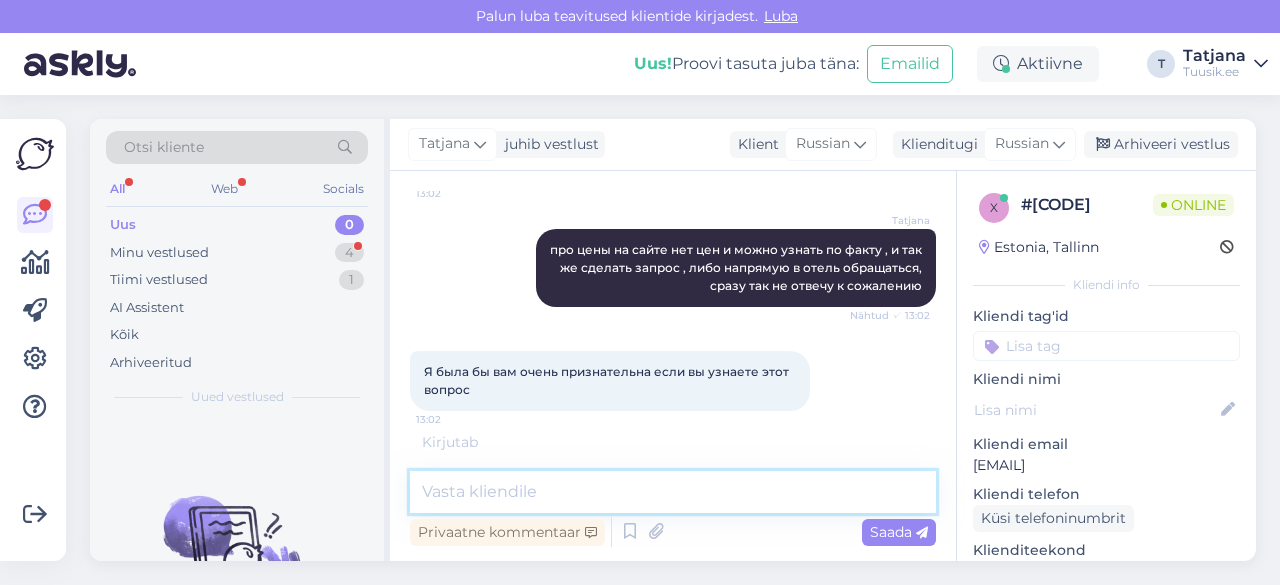 scroll, scrollTop: 431, scrollLeft: 0, axis: vertical 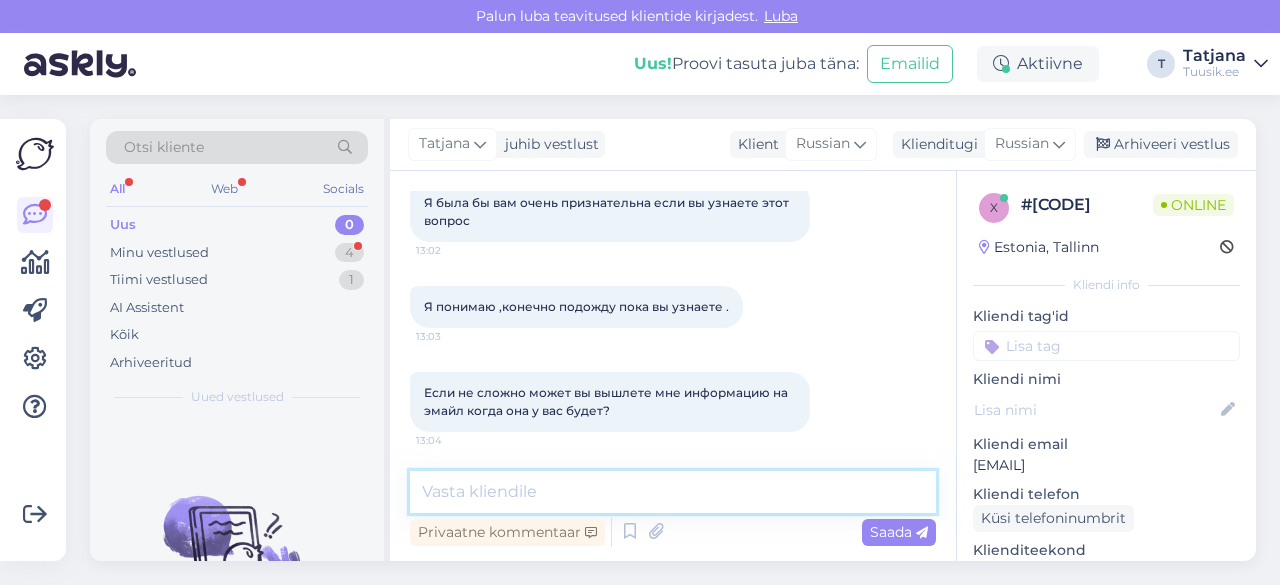 click at bounding box center (673, 492) 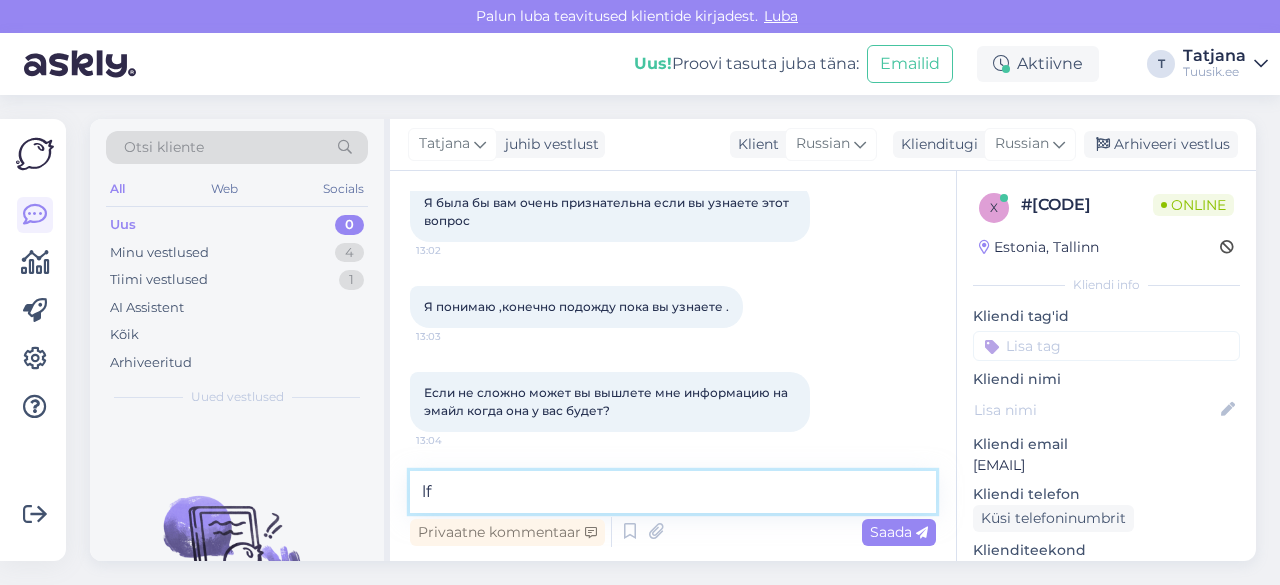 type on "l" 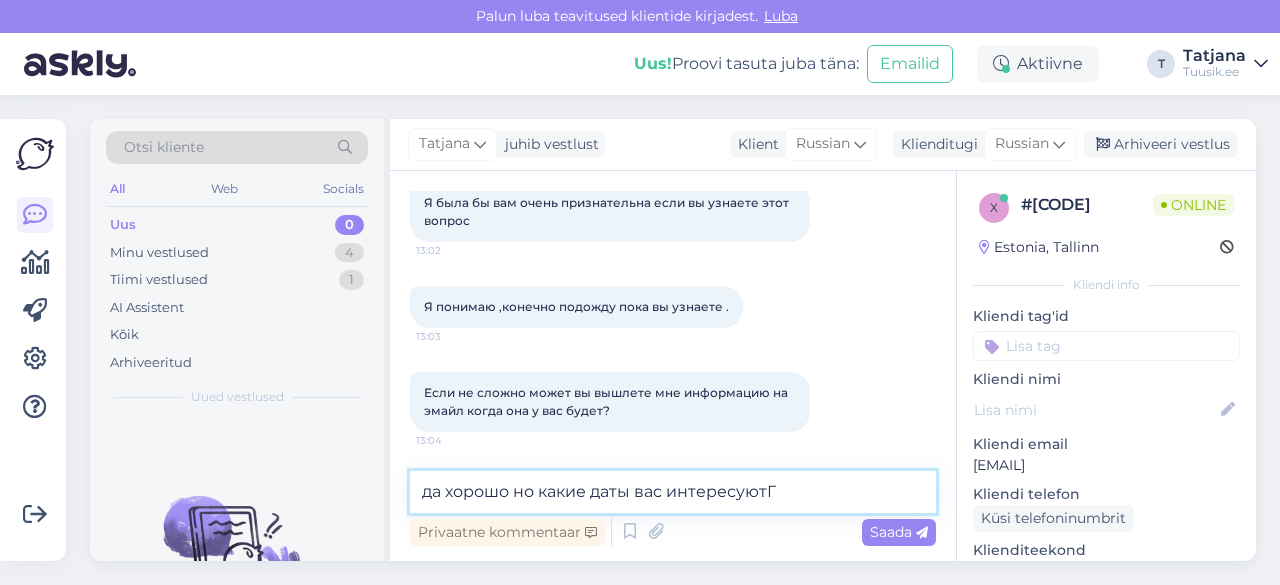 type on "да хорошо но какие даты вас интересуют" 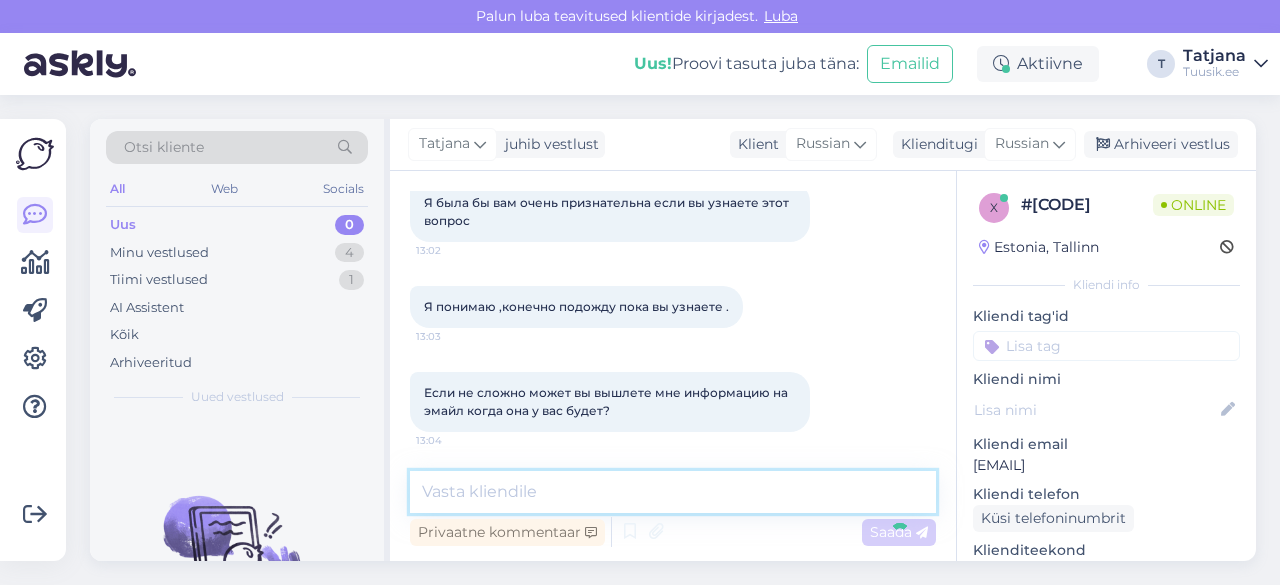 scroll, scrollTop: 707, scrollLeft: 0, axis: vertical 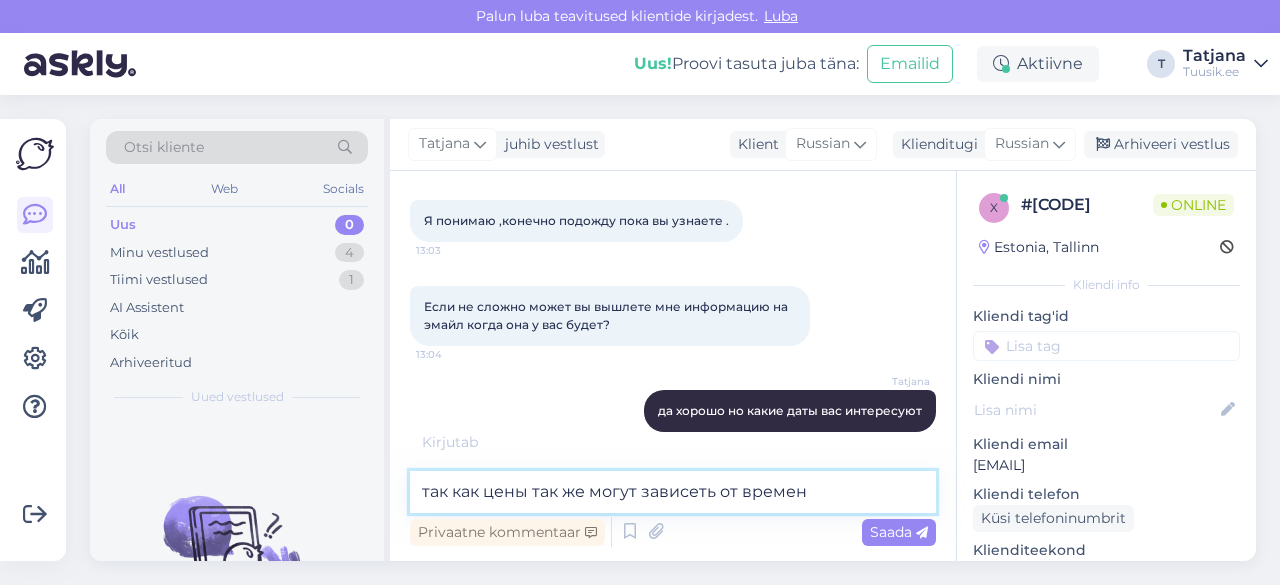 type on "так как цены так же могут зависеть от времени" 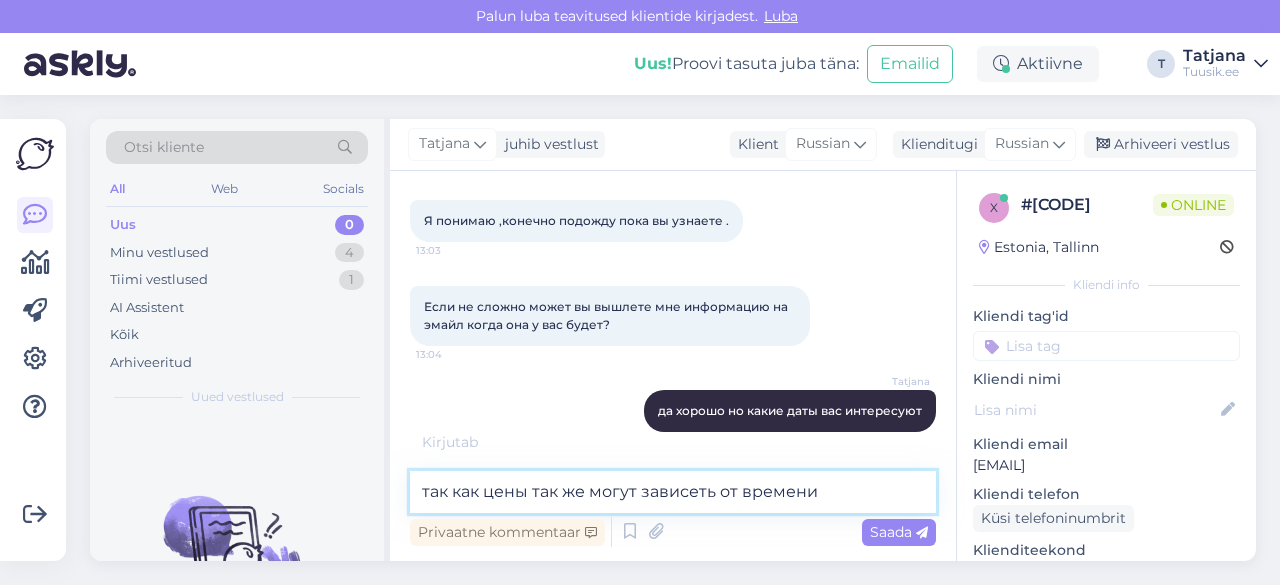 type 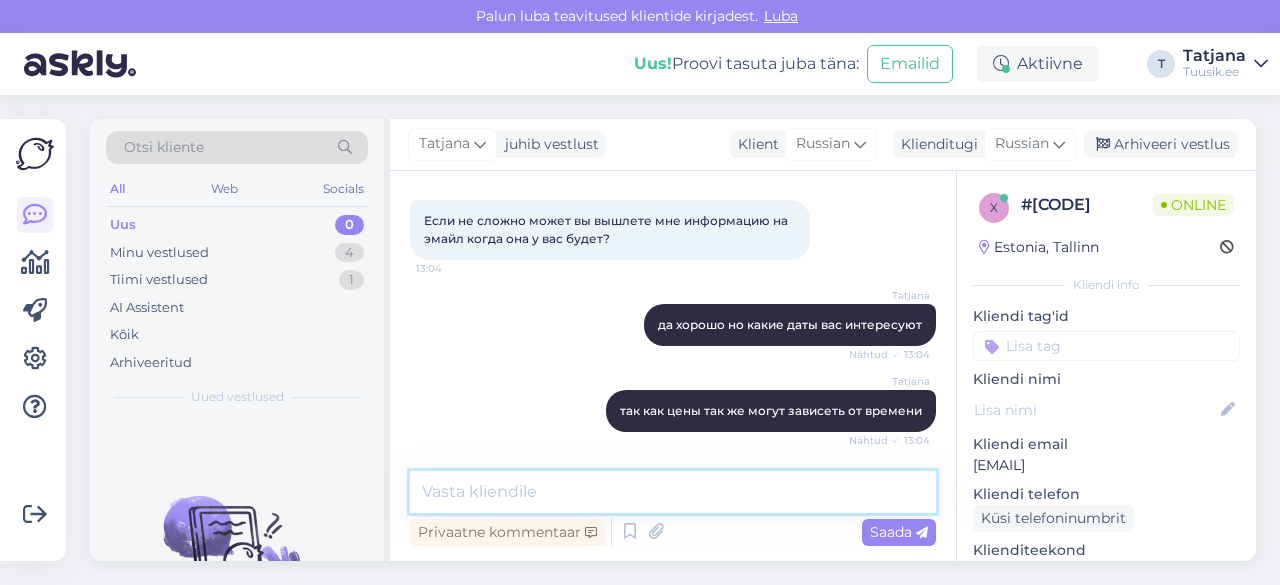 scroll, scrollTop: 879, scrollLeft: 0, axis: vertical 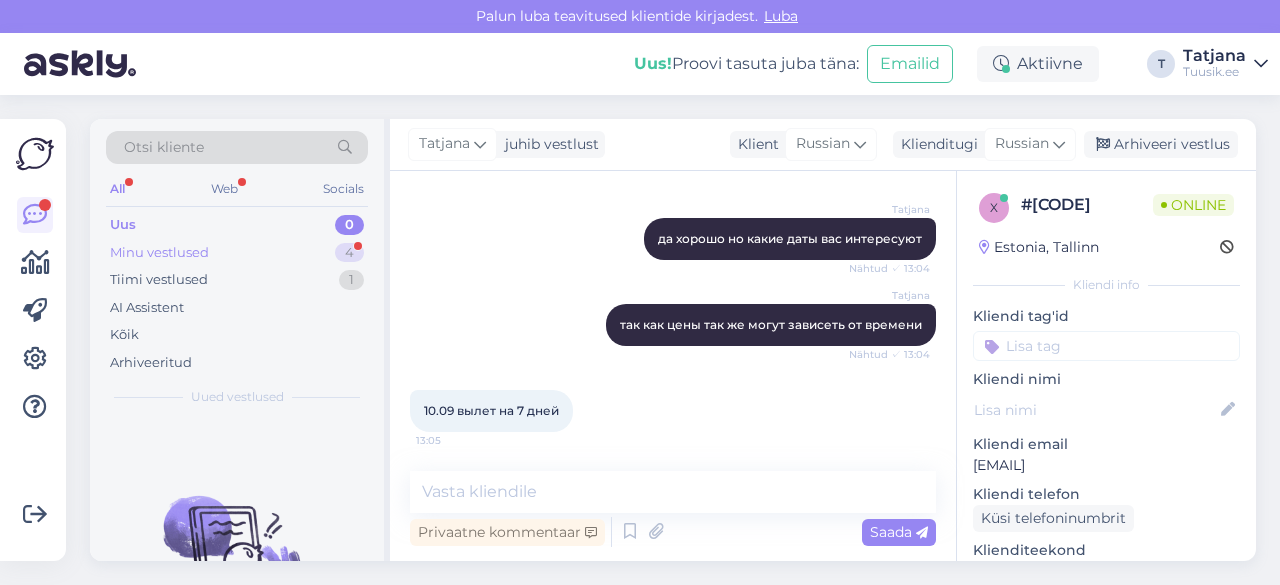 click on "Minu vestlused 4" at bounding box center [237, 253] 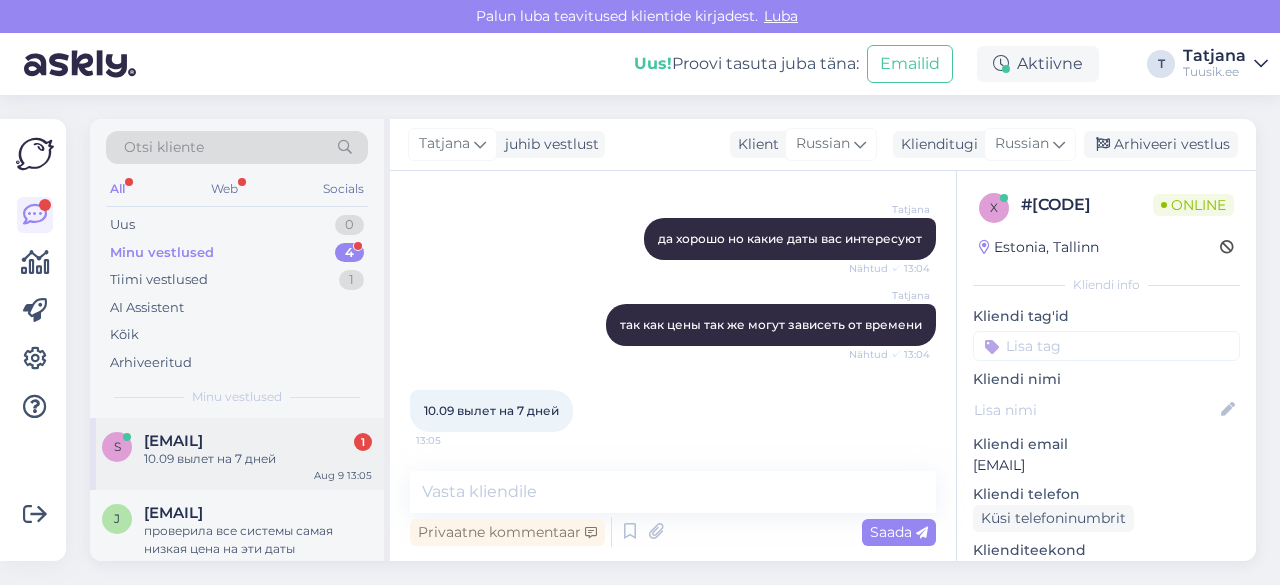 click on "10.09 вылет на 7 дней" at bounding box center (258, 459) 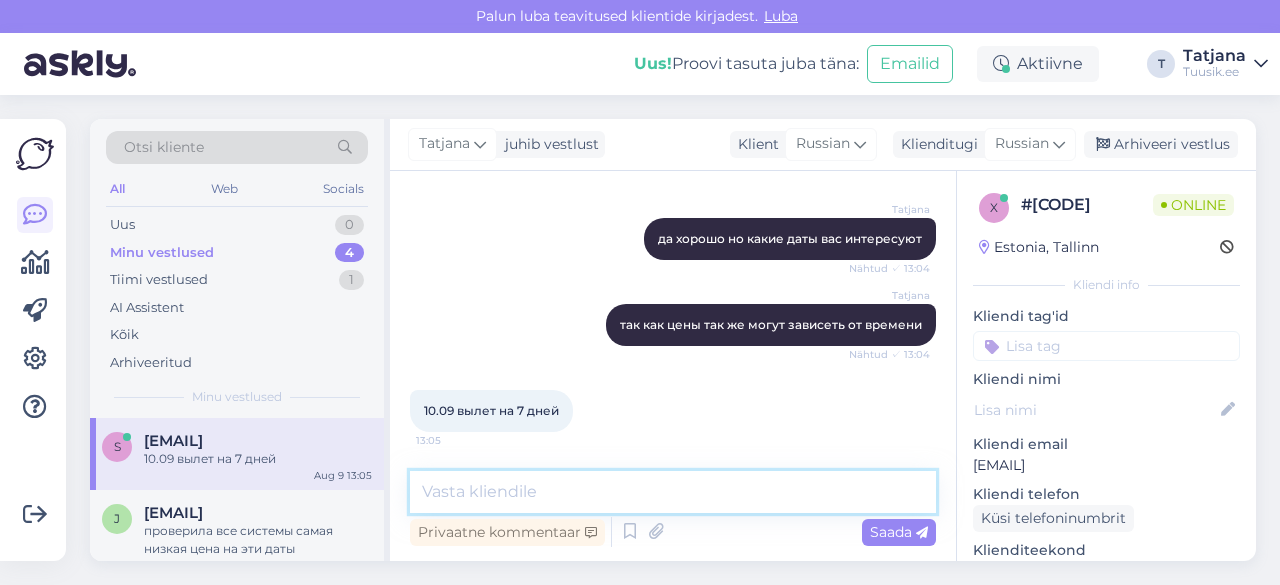 click at bounding box center [673, 492] 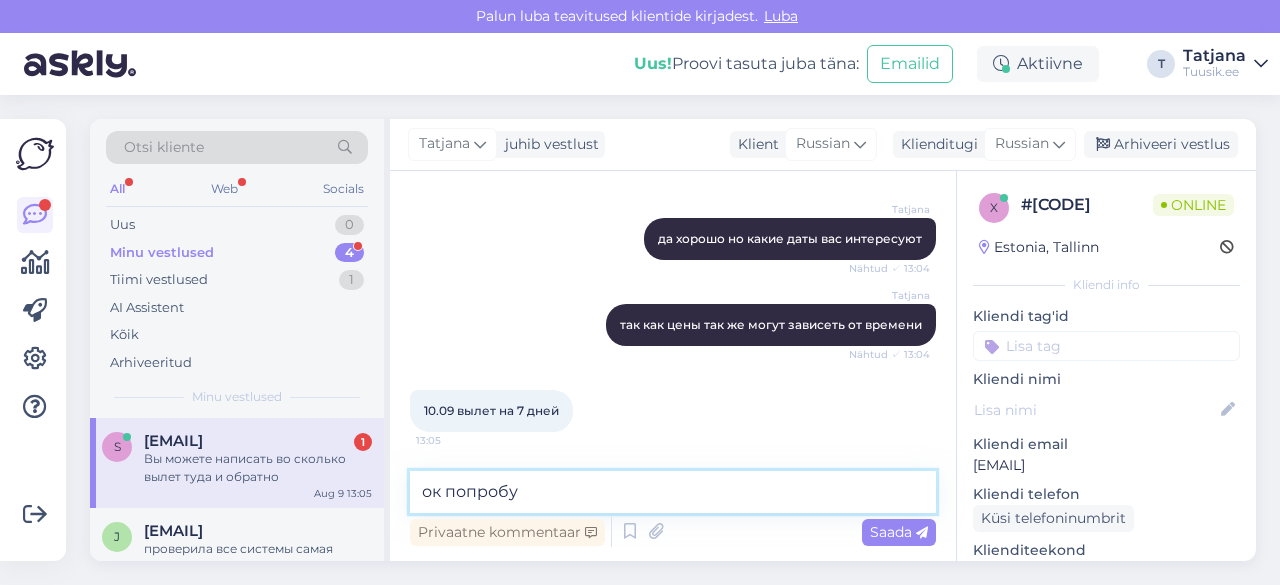 scroll, scrollTop: 965, scrollLeft: 0, axis: vertical 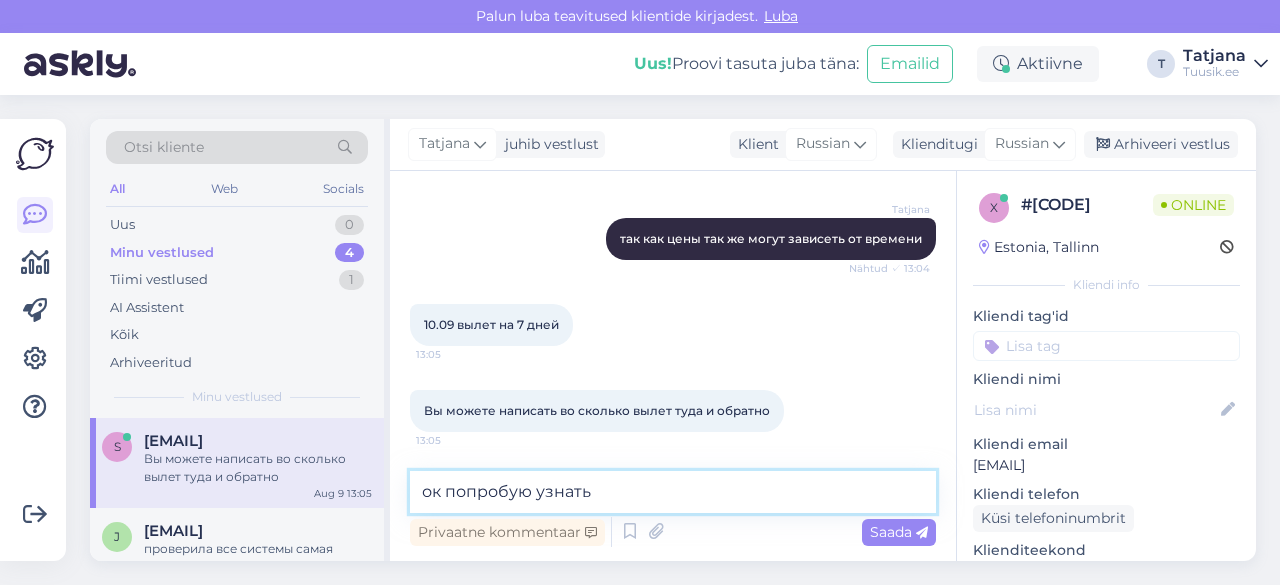 type on "ок попробую узнать" 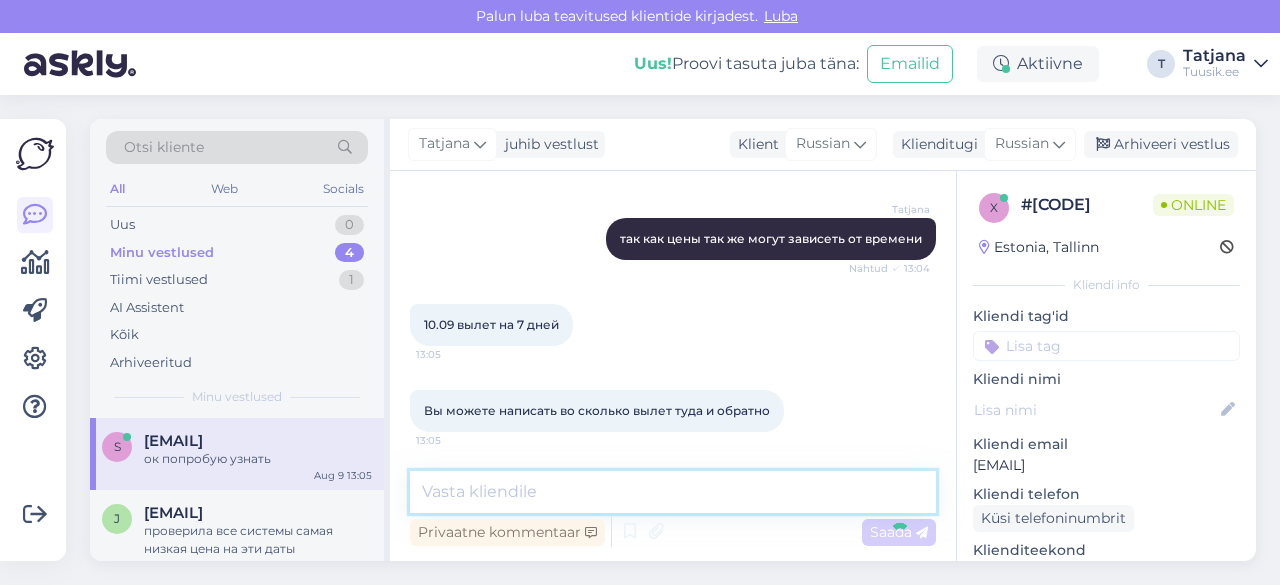 scroll, scrollTop: 1051, scrollLeft: 0, axis: vertical 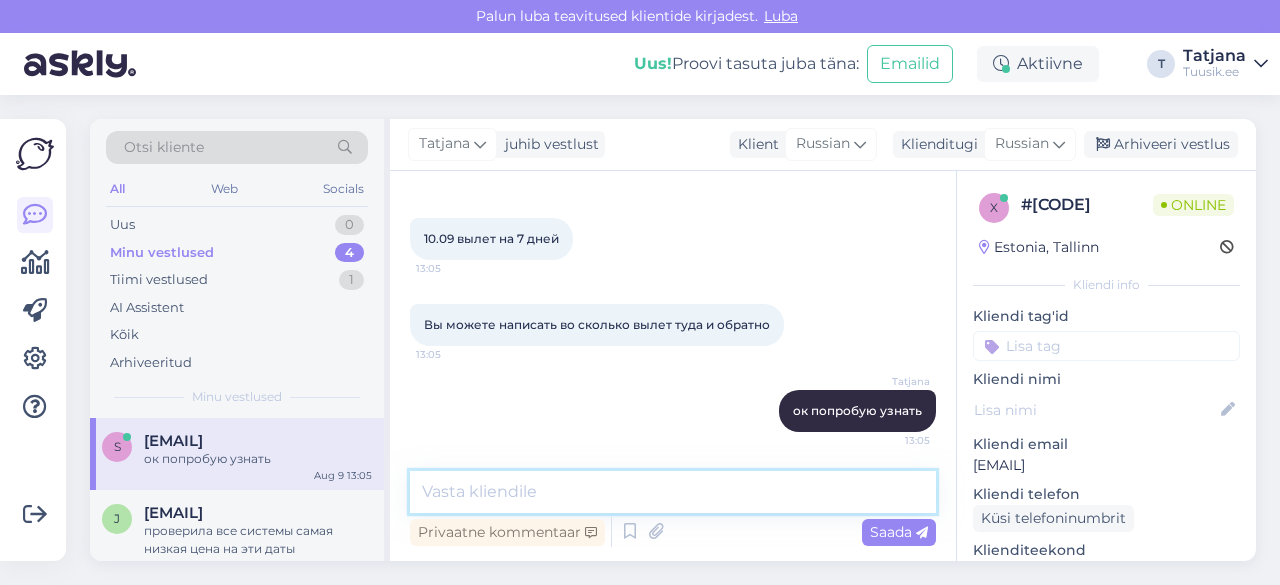 click at bounding box center (673, 492) 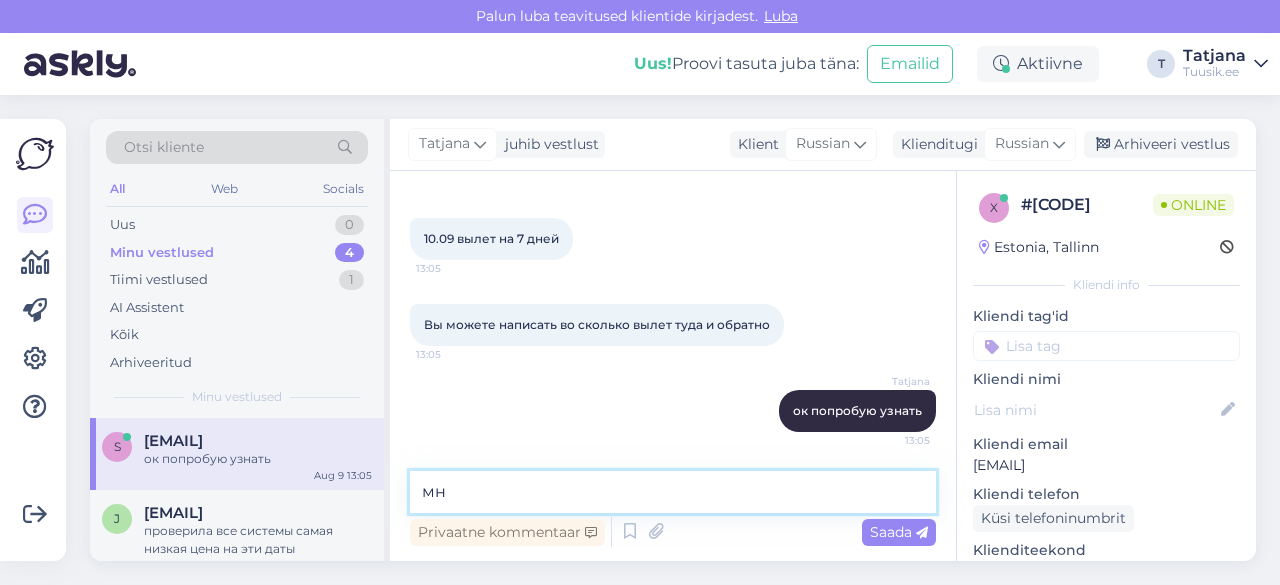type on "м" 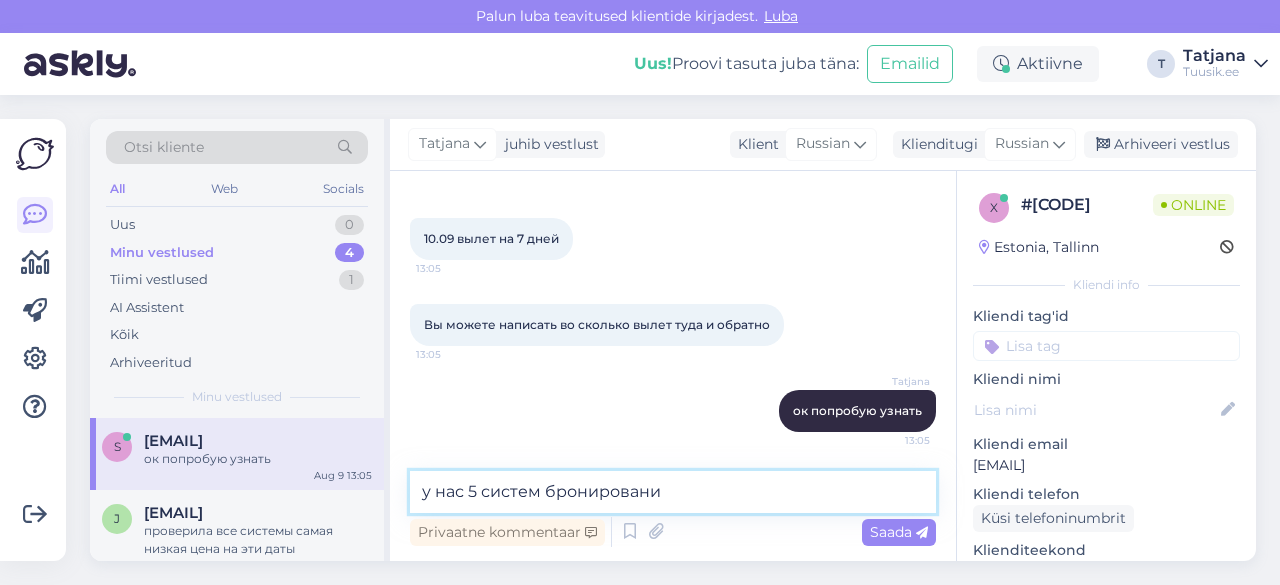 type on "у нас 5 систем бронирования" 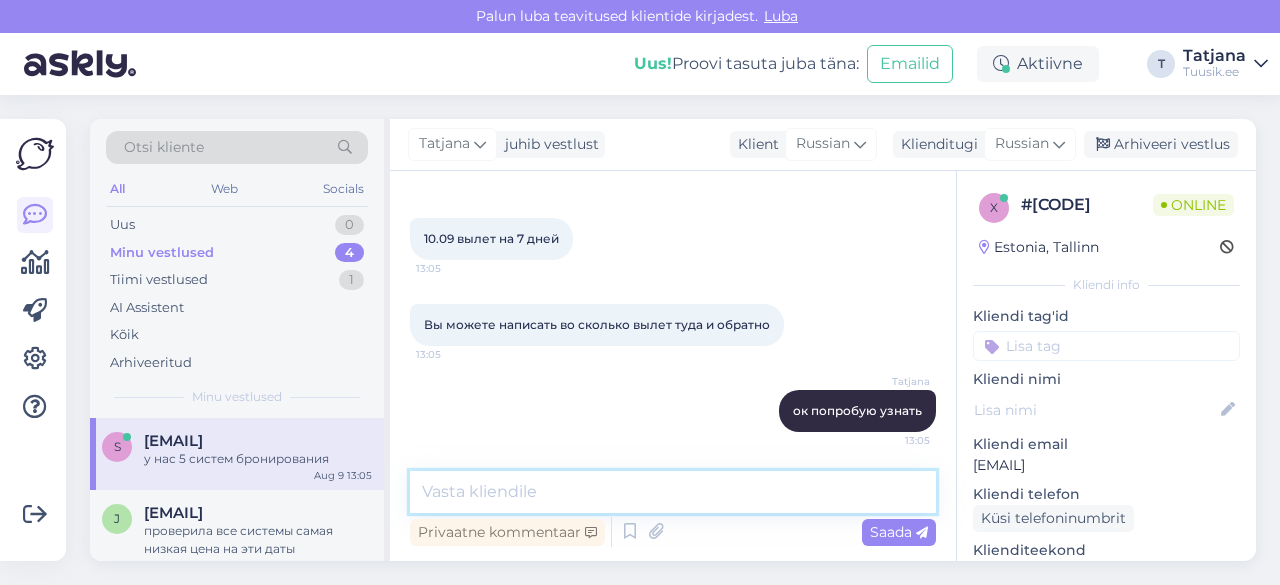 scroll, scrollTop: 1137, scrollLeft: 0, axis: vertical 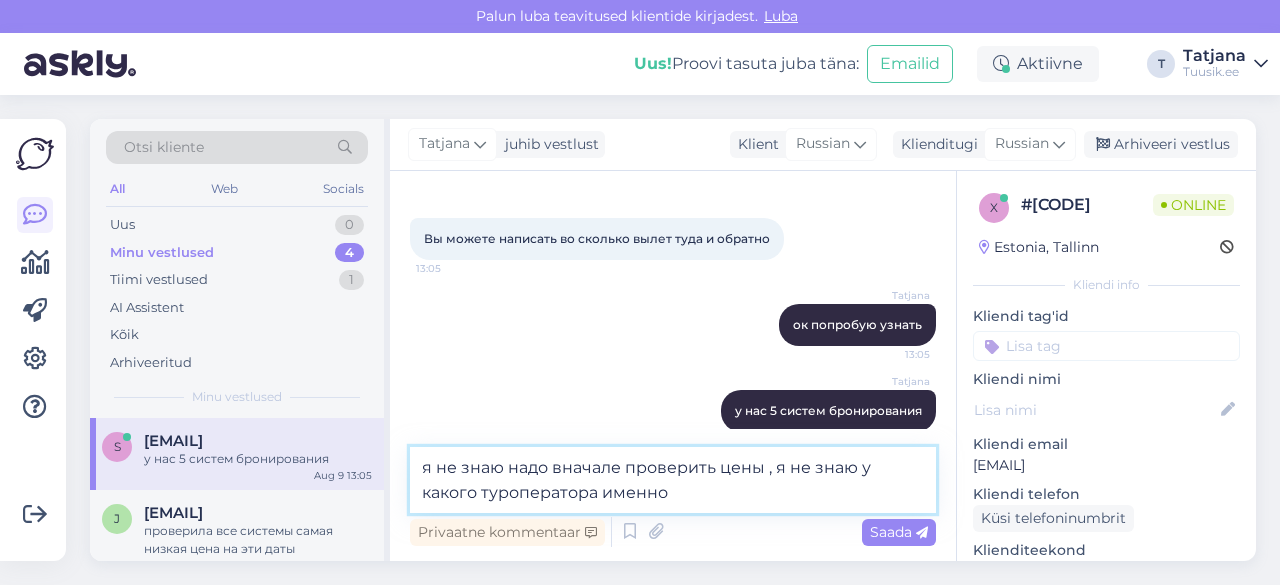 type on "я не знаю надо вначале проверить цены , я не знаю у какого туроператора именно" 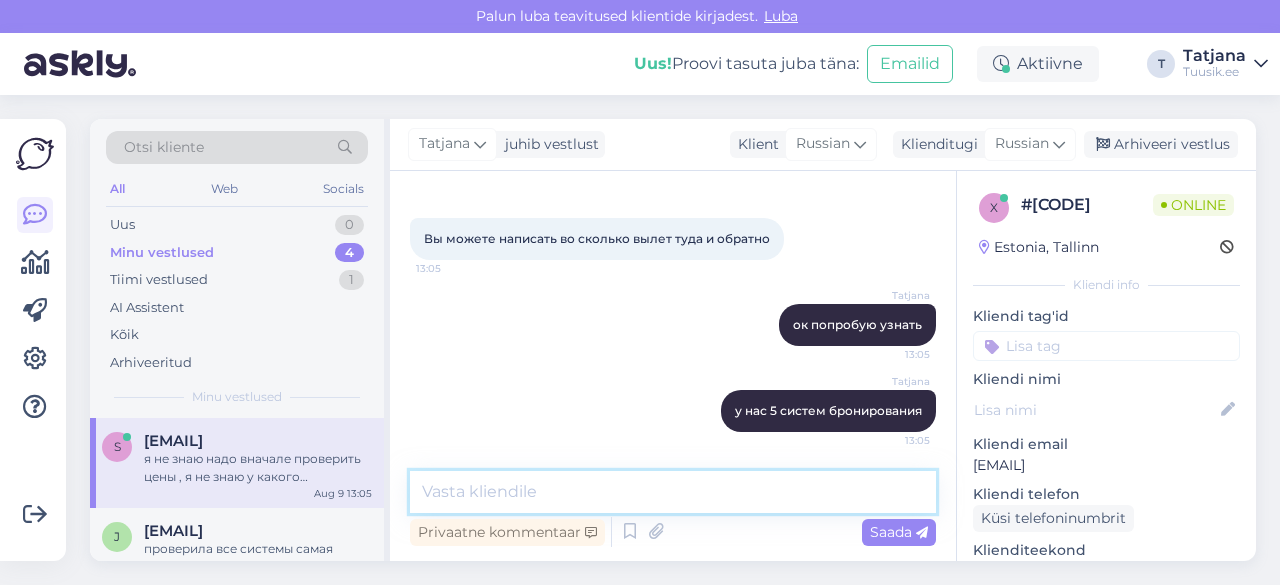 scroll, scrollTop: 1241, scrollLeft: 0, axis: vertical 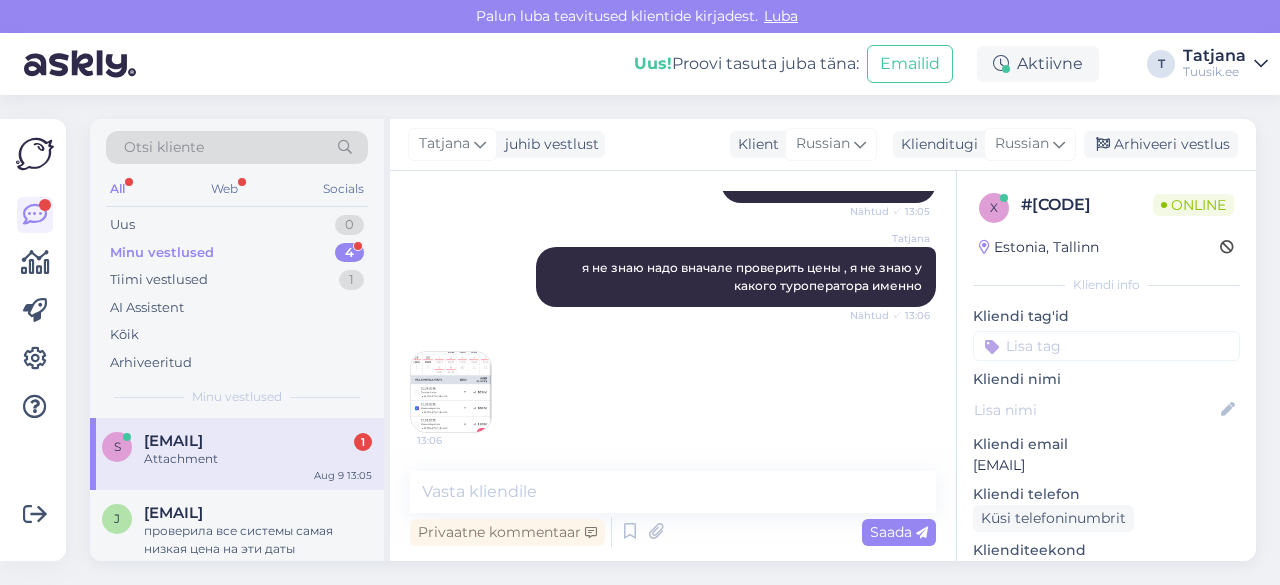 click at bounding box center (451, 392) 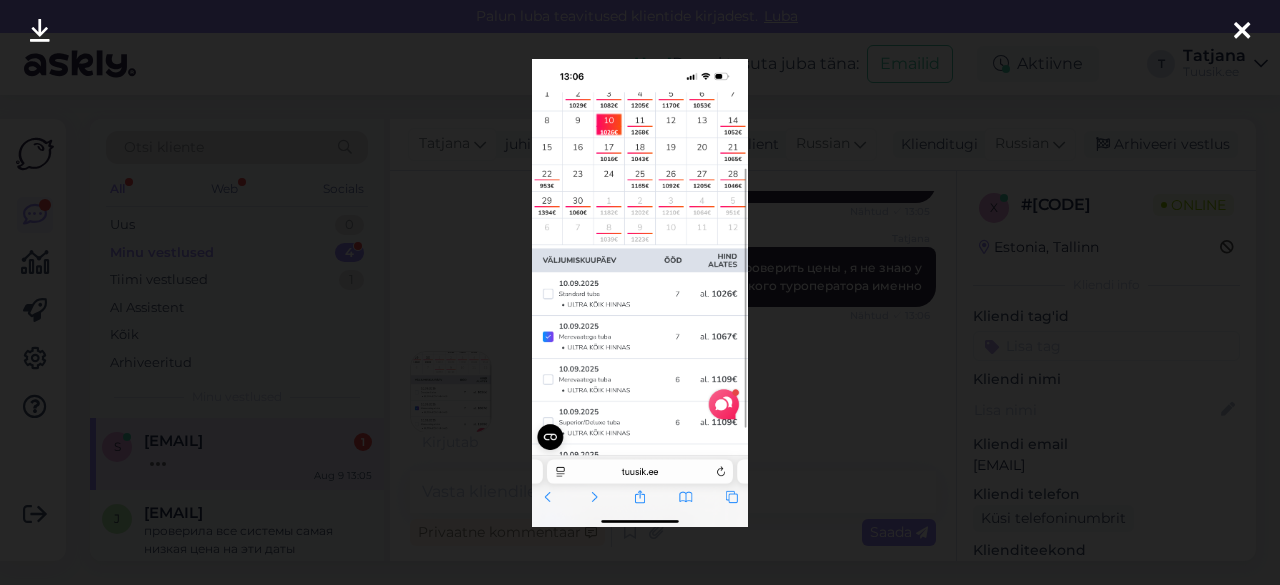 scroll, scrollTop: 1452, scrollLeft: 0, axis: vertical 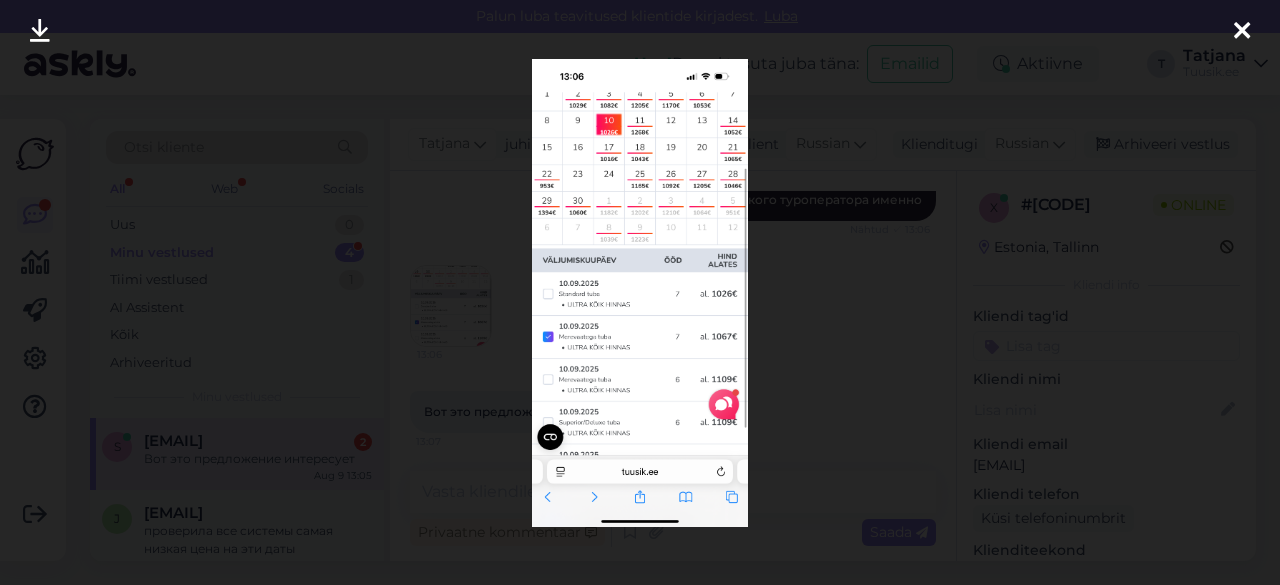 click at bounding box center (1242, 32) 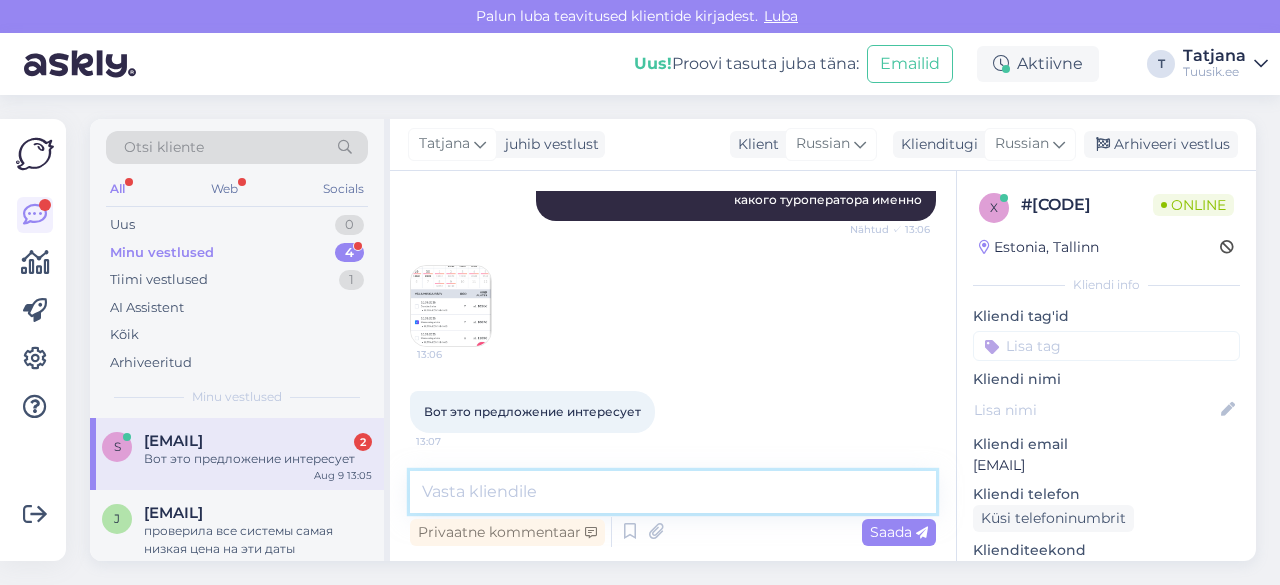 click at bounding box center (673, 492) 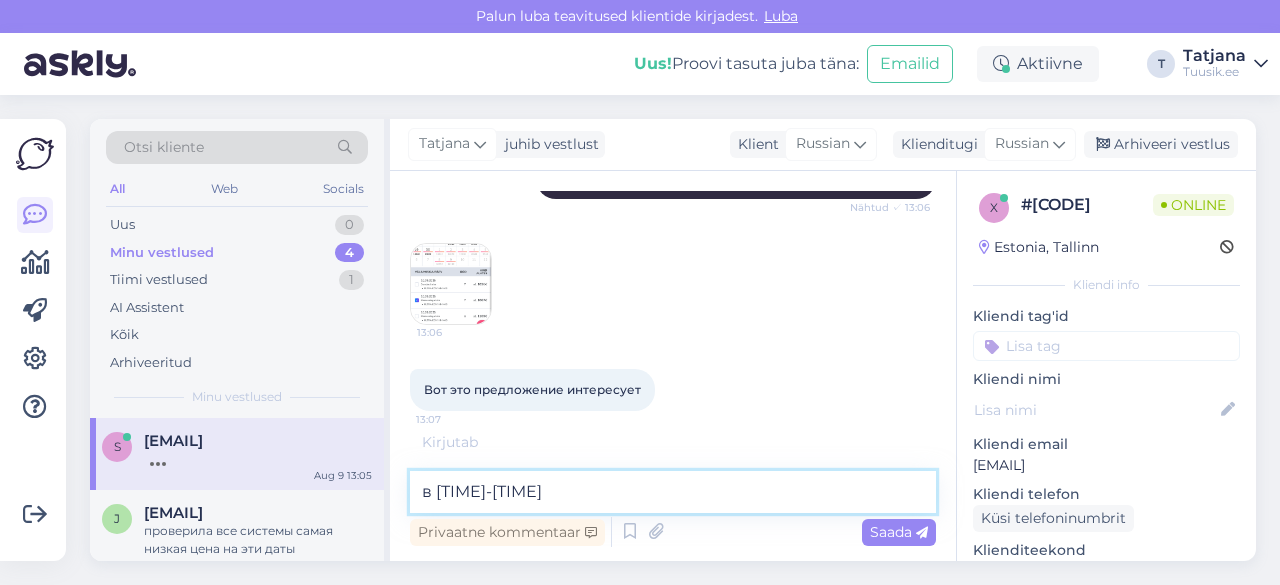 scroll, scrollTop: 1538, scrollLeft: 0, axis: vertical 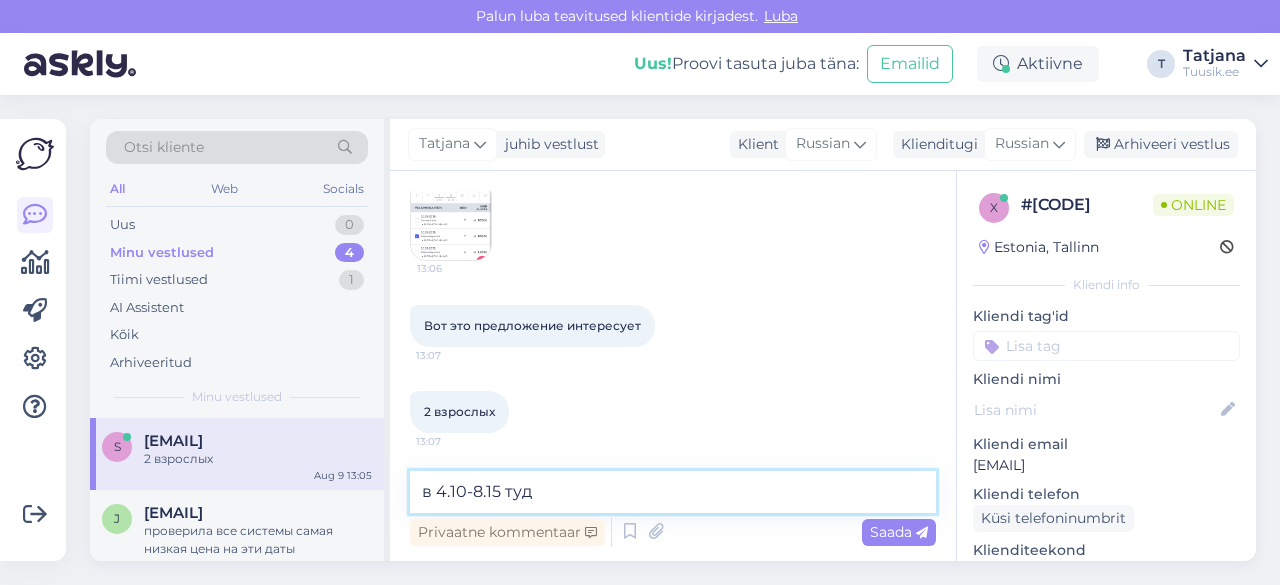 type on "в 4.10-8.15 туда" 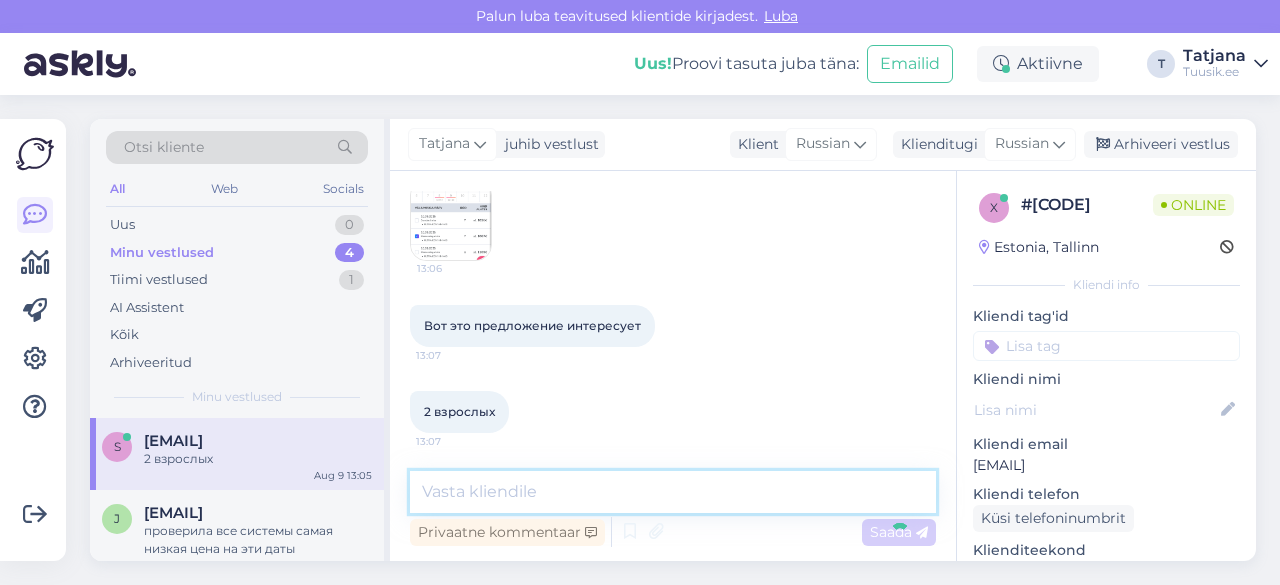 scroll, scrollTop: 1624, scrollLeft: 0, axis: vertical 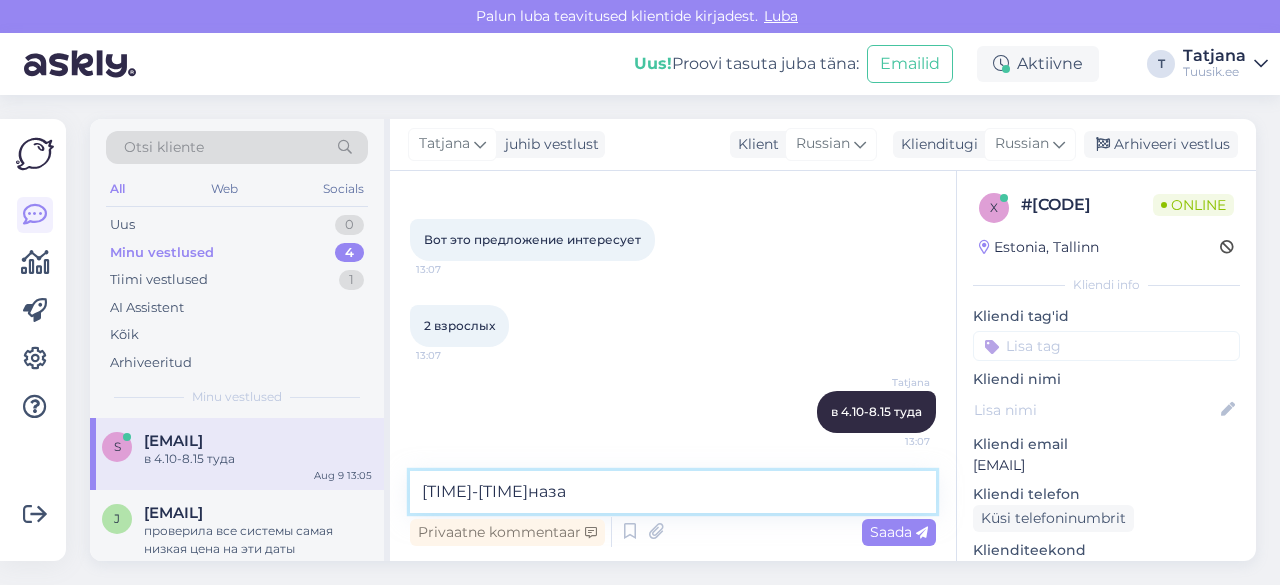 type on "18.55-23.00 назад" 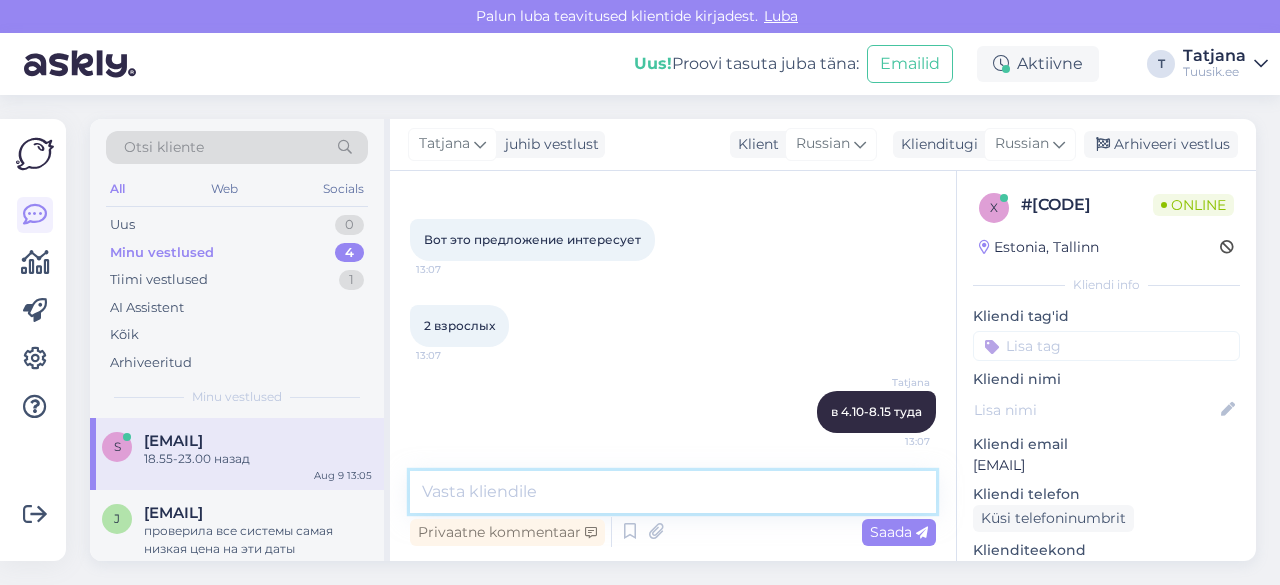 scroll, scrollTop: 1710, scrollLeft: 0, axis: vertical 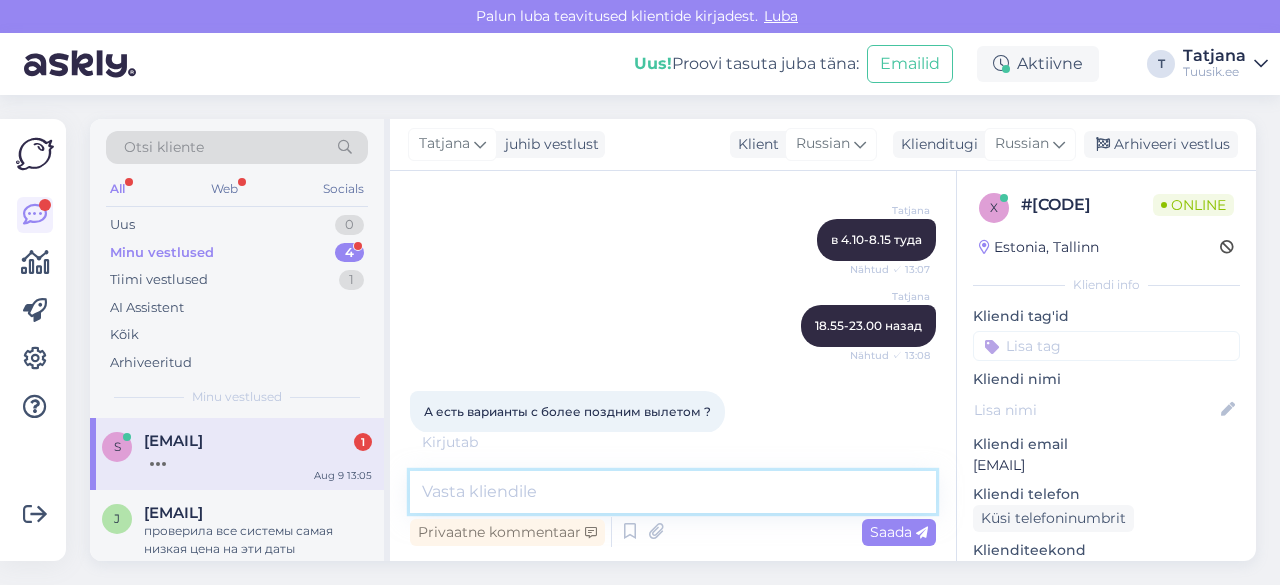 click at bounding box center (673, 492) 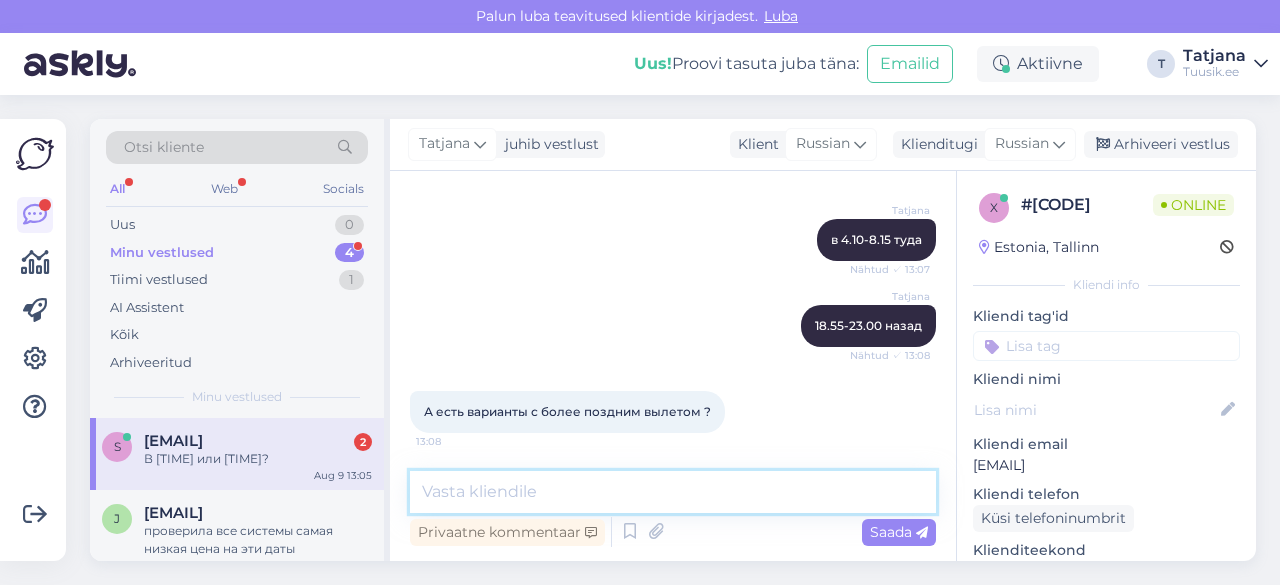 scroll, scrollTop: 1882, scrollLeft: 0, axis: vertical 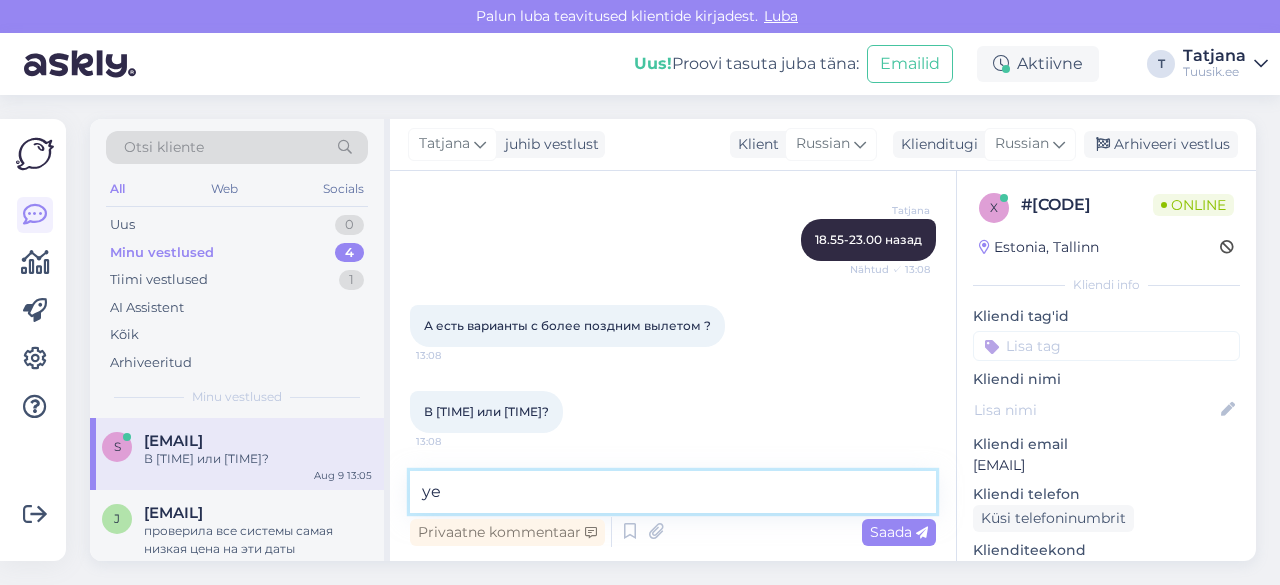 type on "y" 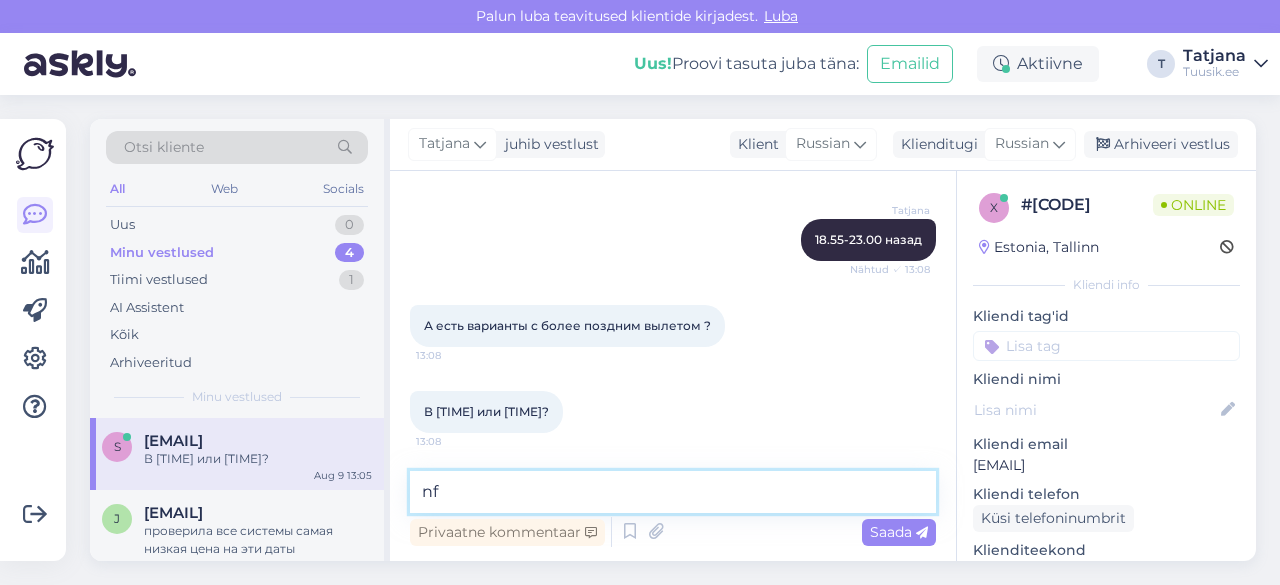 type on "n" 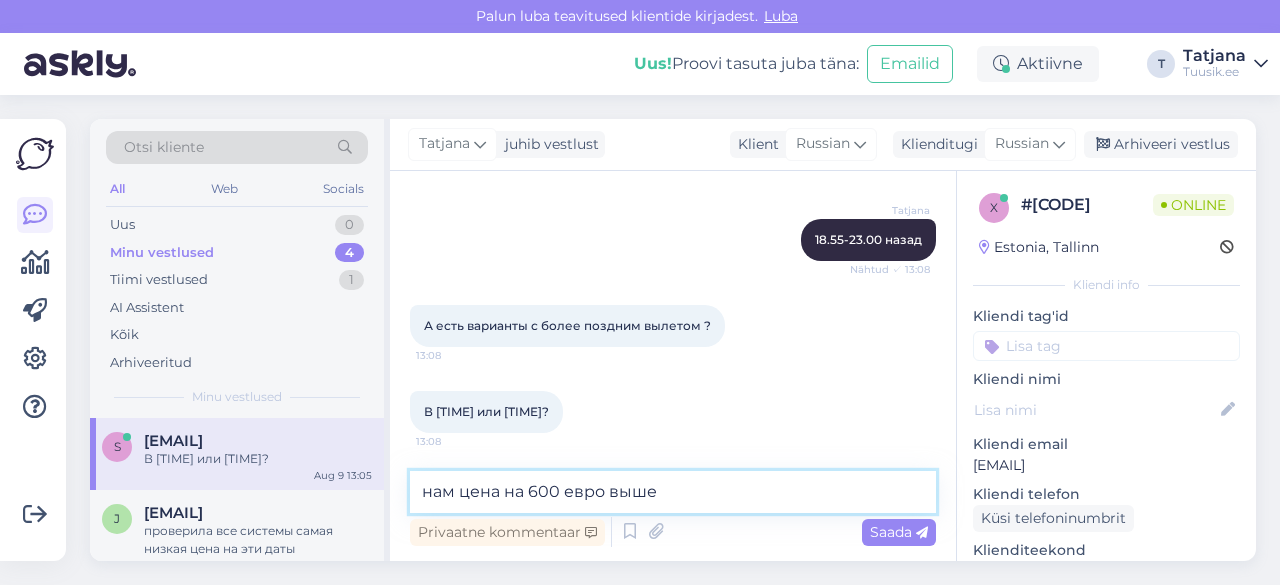 type on "нам цена на 600 евро выше" 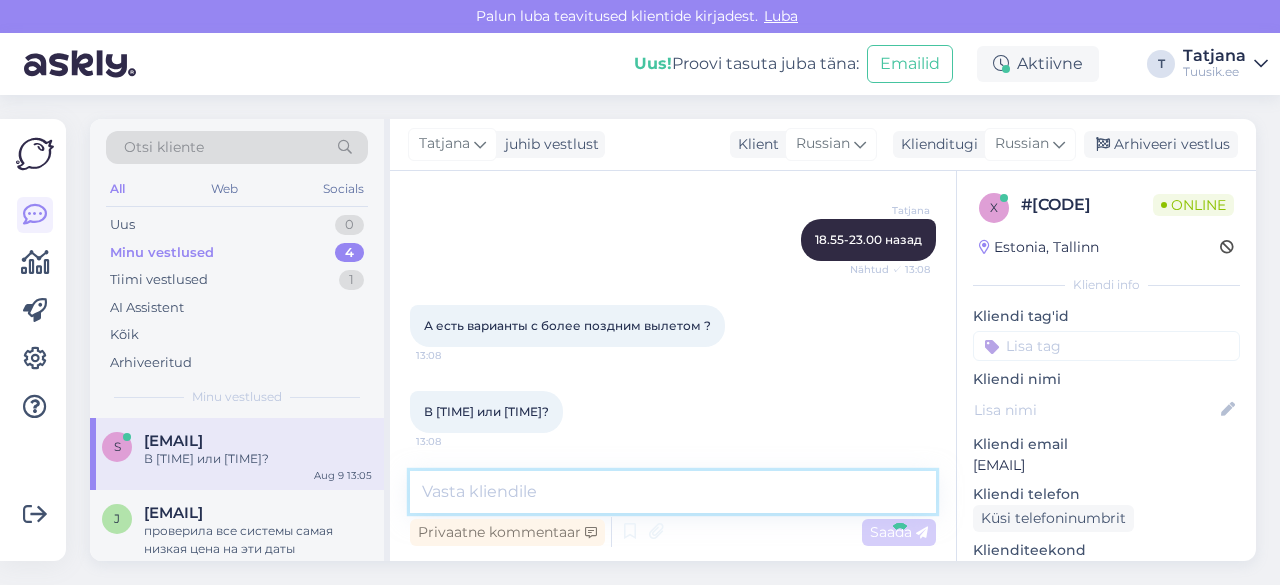 scroll, scrollTop: 1968, scrollLeft: 0, axis: vertical 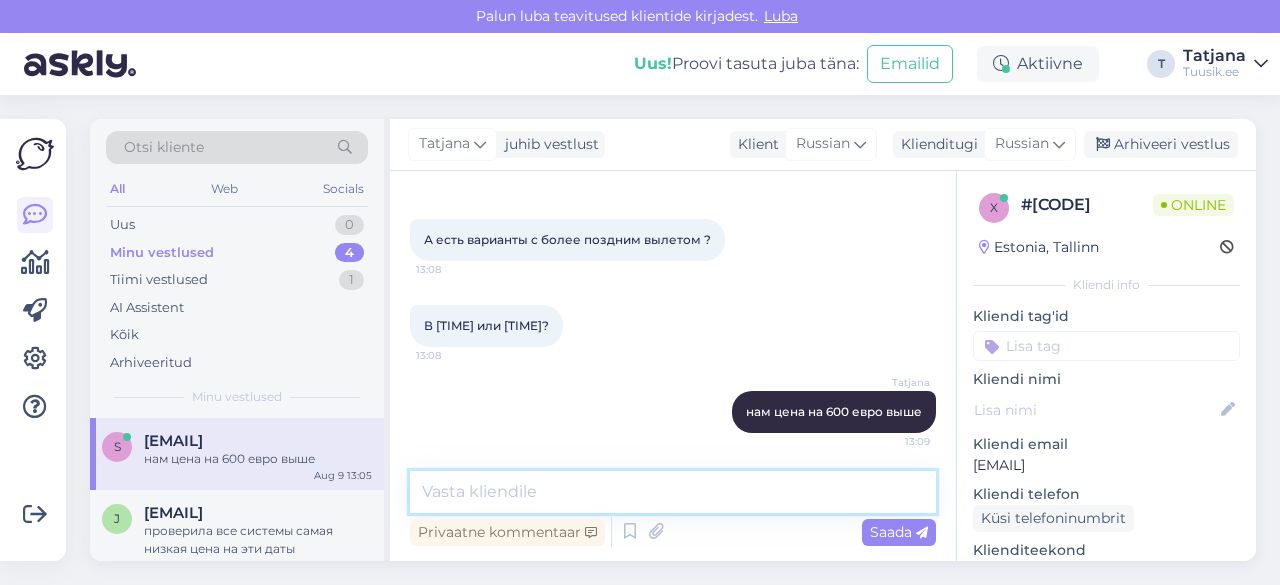 click at bounding box center (673, 492) 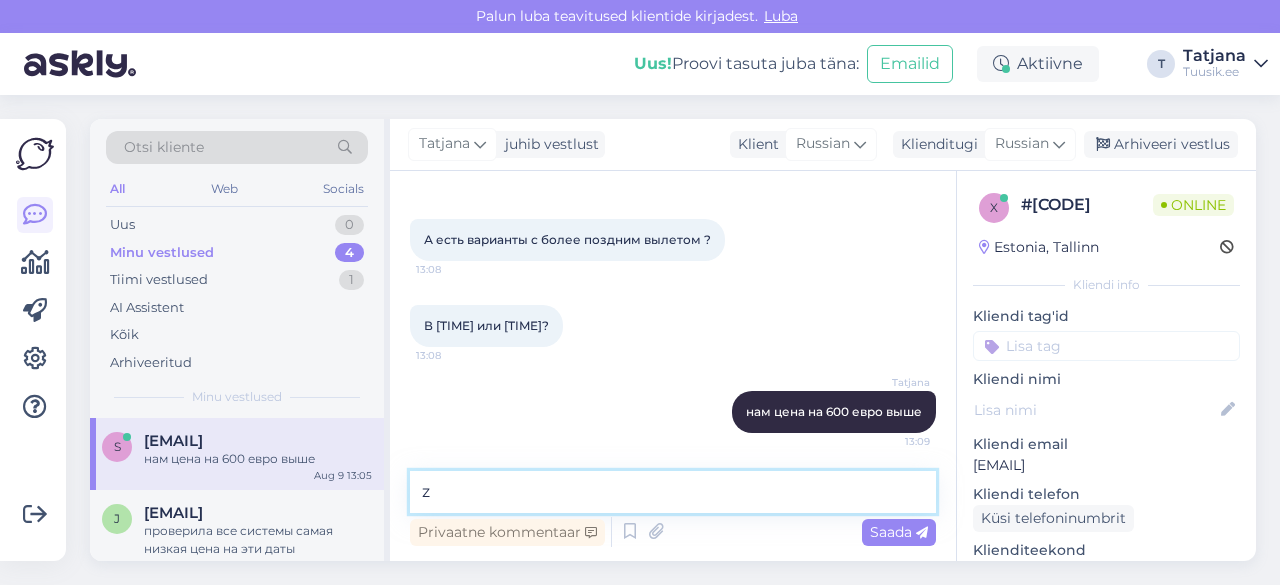 type on "z" 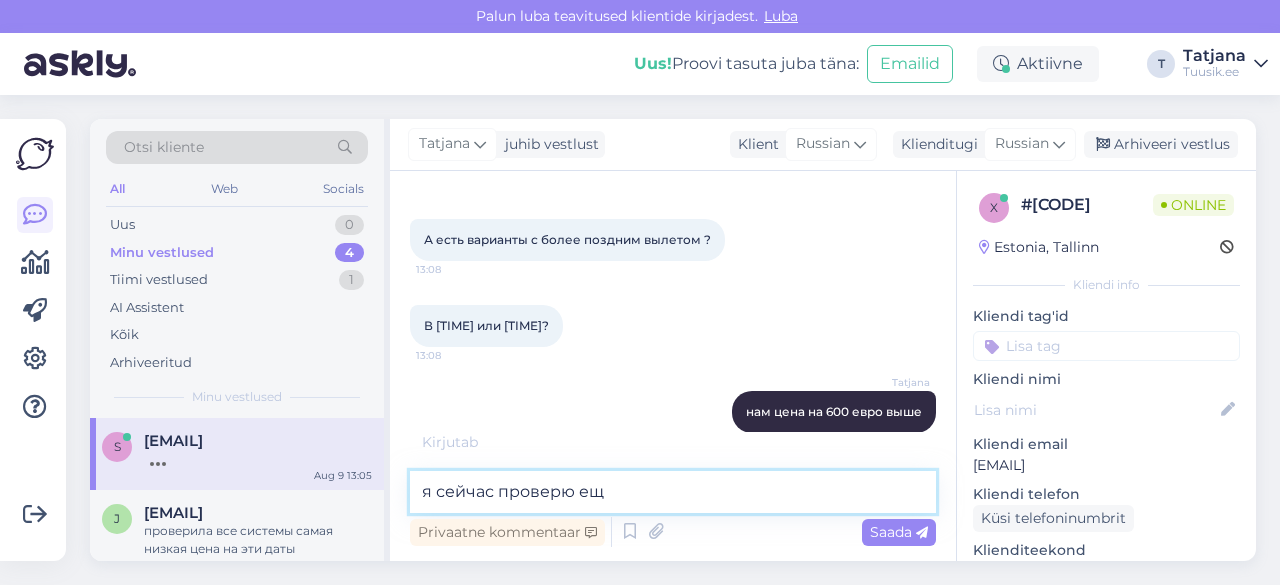 type on "я сейчас проверю еще" 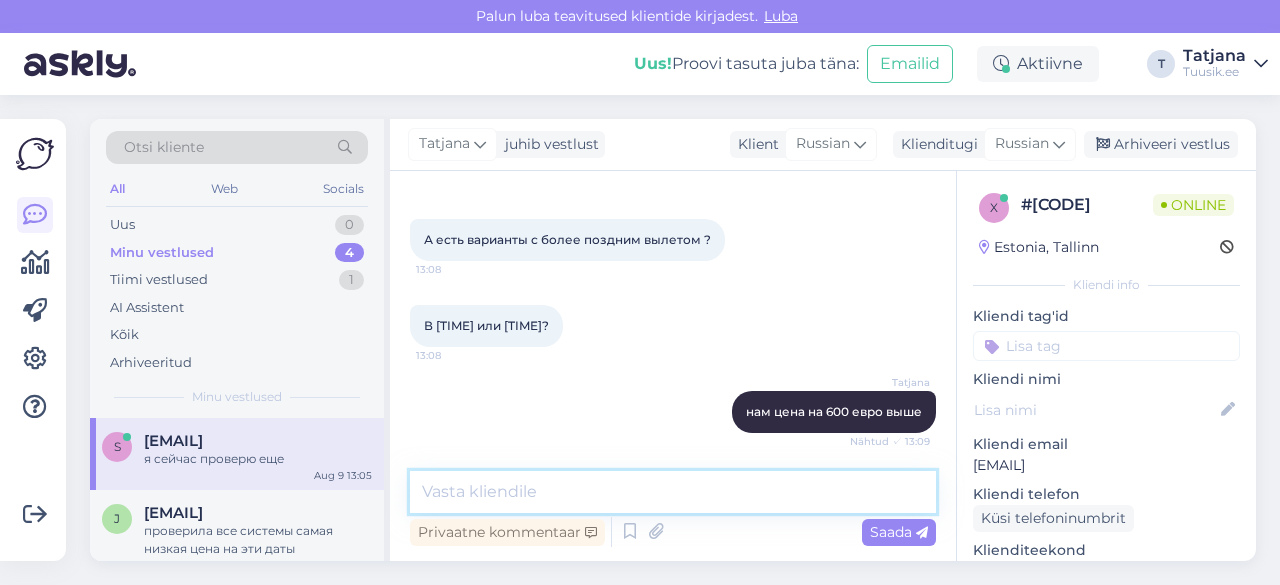 scroll, scrollTop: 2054, scrollLeft: 0, axis: vertical 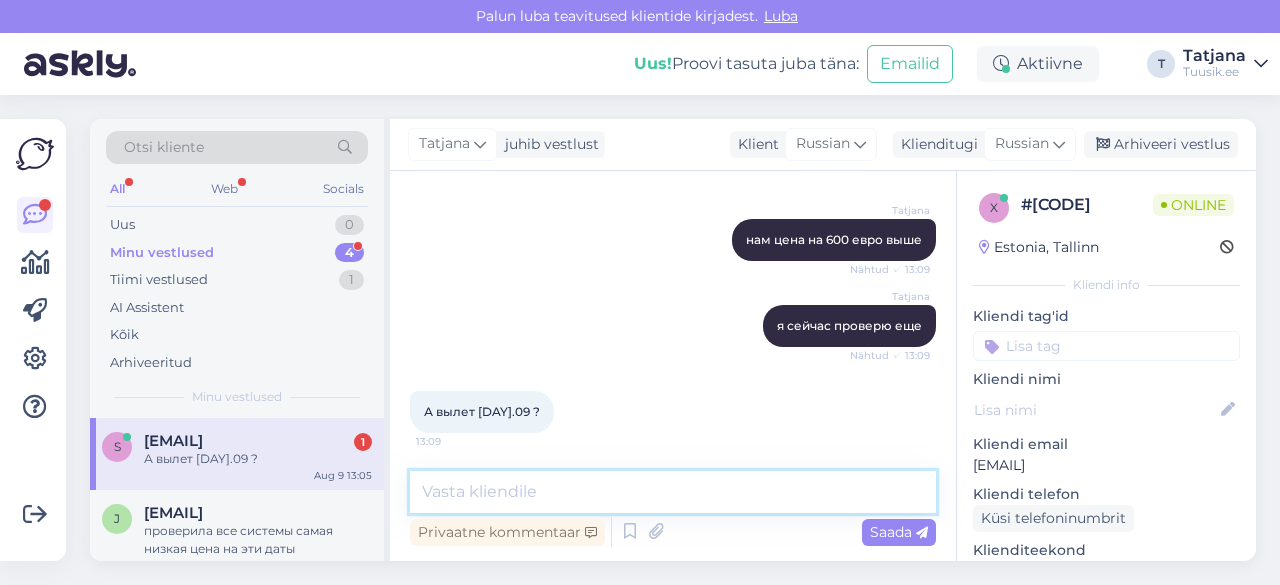 click at bounding box center (673, 492) 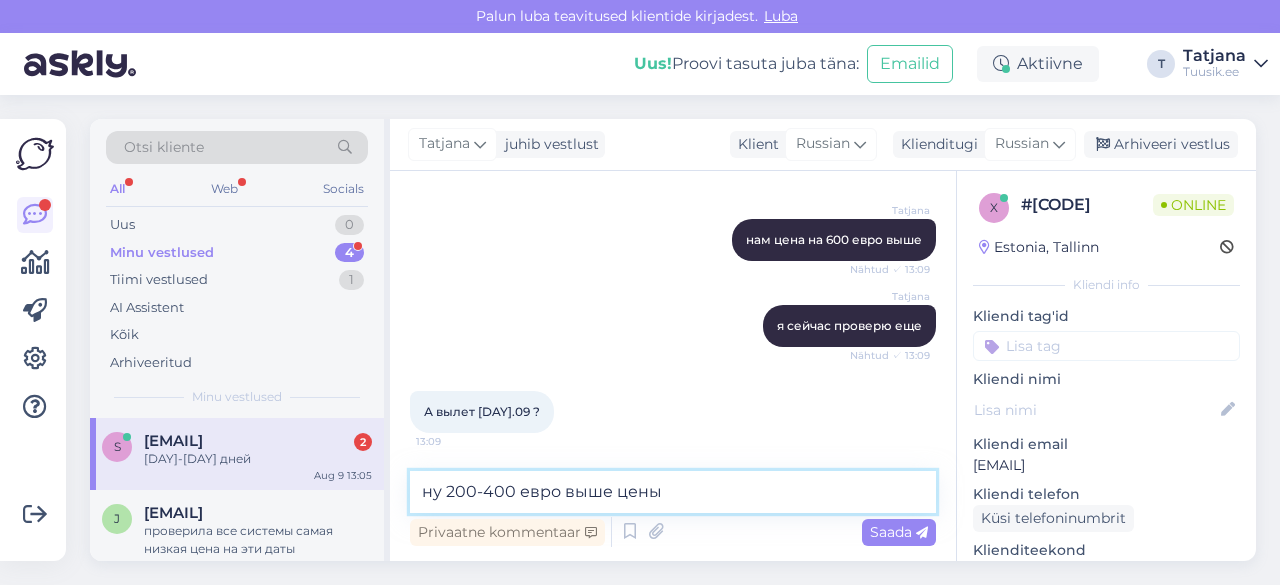scroll, scrollTop: 2330, scrollLeft: 0, axis: vertical 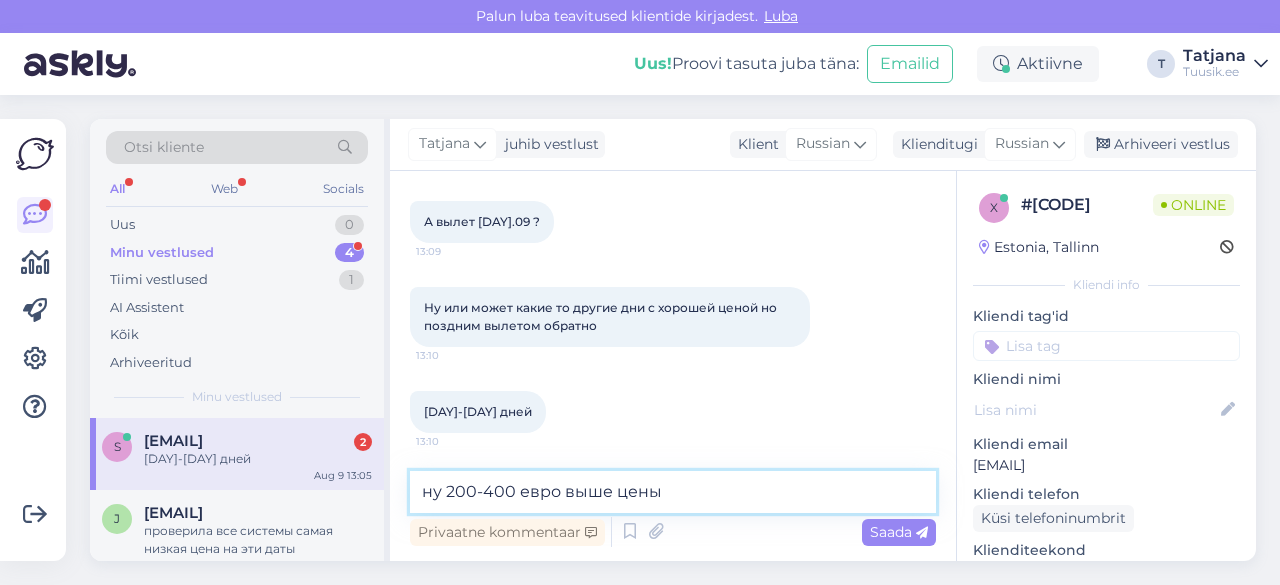 drag, startPoint x: 442, startPoint y: 491, endPoint x: 500, endPoint y: 492, distance: 58.00862 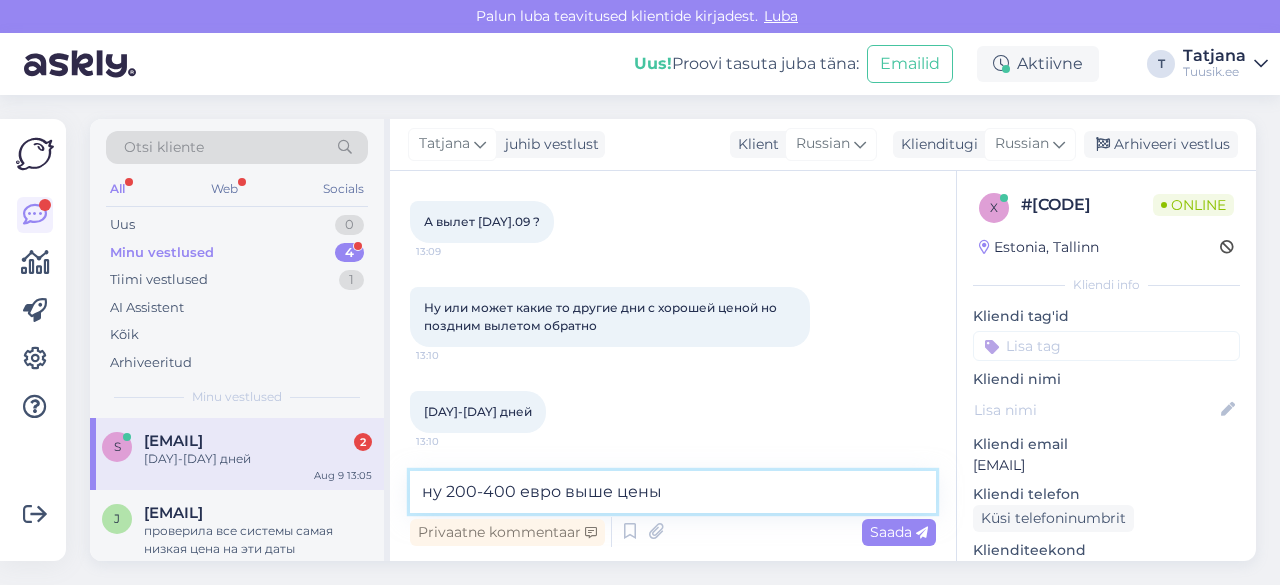 click on "ну 200-400 евро выше цены" at bounding box center (673, 492) 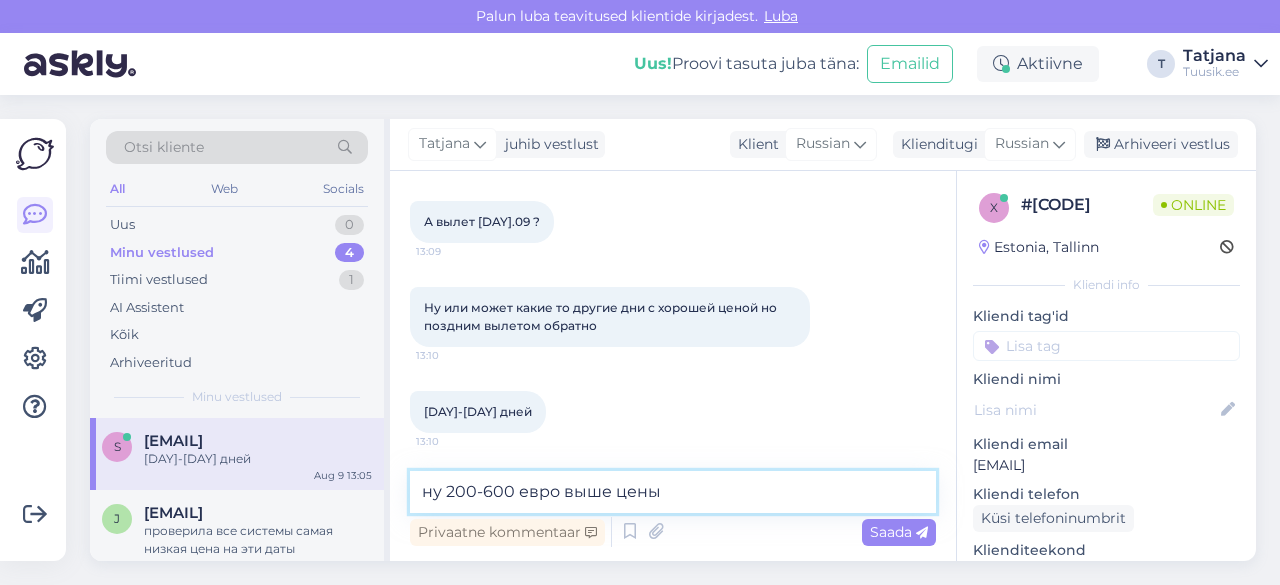 drag, startPoint x: 446, startPoint y: 489, endPoint x: 472, endPoint y: 491, distance: 26.076809 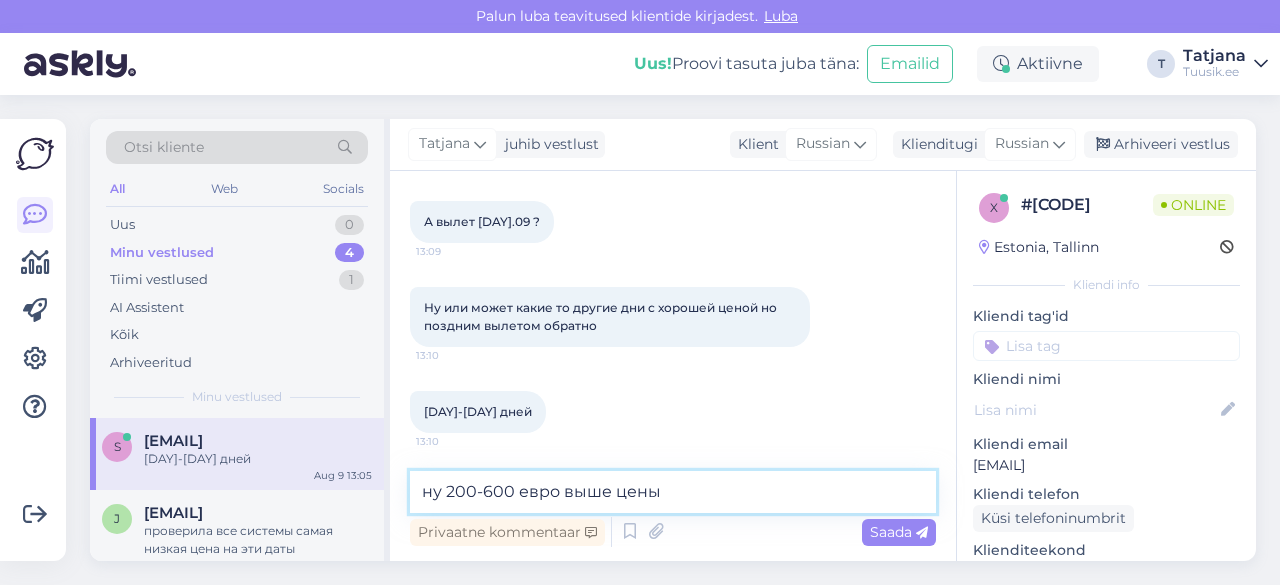 click on "ну 200-600 евро выше цены" at bounding box center (673, 492) 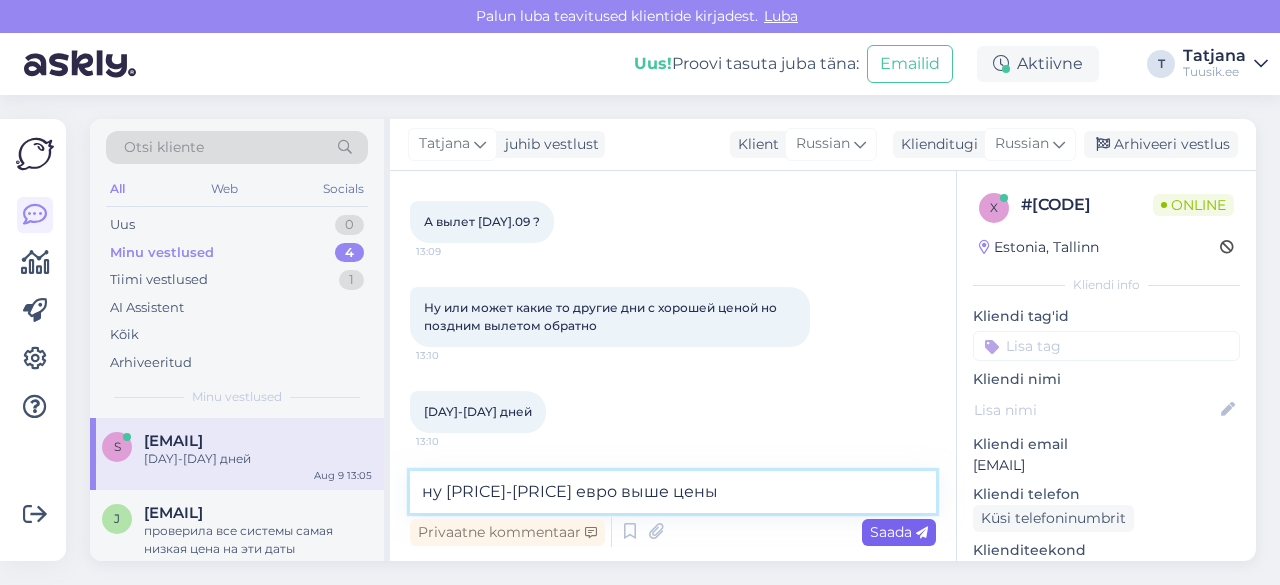 type on "ну [PRICE]-[PRICE] евро выше цены" 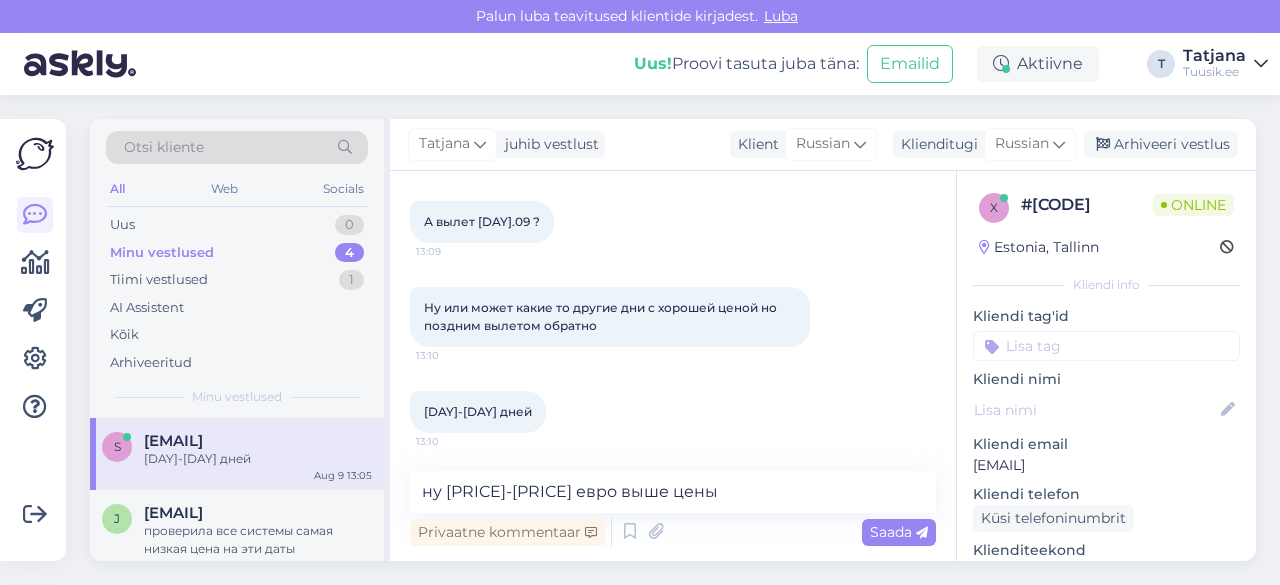 drag, startPoint x: 908, startPoint y: 534, endPoint x: 890, endPoint y: 534, distance: 18 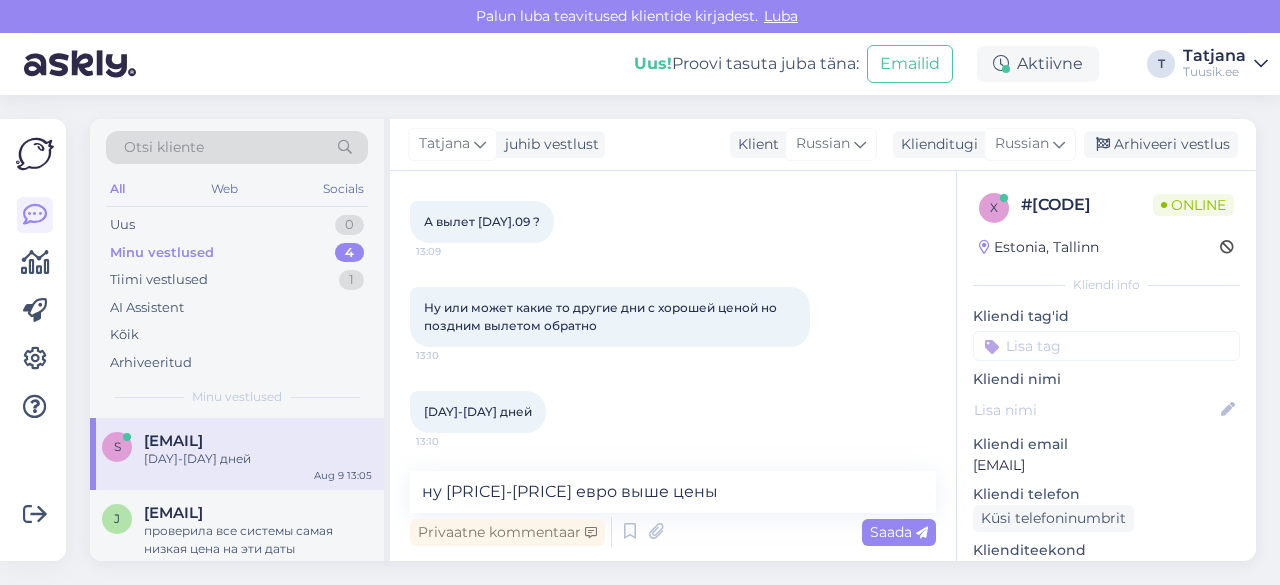 click on "Saada" at bounding box center [899, 532] 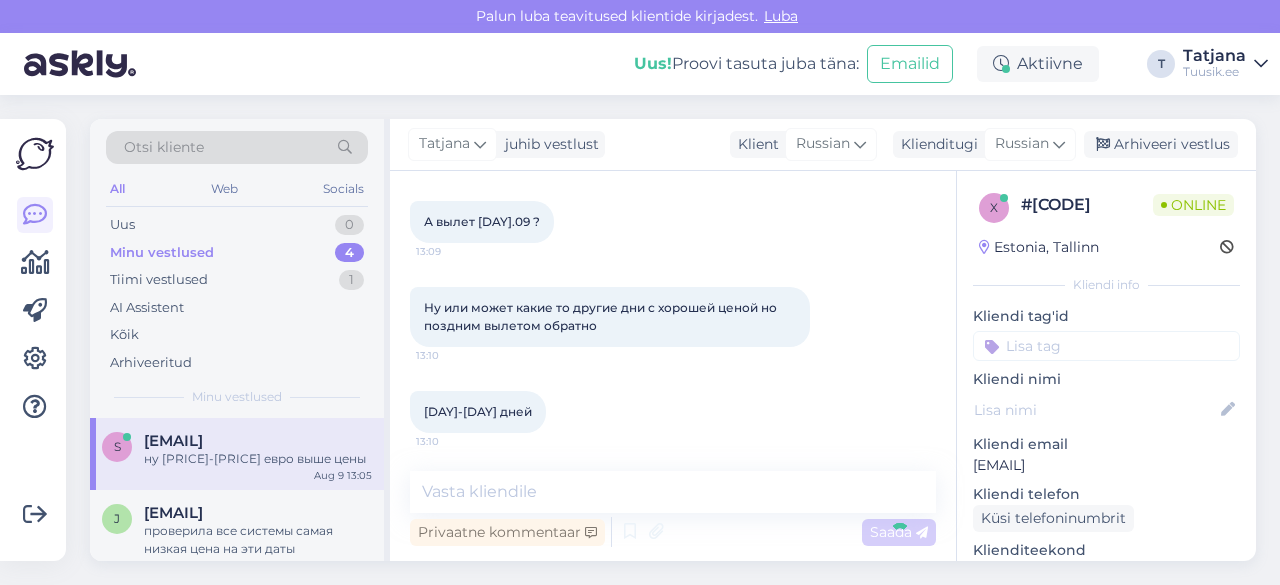 scroll, scrollTop: 2416, scrollLeft: 0, axis: vertical 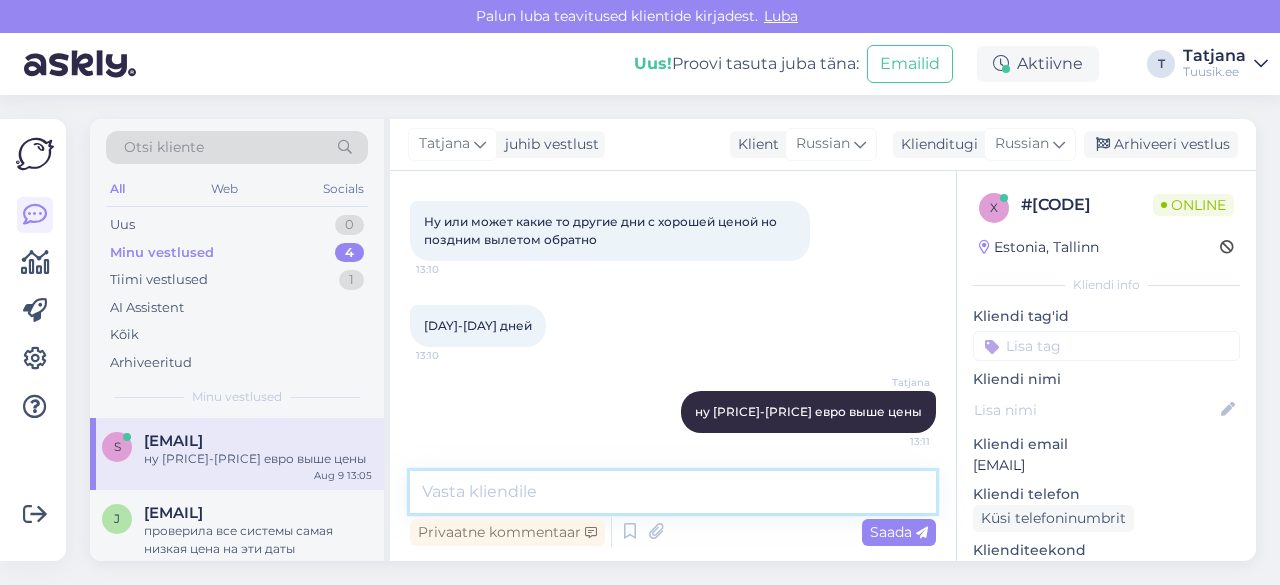 click at bounding box center [673, 492] 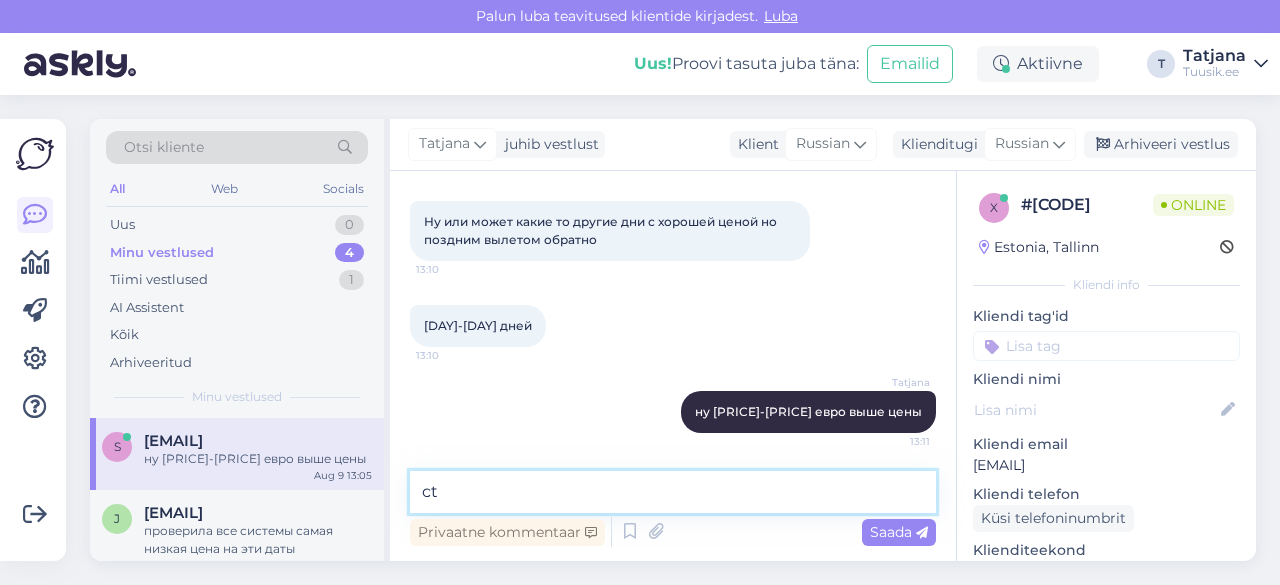 type on "c" 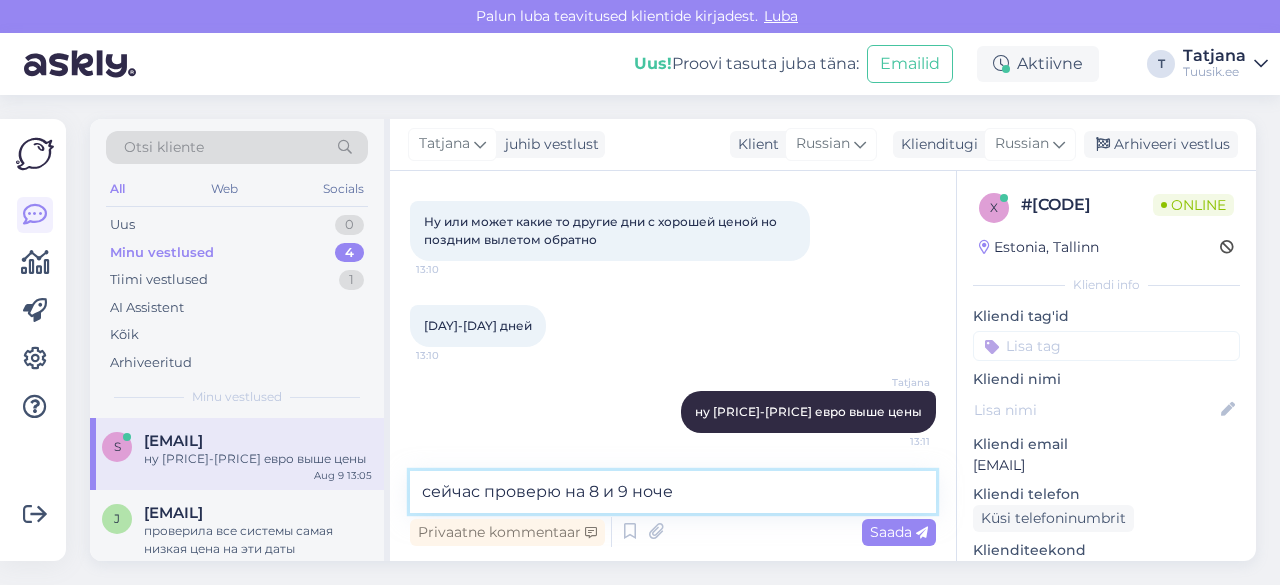 type on "сейчас проверю на [NUMBER] и [NUMBER] ночей" 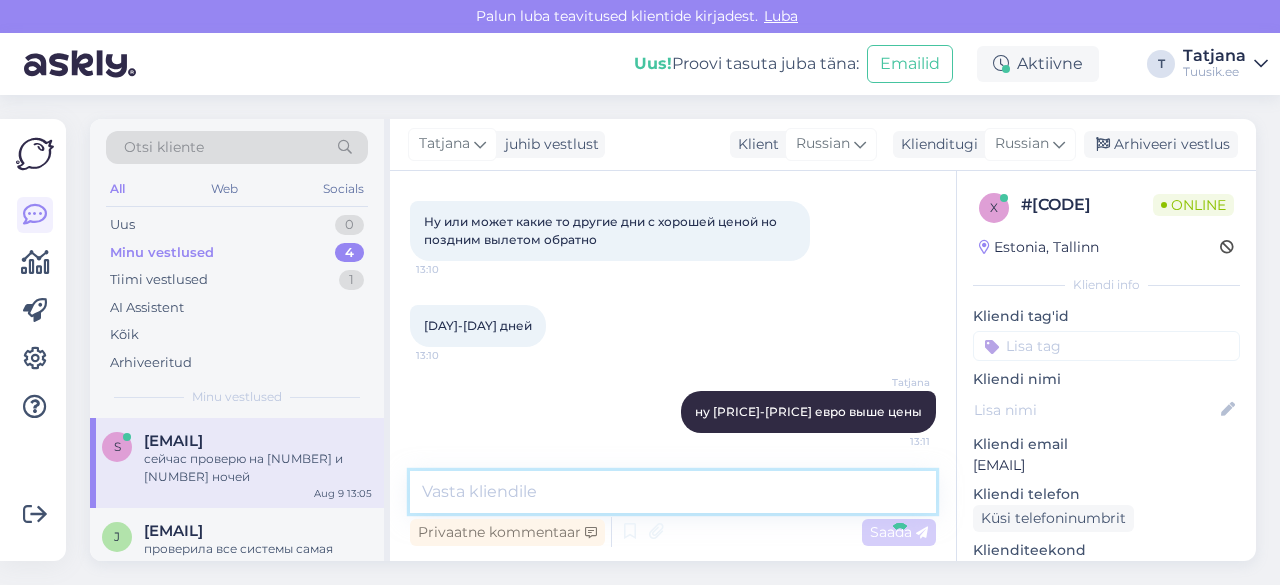 scroll, scrollTop: 2502, scrollLeft: 0, axis: vertical 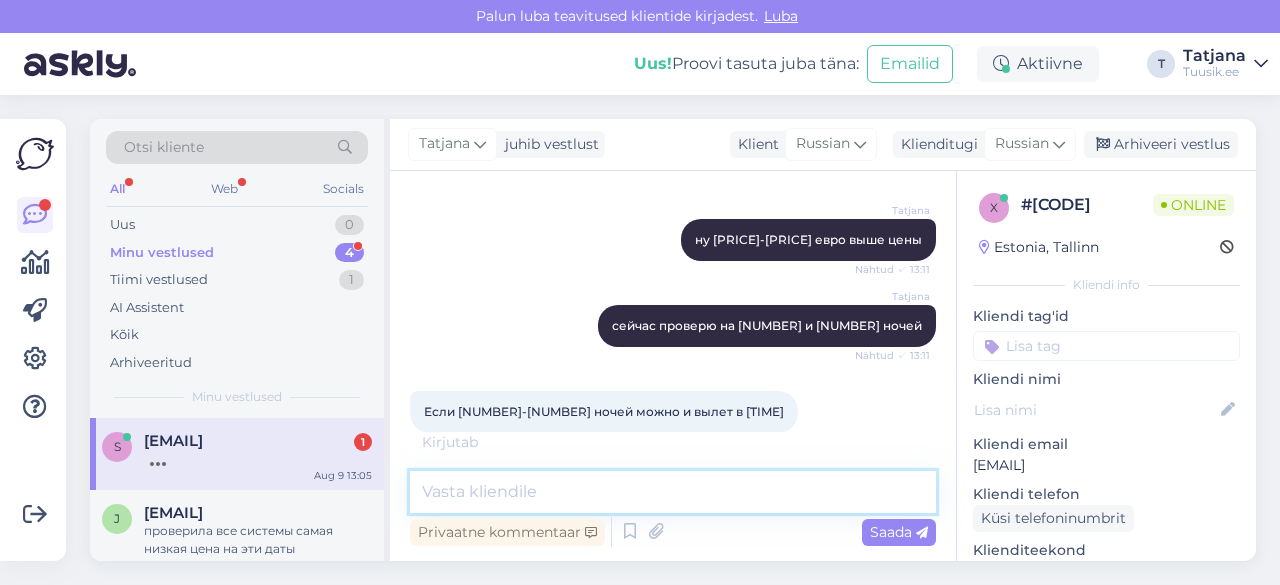 click at bounding box center (673, 492) 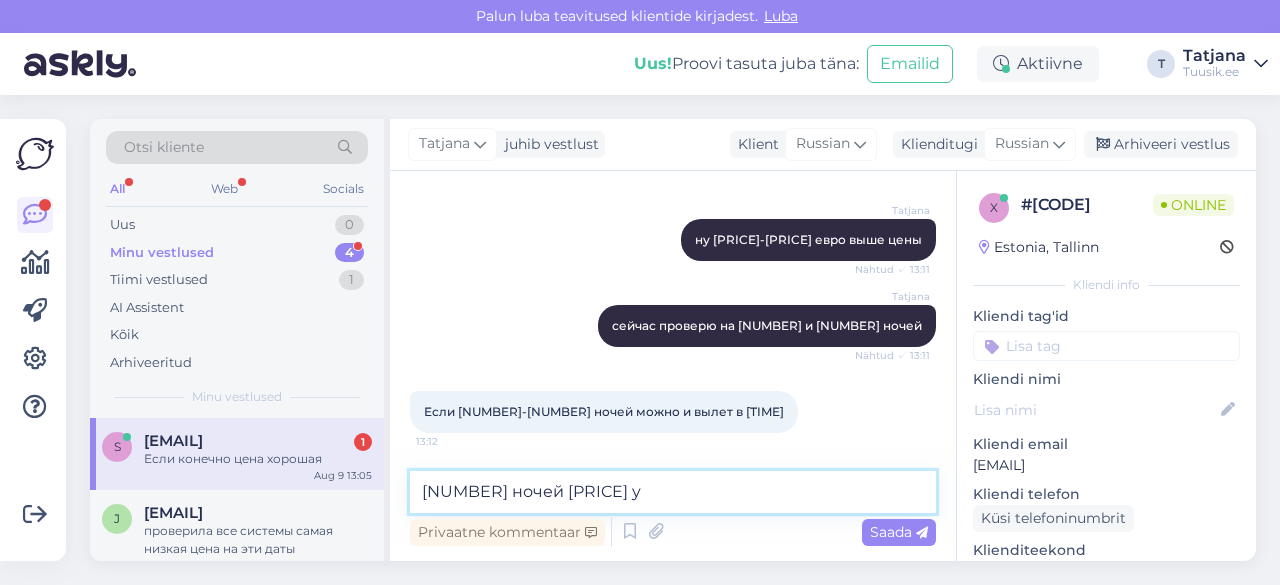 scroll, scrollTop: 2674, scrollLeft: 0, axis: vertical 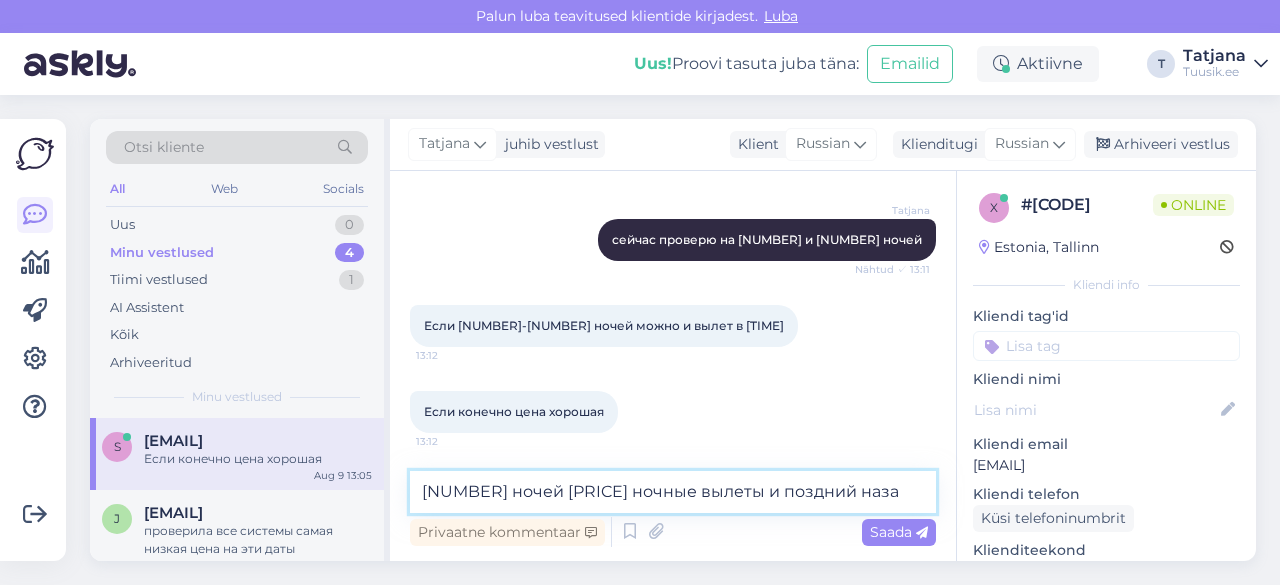 type on "[NUMBER] ночей [PRICE] ночные вылеты и поздний назад" 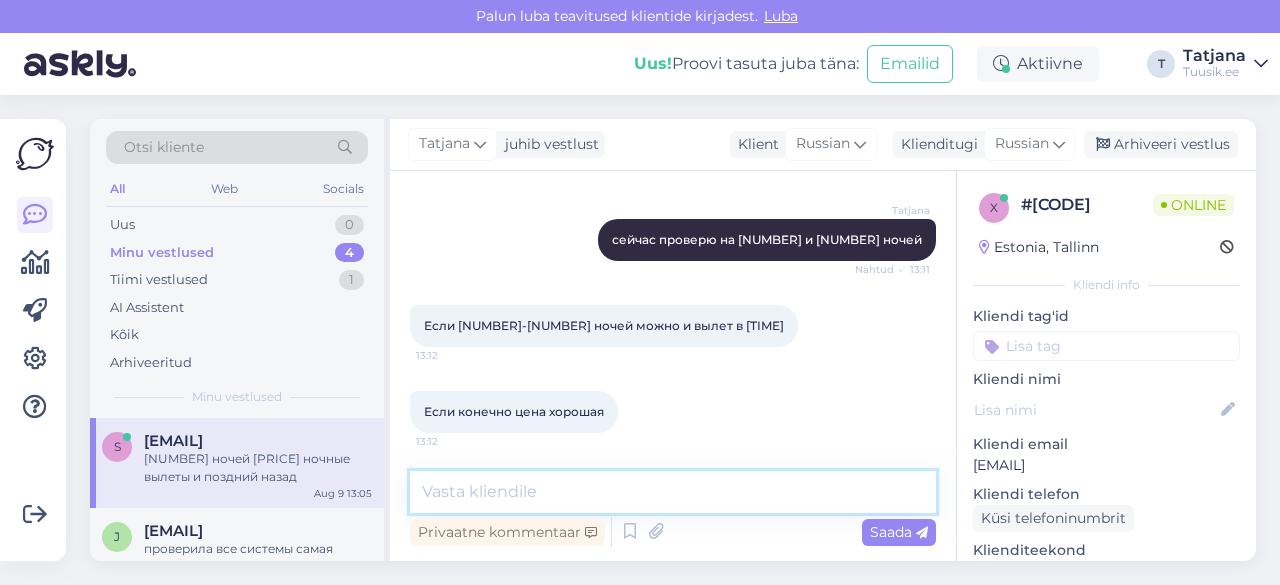 scroll, scrollTop: 2760, scrollLeft: 0, axis: vertical 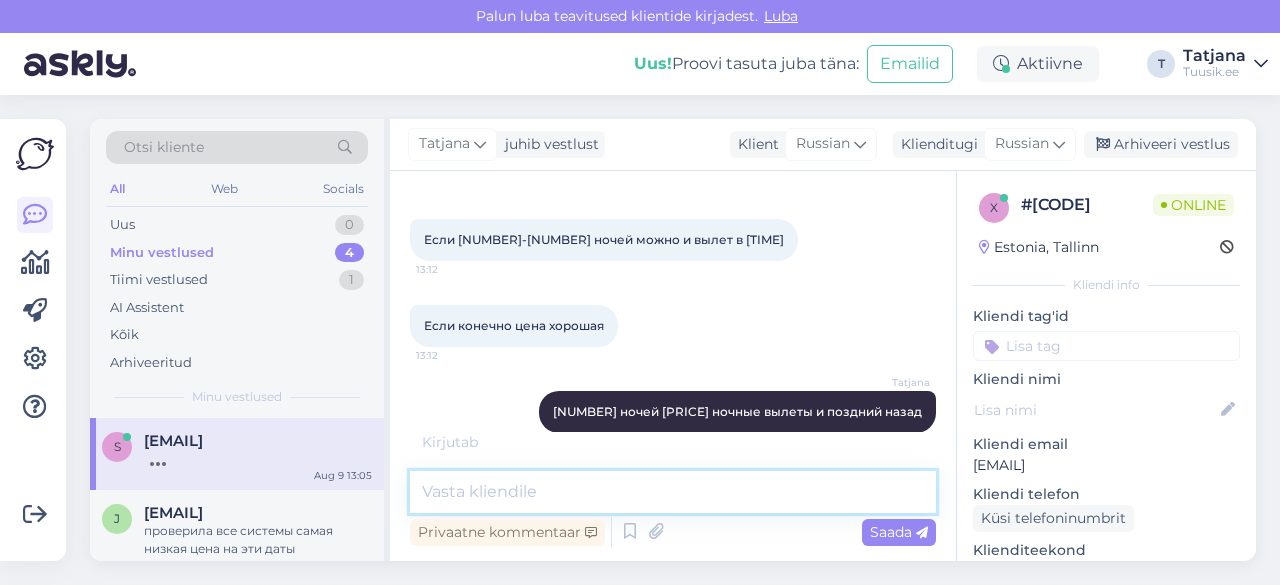 click at bounding box center (673, 492) 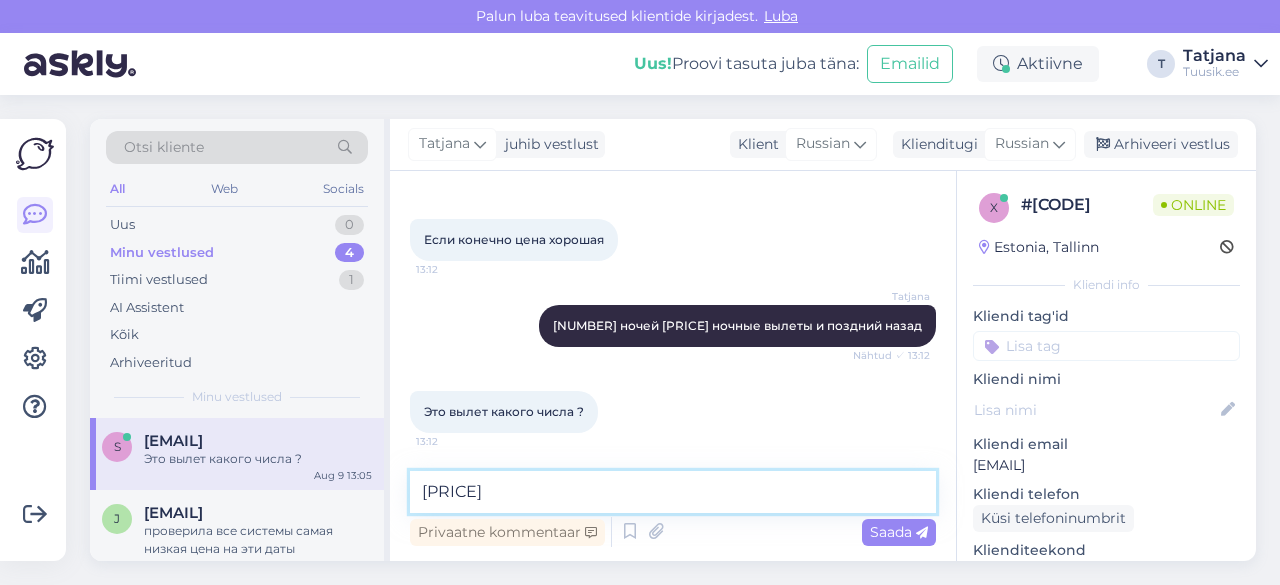 click on "[PRICE]" at bounding box center (673, 492) 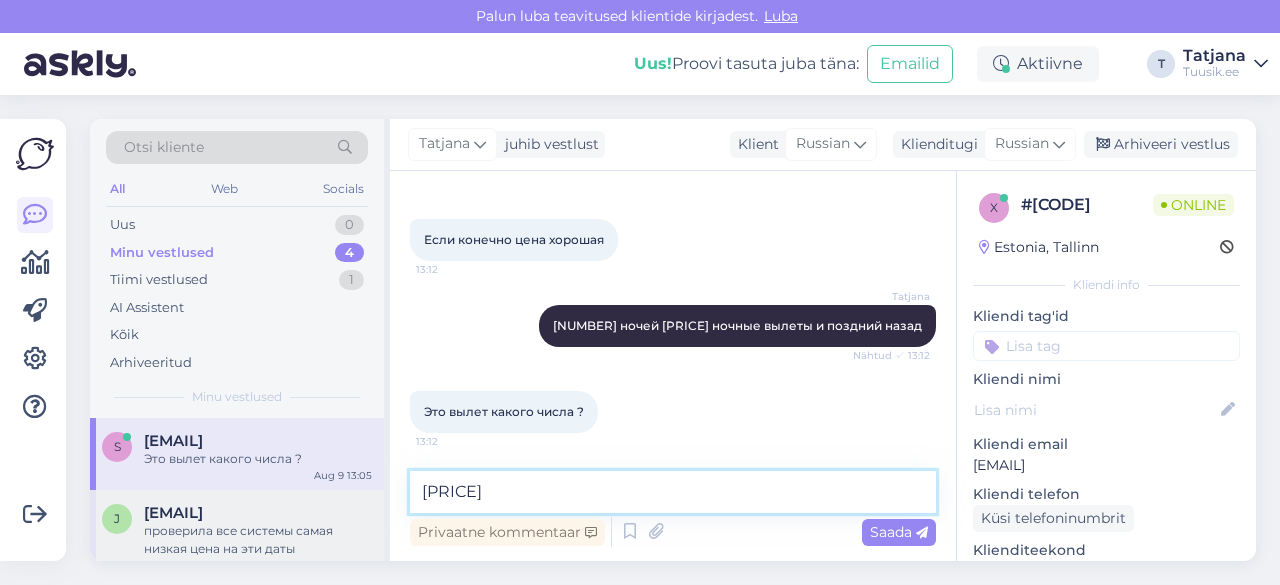 drag, startPoint x: 470, startPoint y: 499, endPoint x: 353, endPoint y: 495, distance: 117.06836 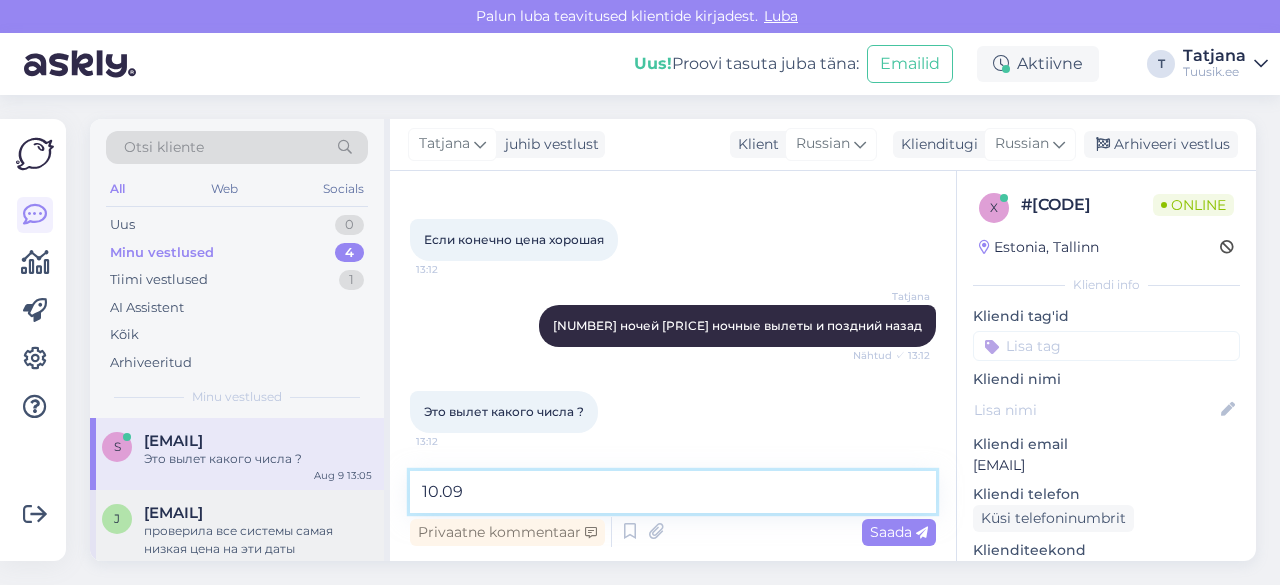 type on "10.09" 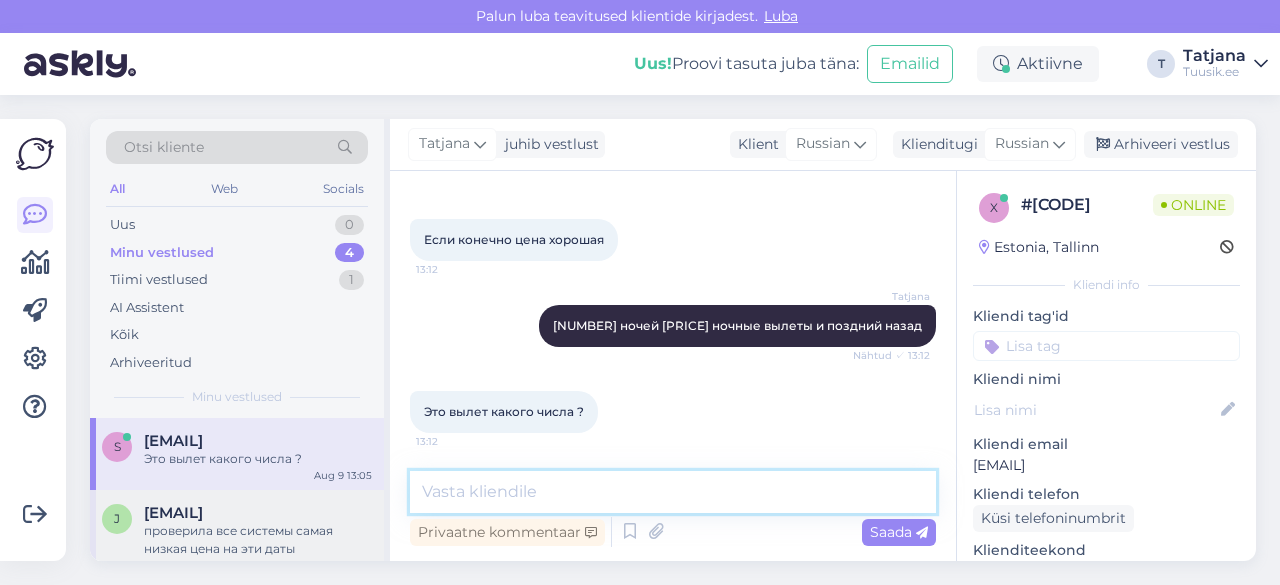 scroll, scrollTop: 2932, scrollLeft: 0, axis: vertical 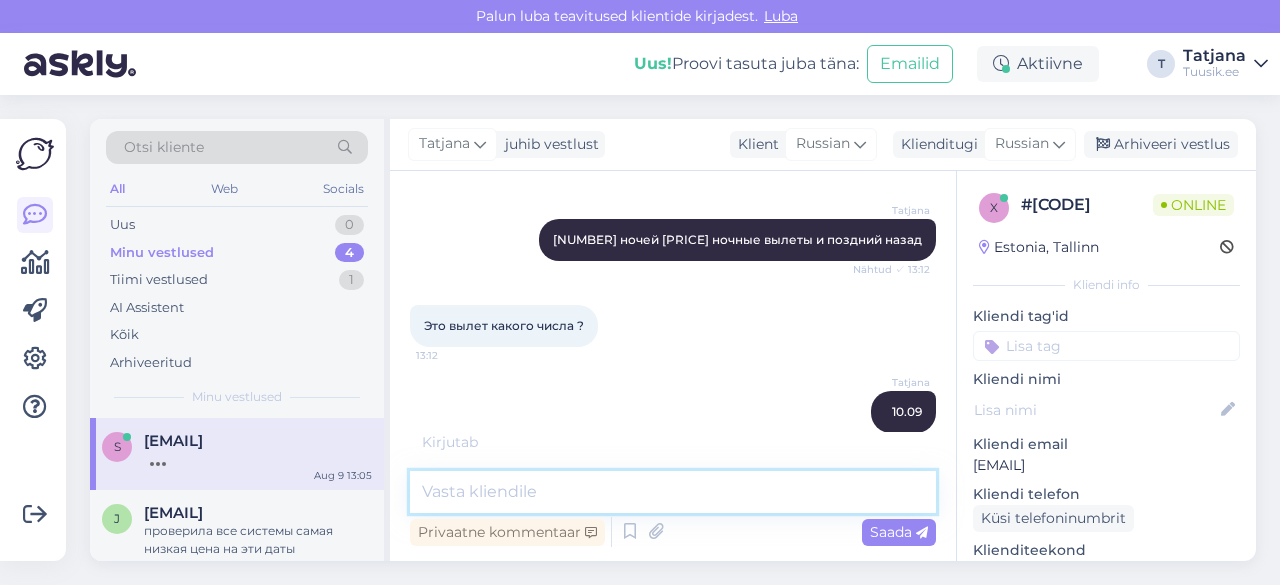 paste on "Standard Sea View" 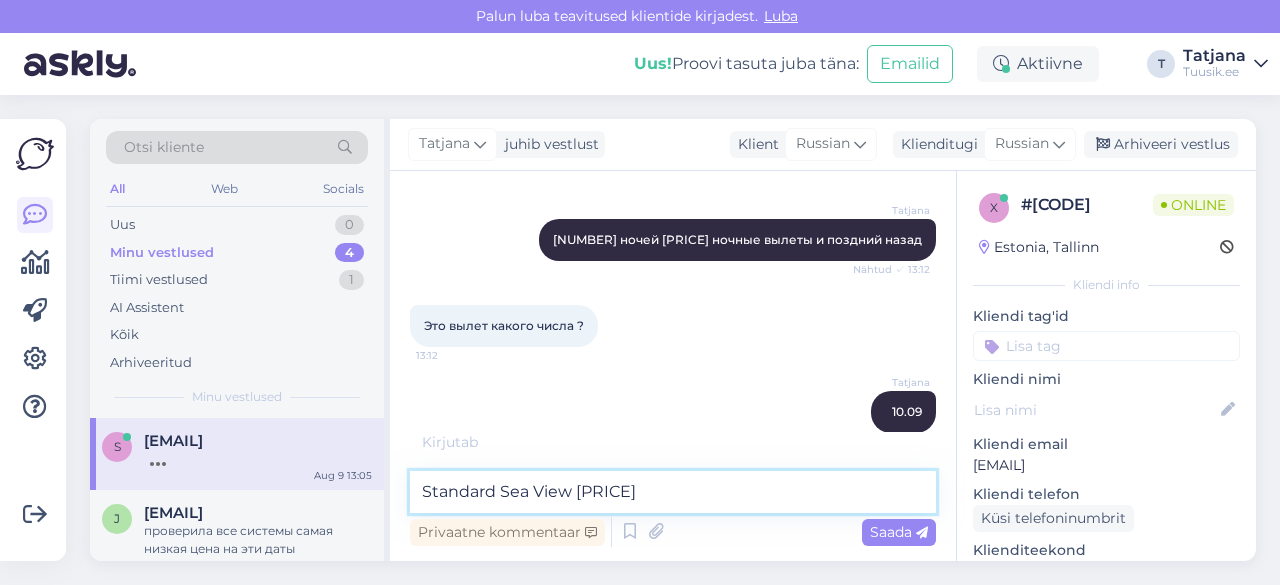 type on "Standard Sea View [CURRENCY]" 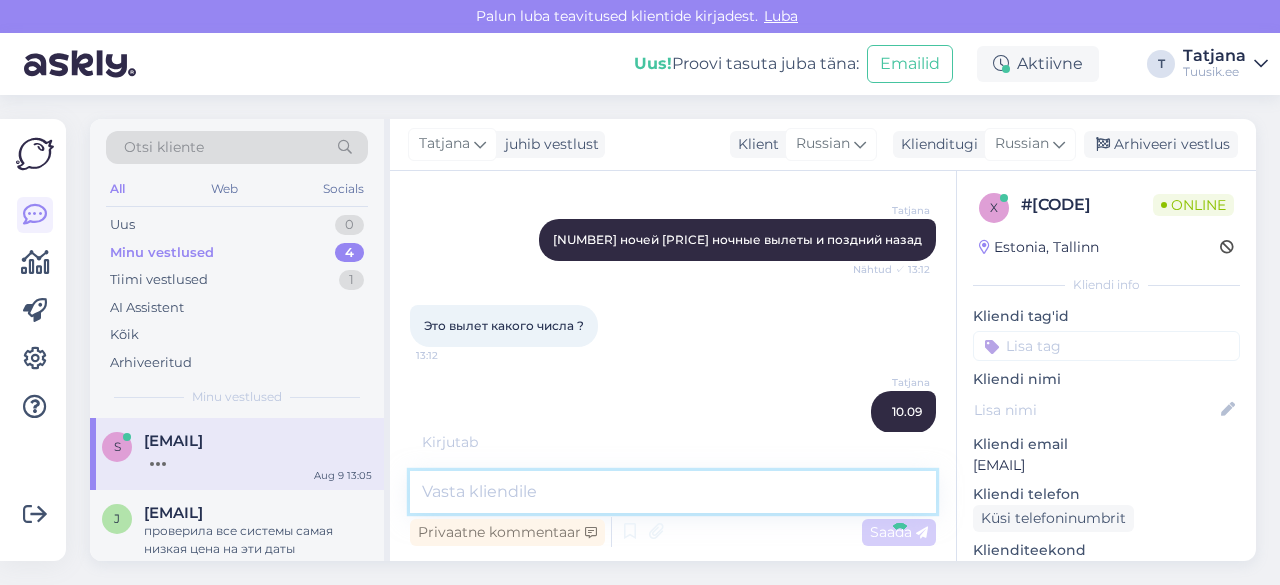 scroll, scrollTop: 3018, scrollLeft: 0, axis: vertical 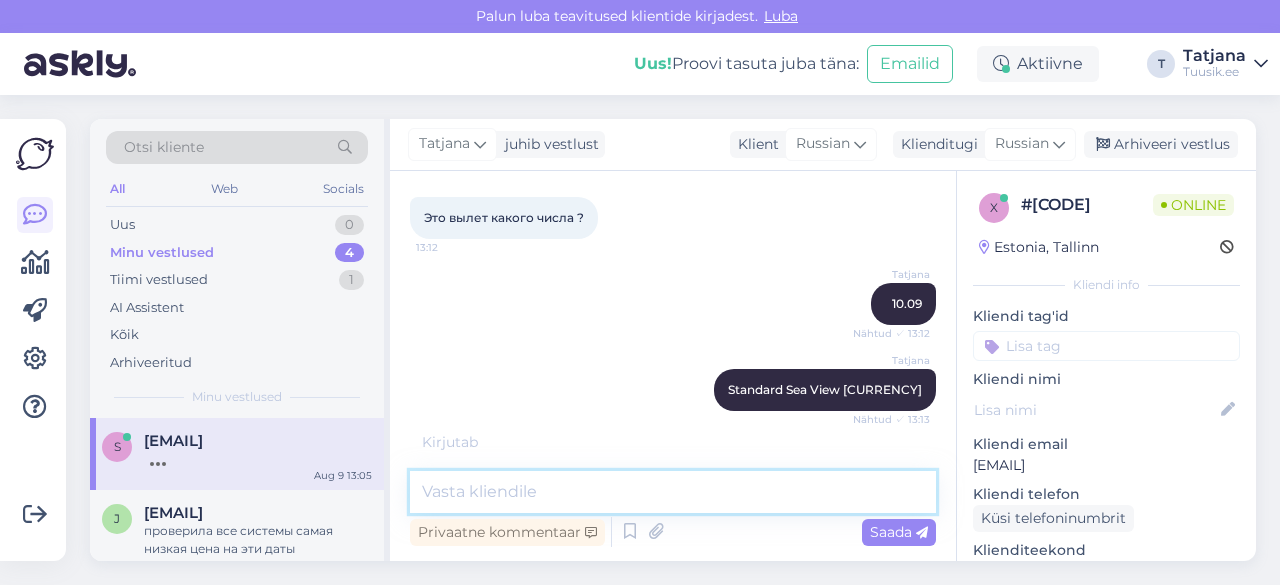click at bounding box center [673, 492] 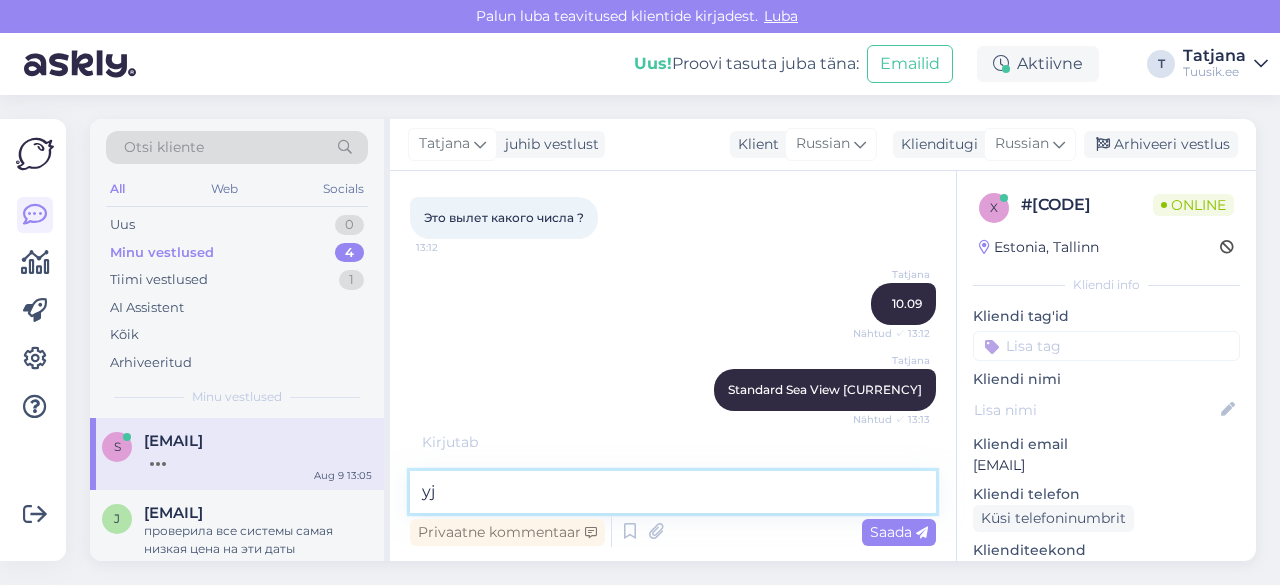 type on "y" 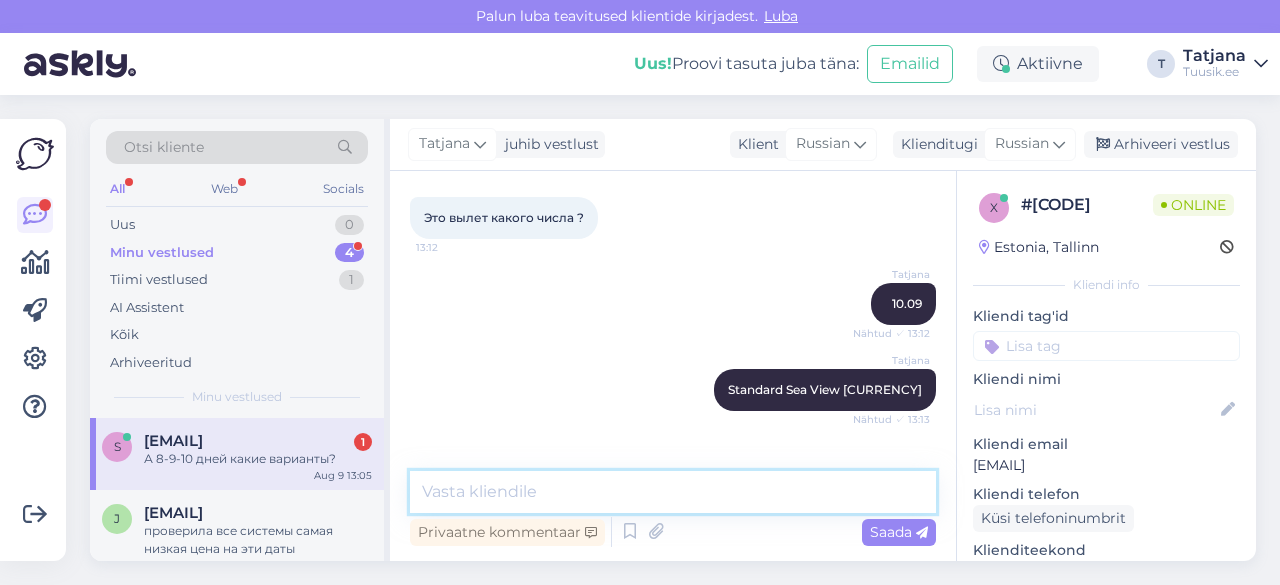 scroll, scrollTop: 3104, scrollLeft: 0, axis: vertical 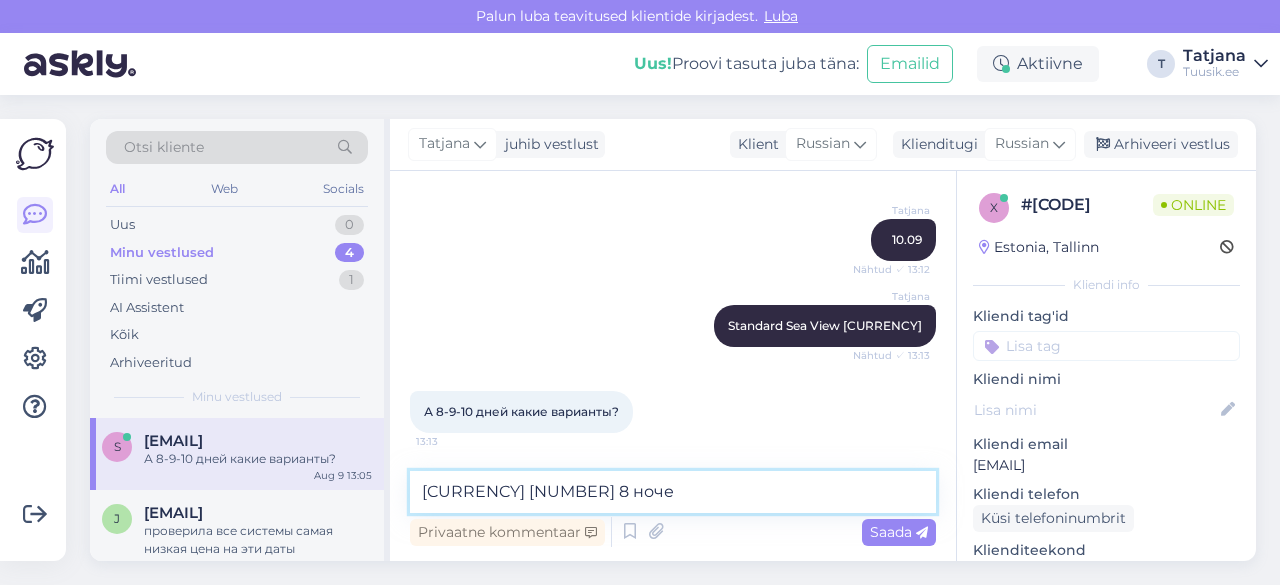 type on "2785€   8 ночей" 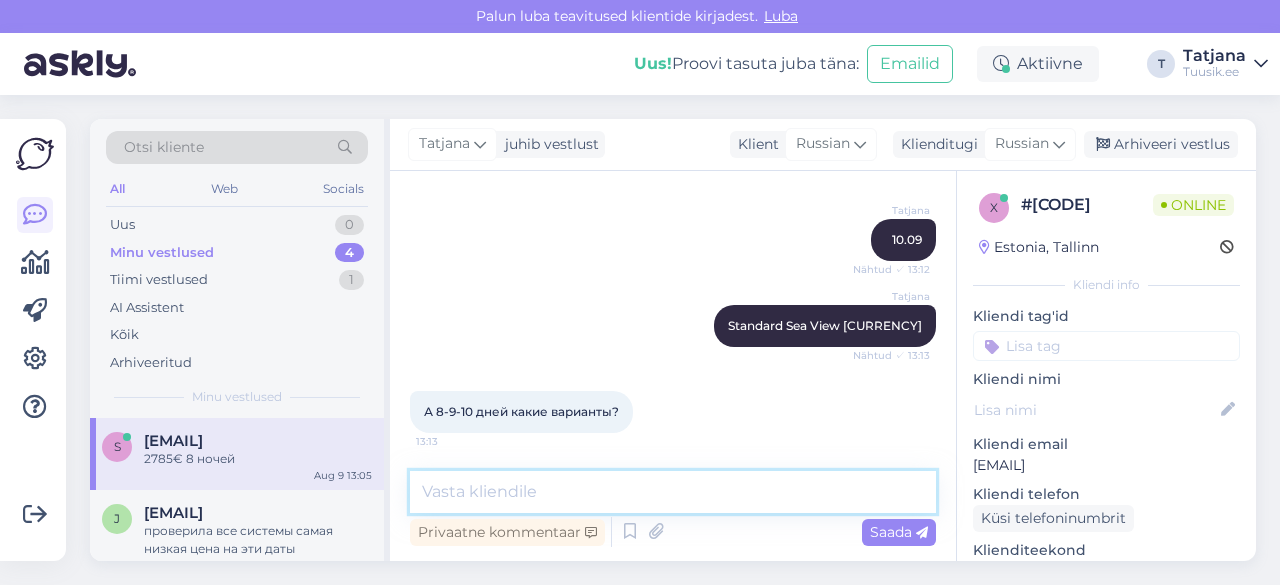 scroll, scrollTop: 3190, scrollLeft: 0, axis: vertical 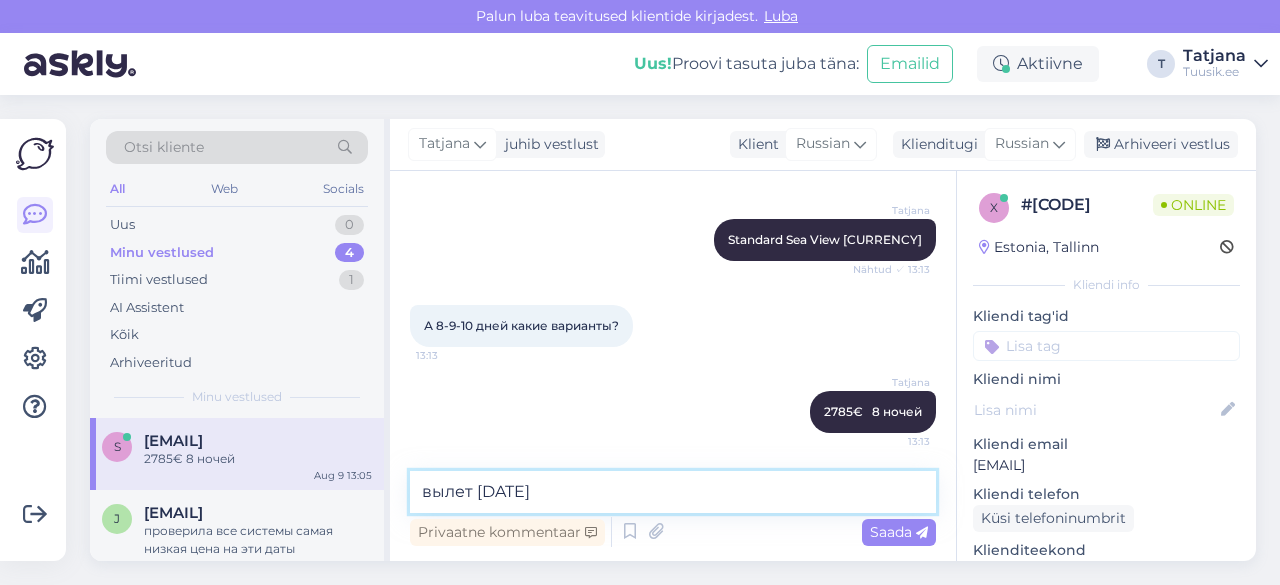 type on "вылет [DATE]" 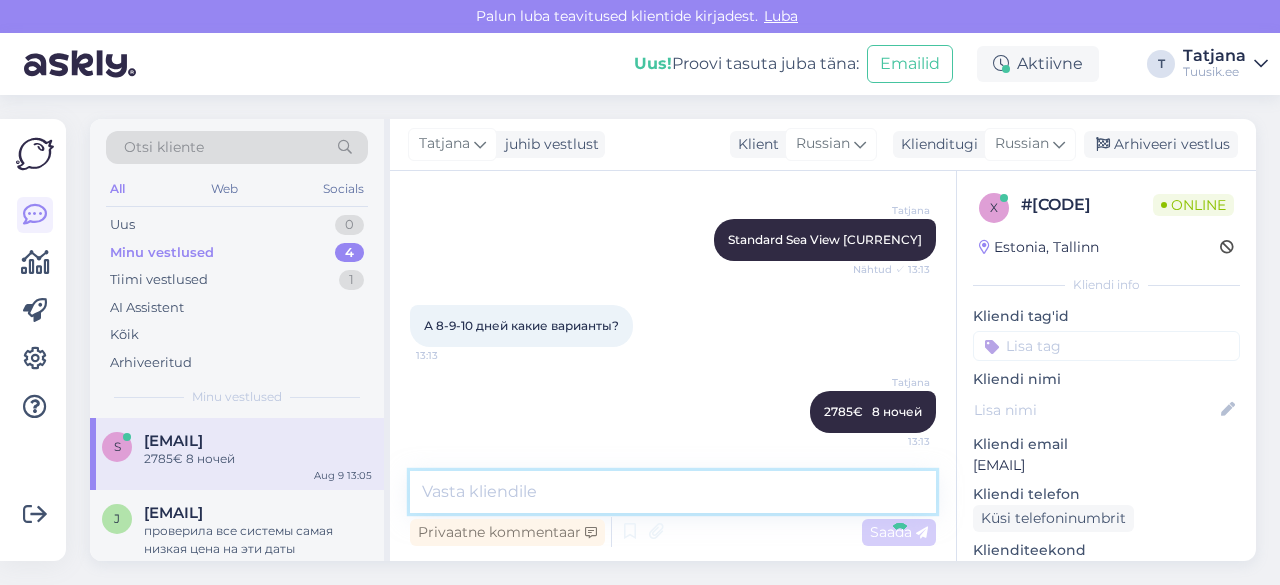 scroll, scrollTop: 3276, scrollLeft: 0, axis: vertical 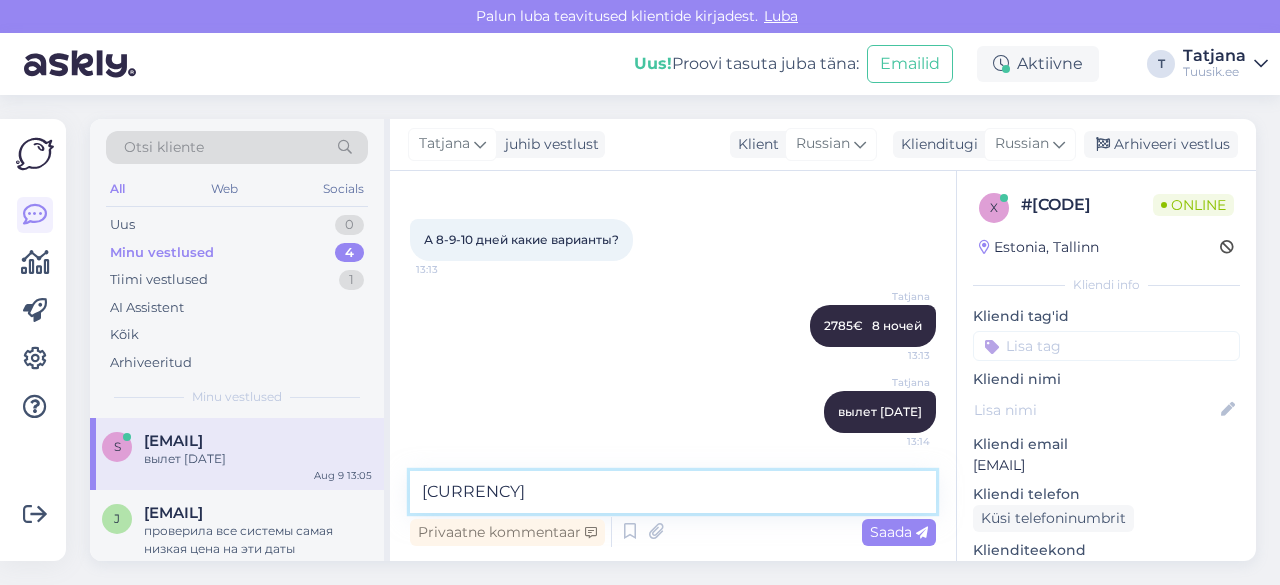 click on "[CURRENCY]" at bounding box center [673, 492] 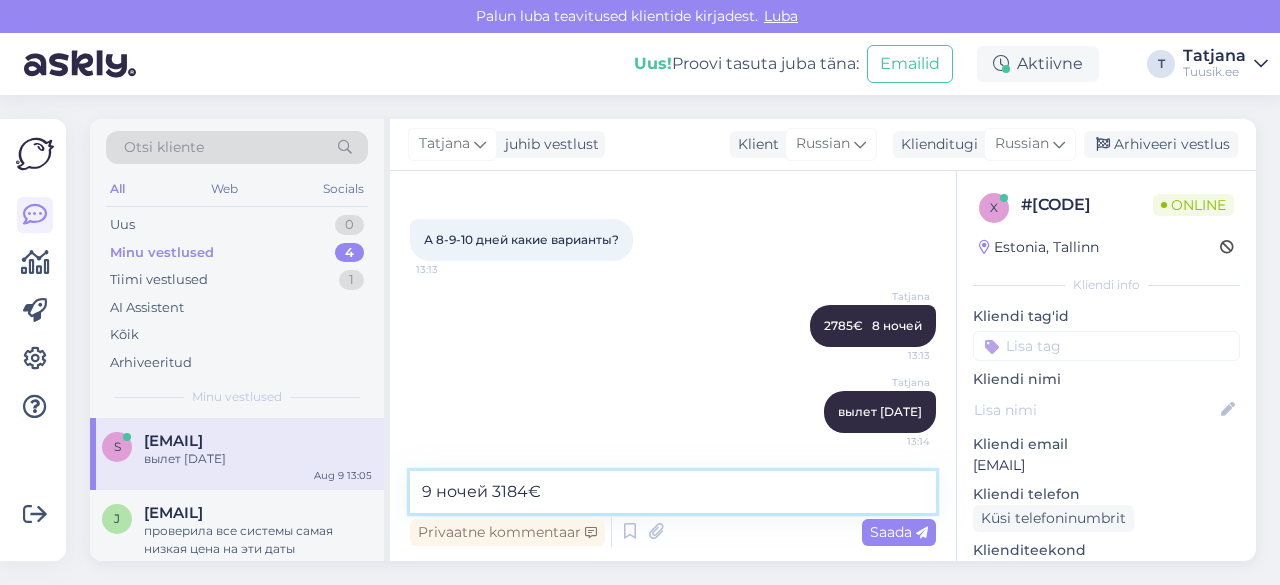click on "9 ночей 3184€" at bounding box center (673, 492) 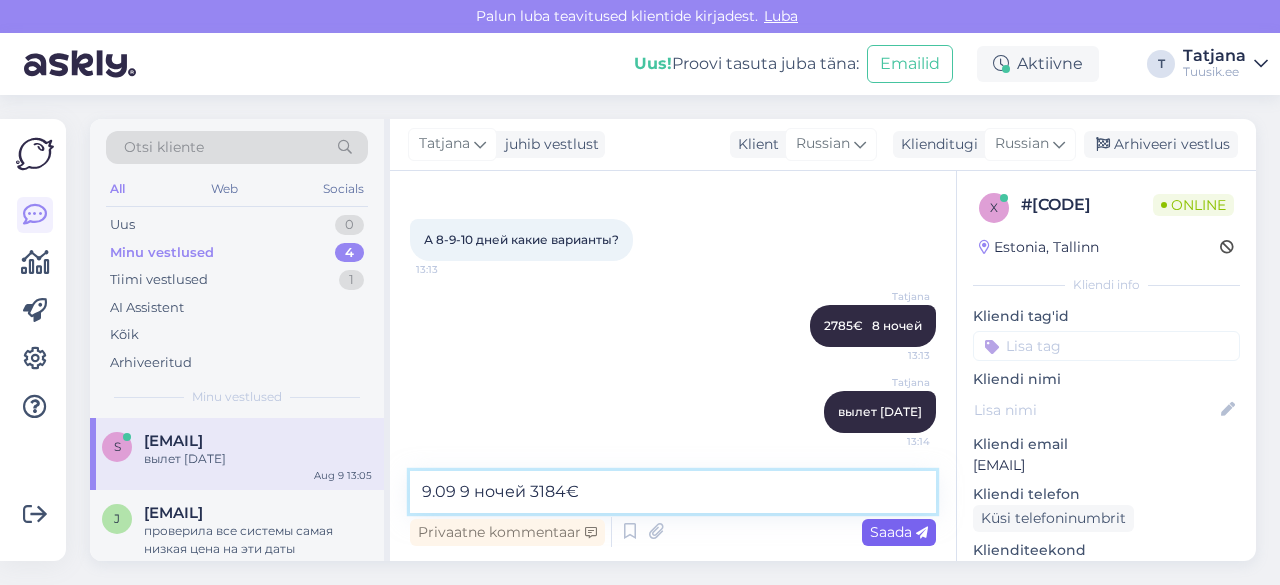 type on "9.09 9 ночей 3184€" 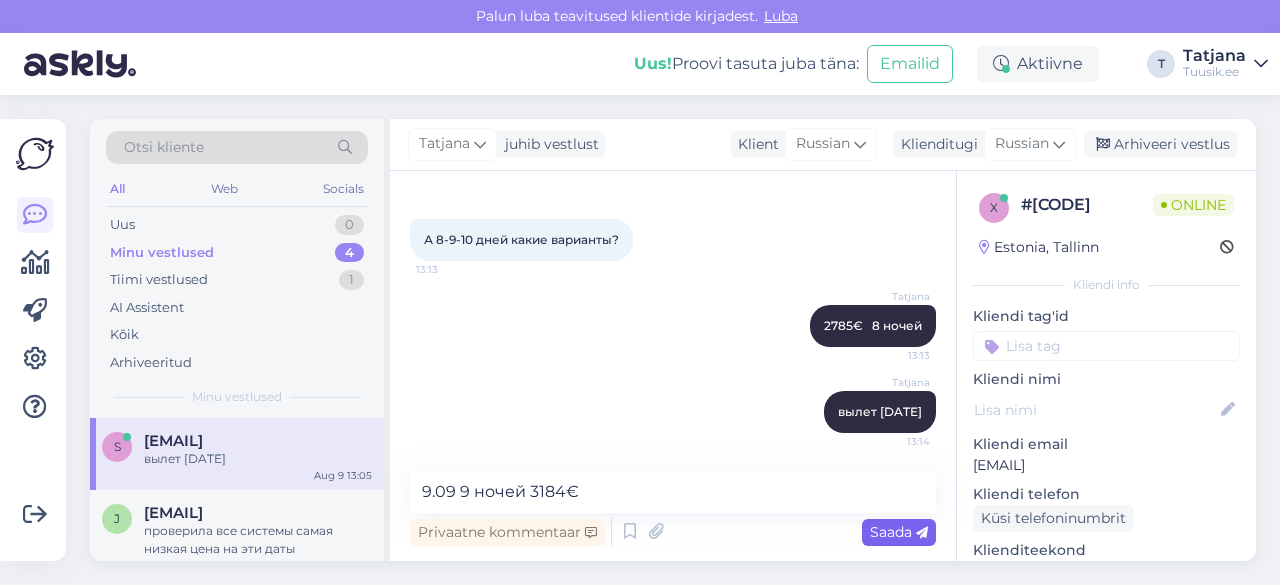 click on "Saada" at bounding box center (899, 532) 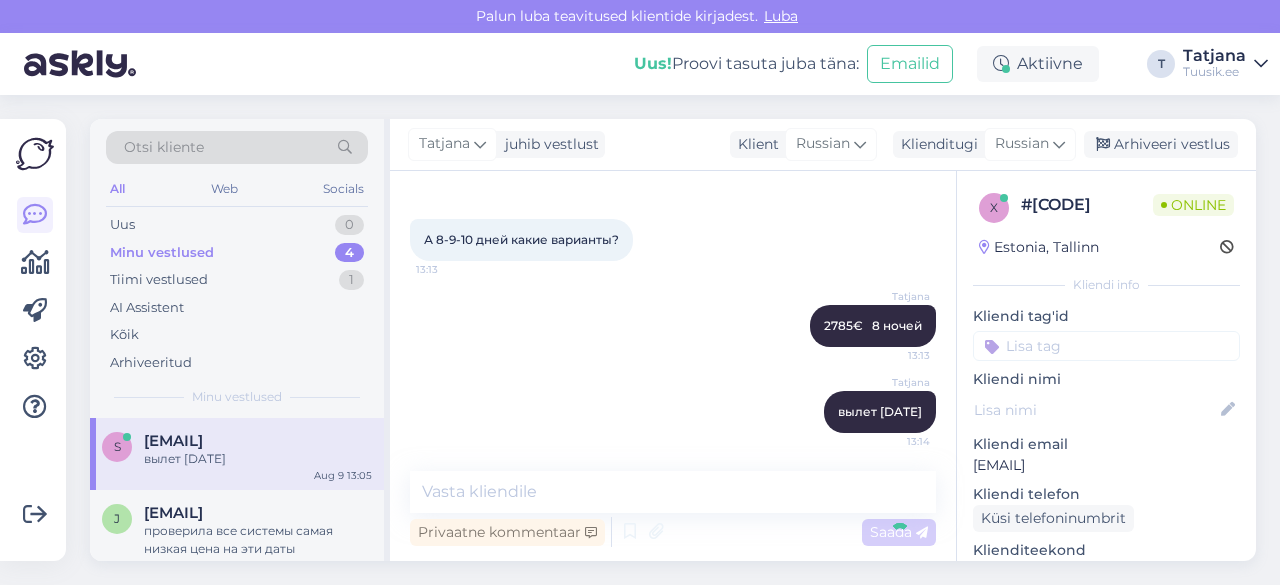 scroll, scrollTop: 3362, scrollLeft: 0, axis: vertical 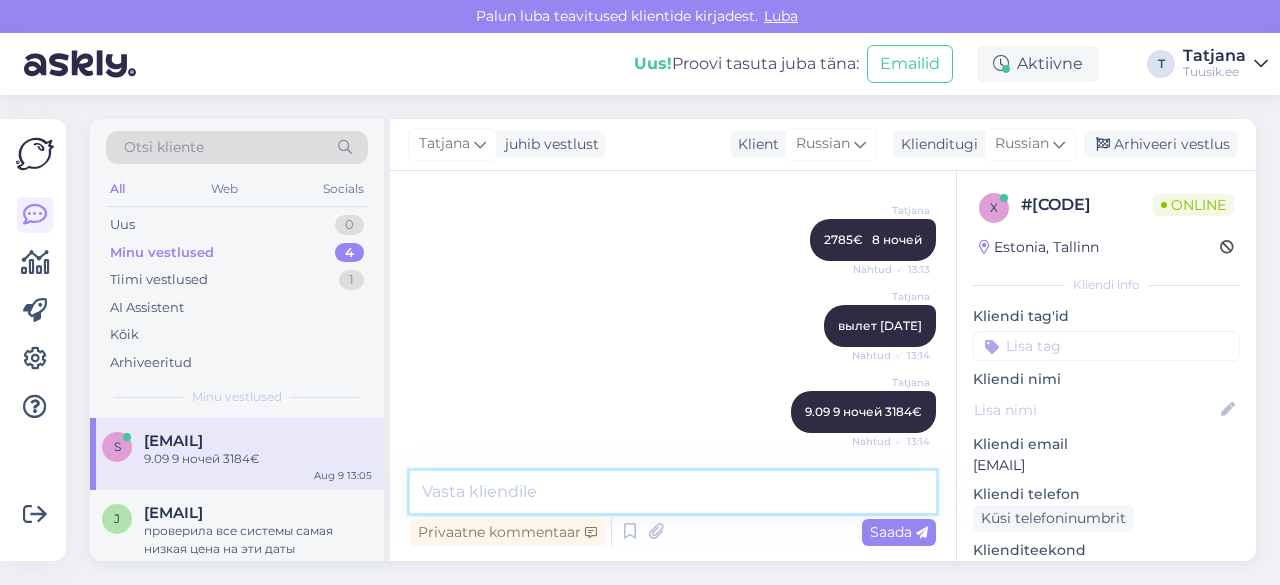 click at bounding box center [673, 492] 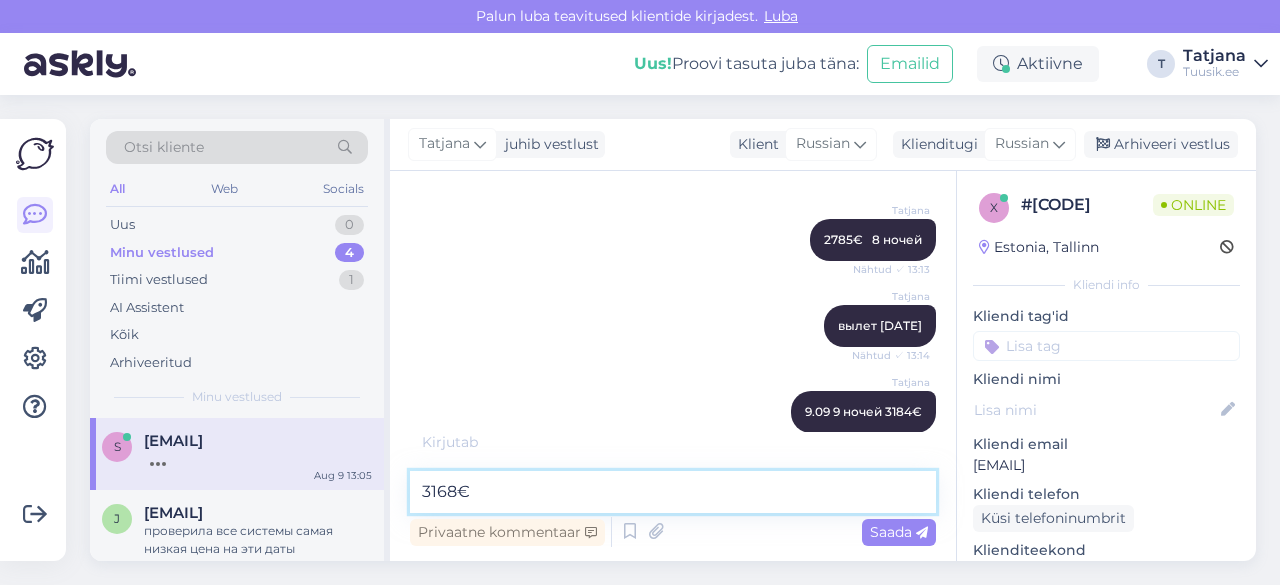 click on "3168€" at bounding box center (673, 492) 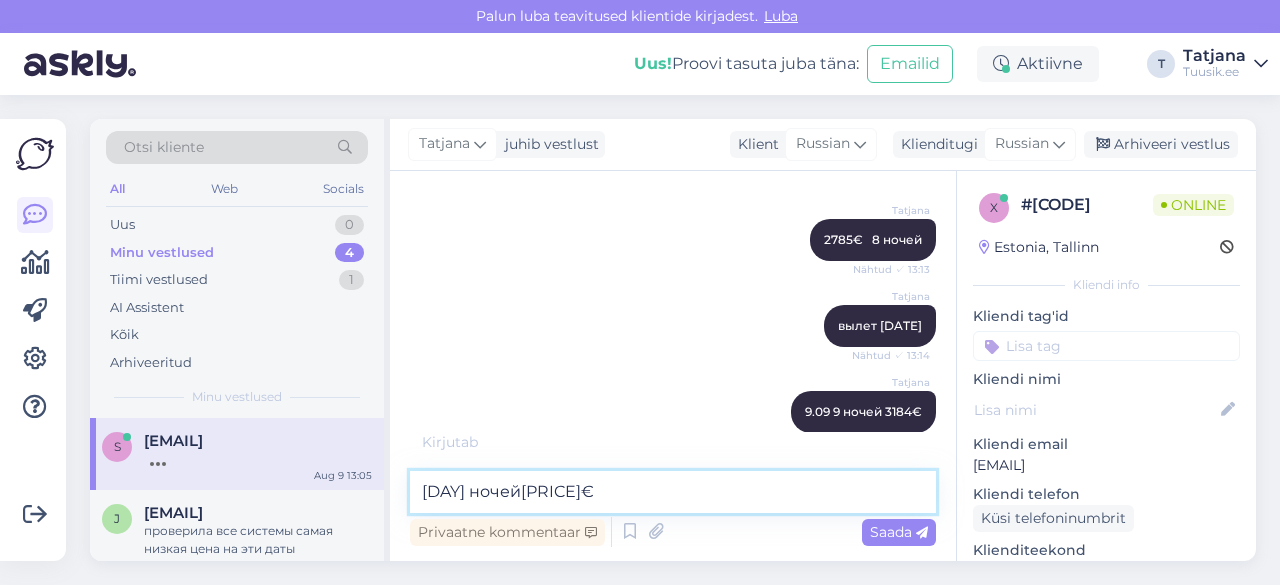 type on "[DAY] ночей [PRICE]€" 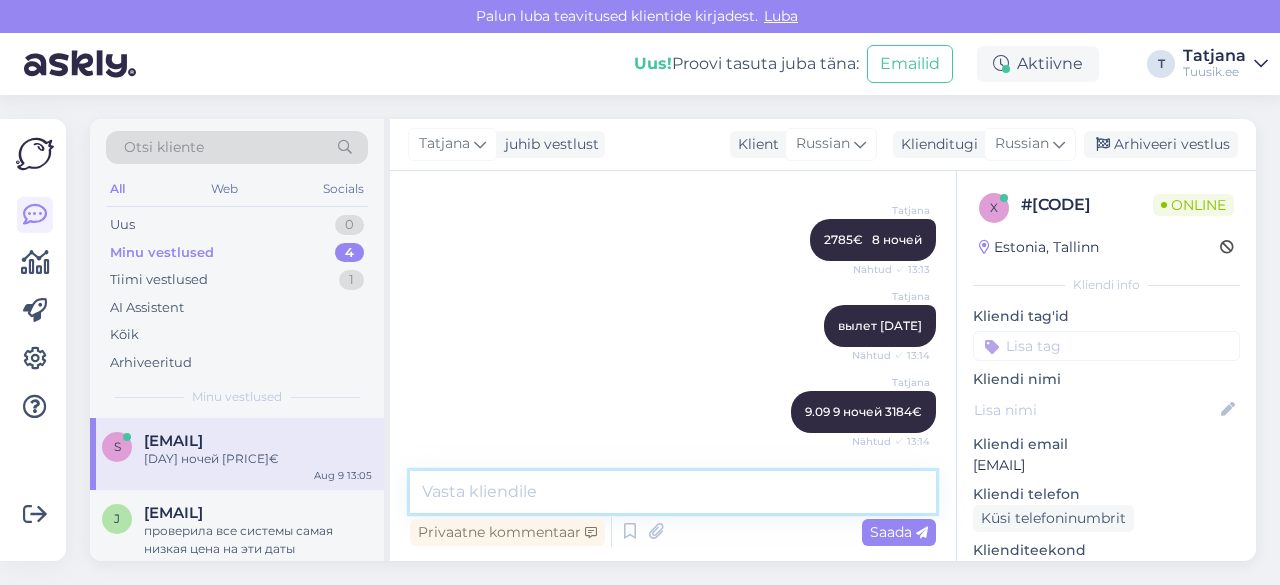 scroll, scrollTop: 3448, scrollLeft: 0, axis: vertical 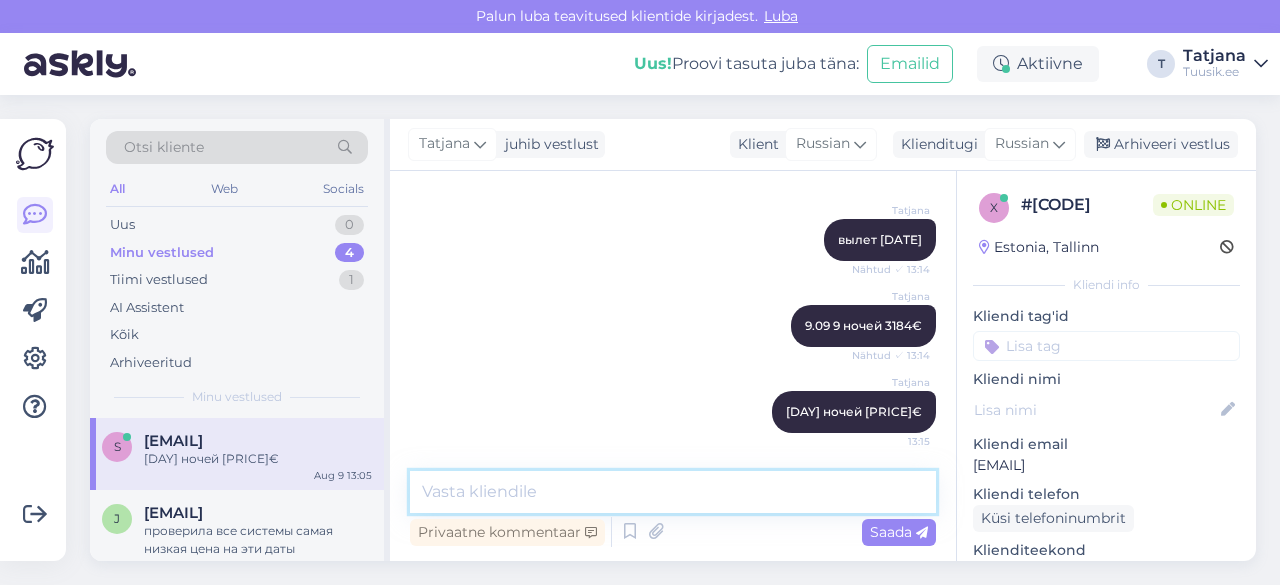 click at bounding box center [673, 492] 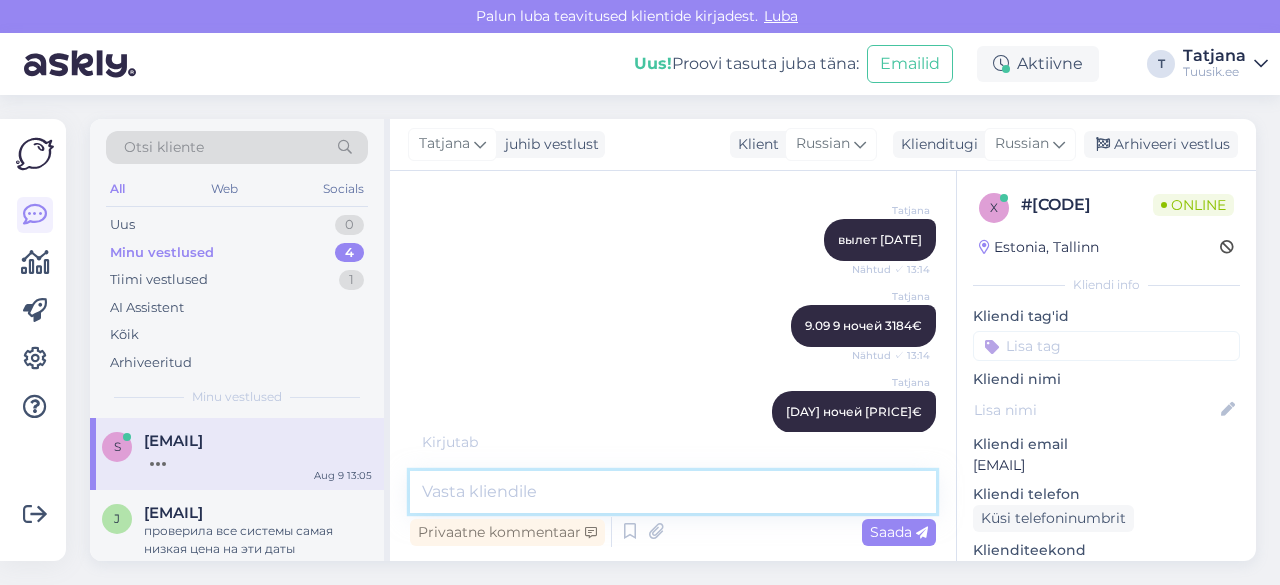 scroll, scrollTop: 3470, scrollLeft: 0, axis: vertical 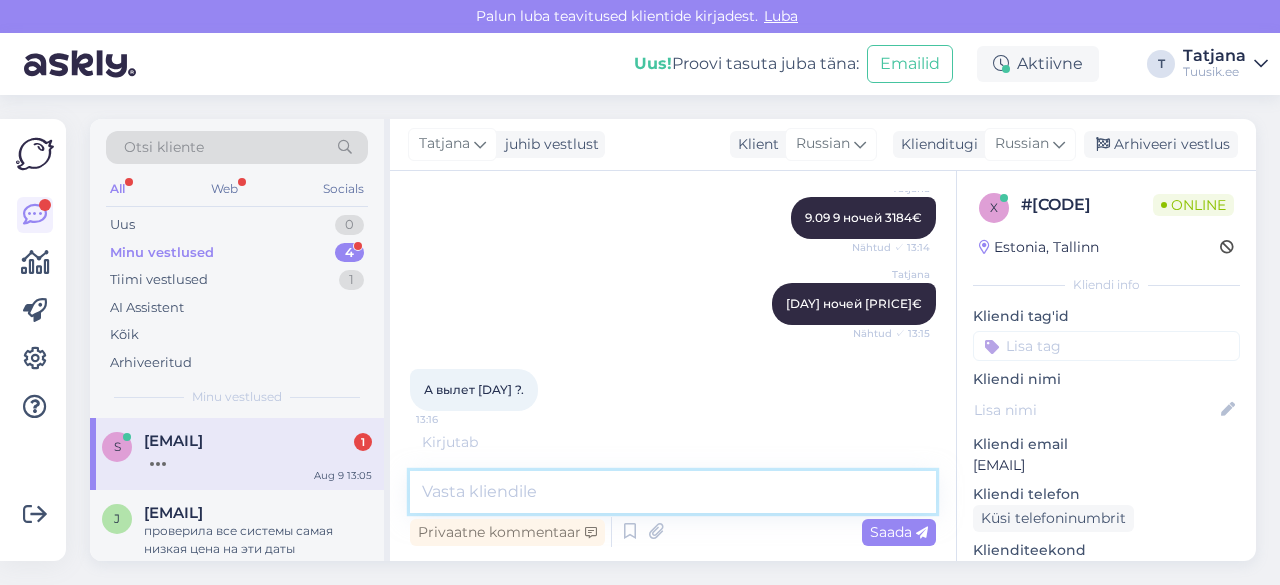click at bounding box center [673, 492] 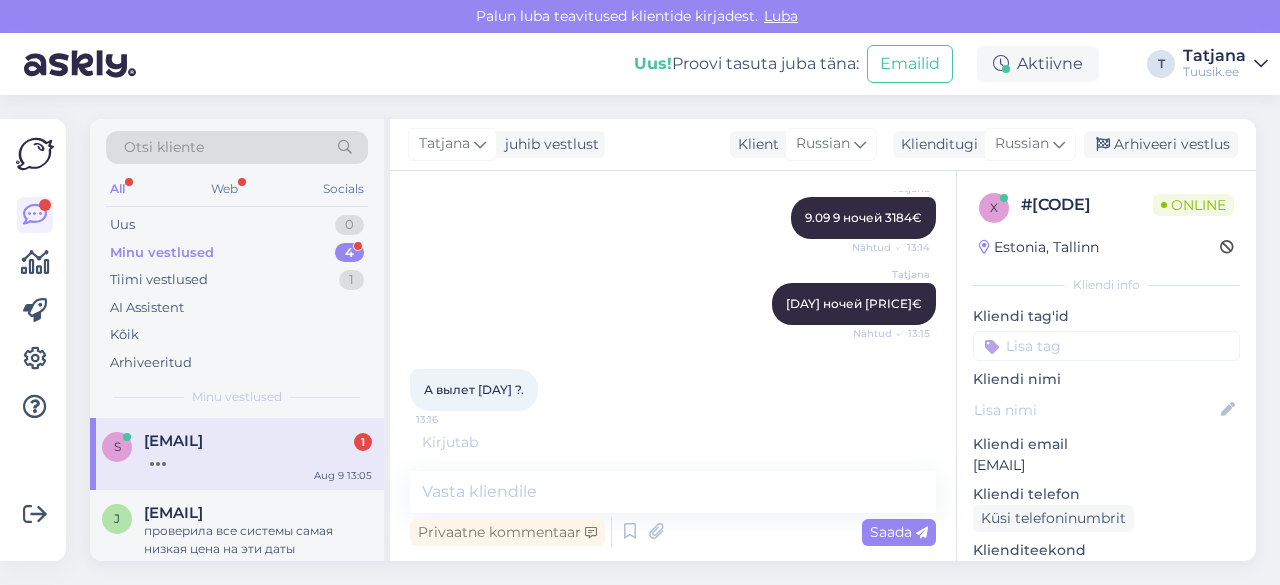 click on "А вылет 9.?.  13:16" at bounding box center [474, 390] 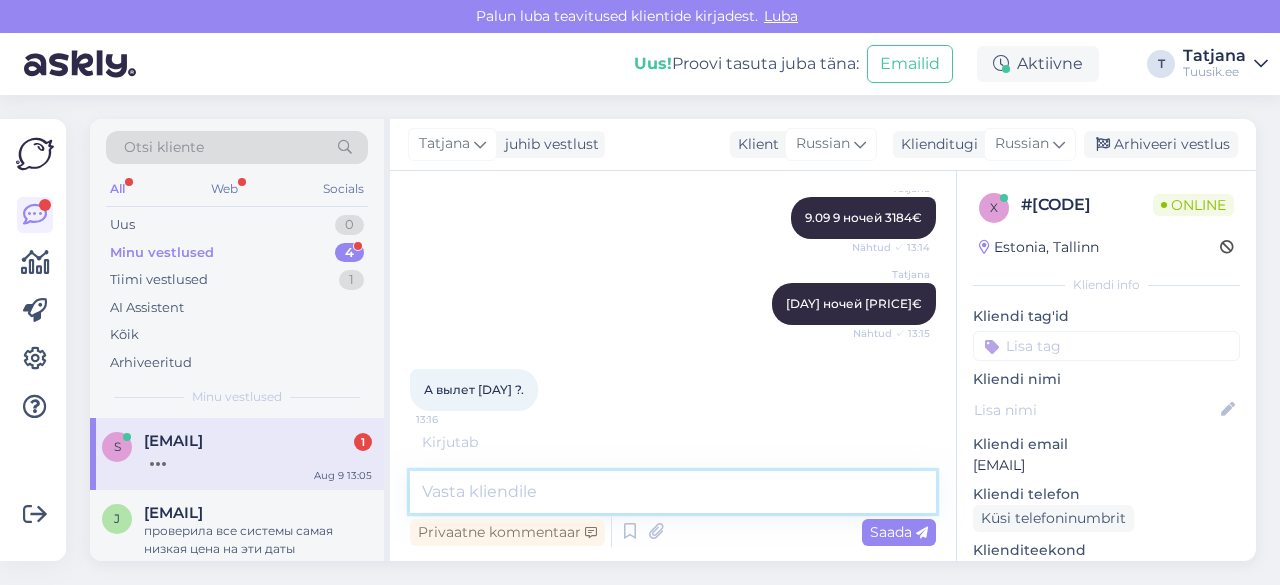 click at bounding box center (673, 492) 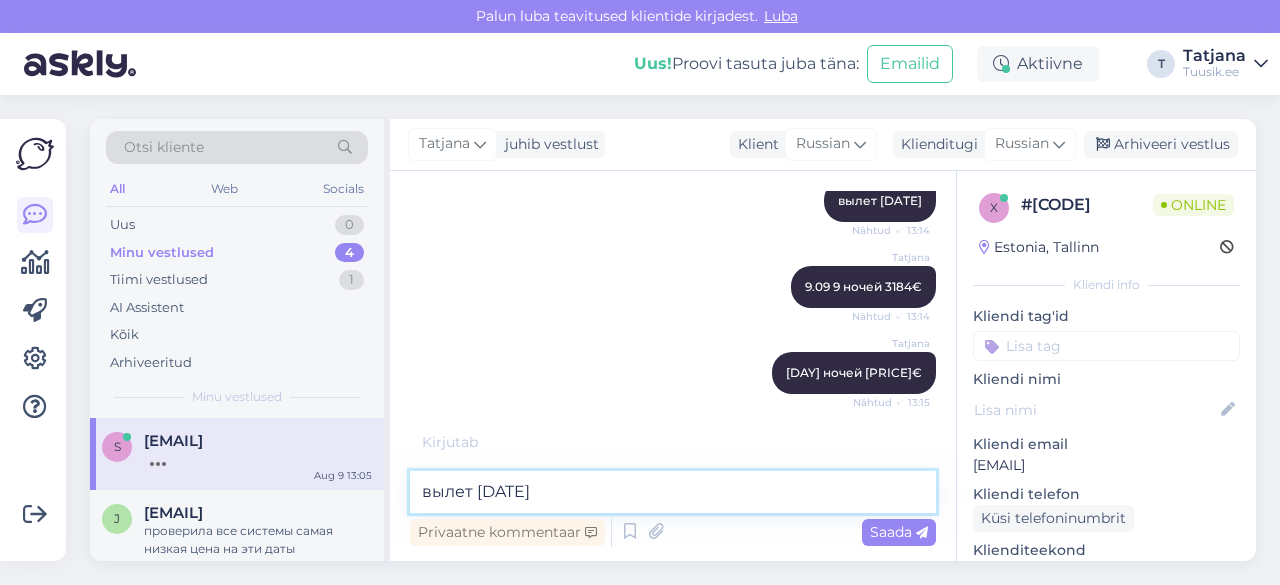 scroll, scrollTop: 3556, scrollLeft: 0, axis: vertical 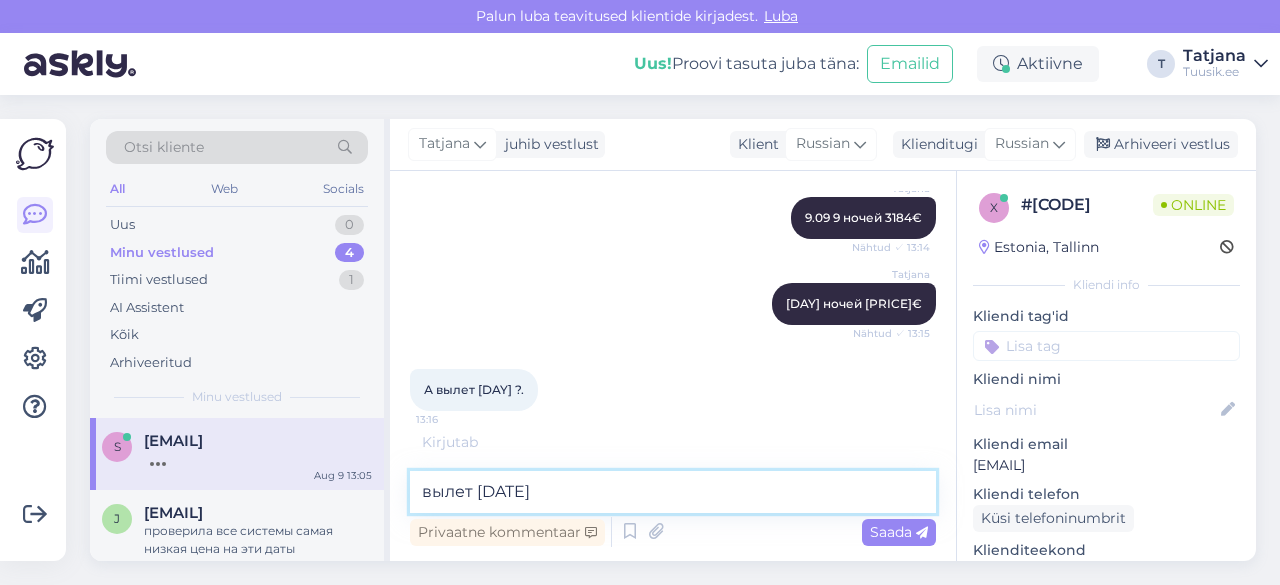 click on "вылет [DATE]" at bounding box center [673, 492] 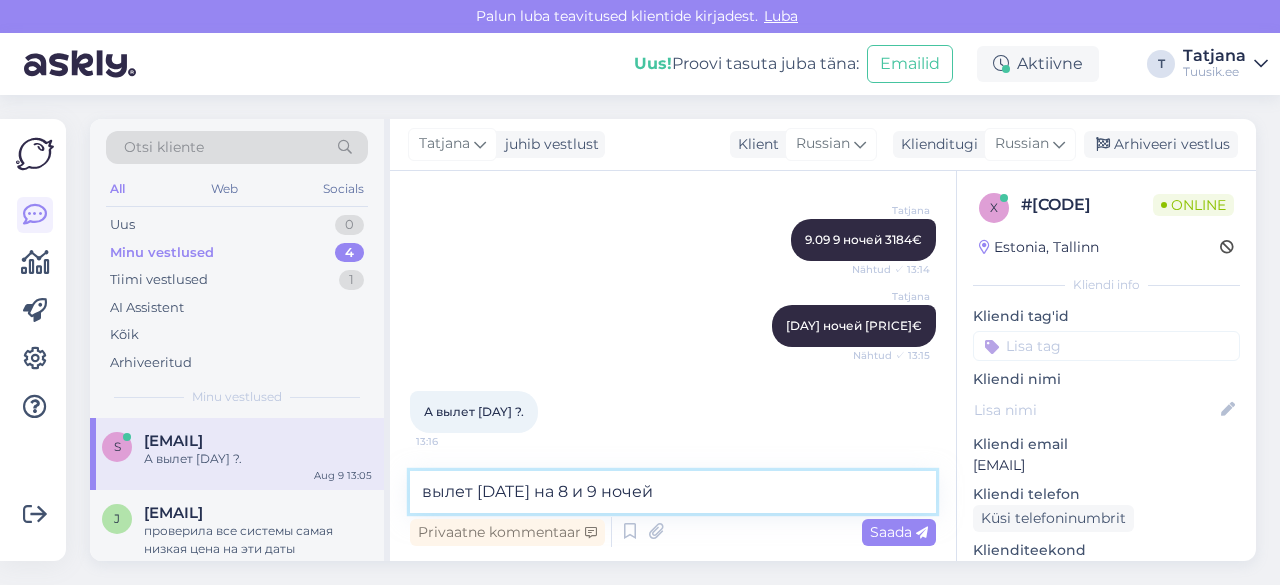 scroll, scrollTop: 3556, scrollLeft: 0, axis: vertical 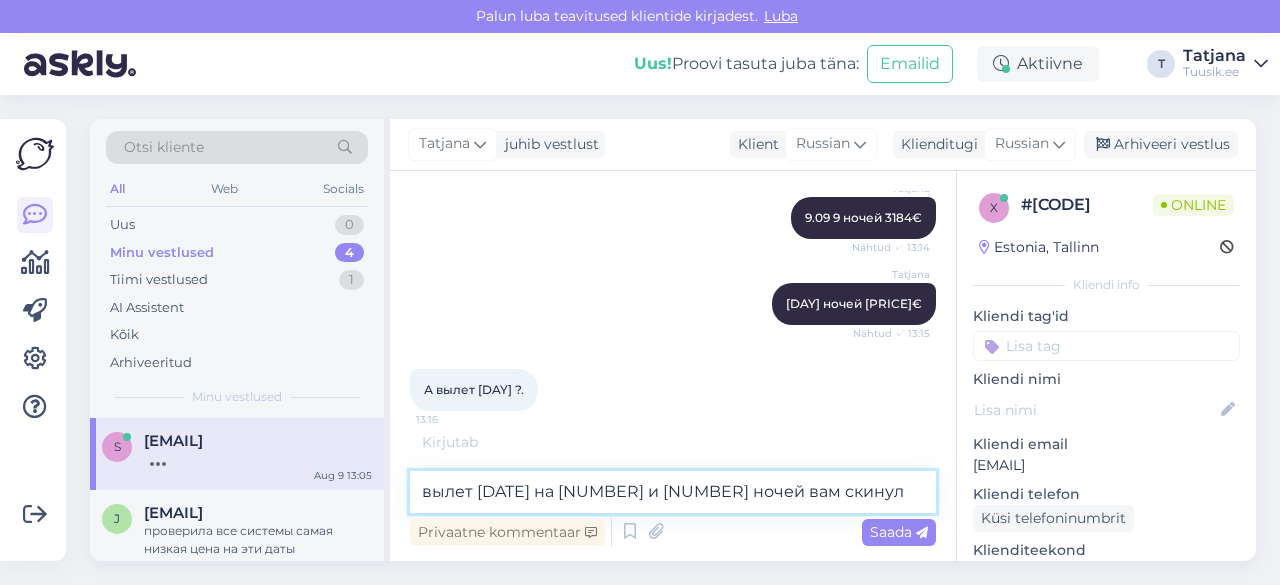 type on "вылет 9.09  на 8 и 9 ночей вам скинула" 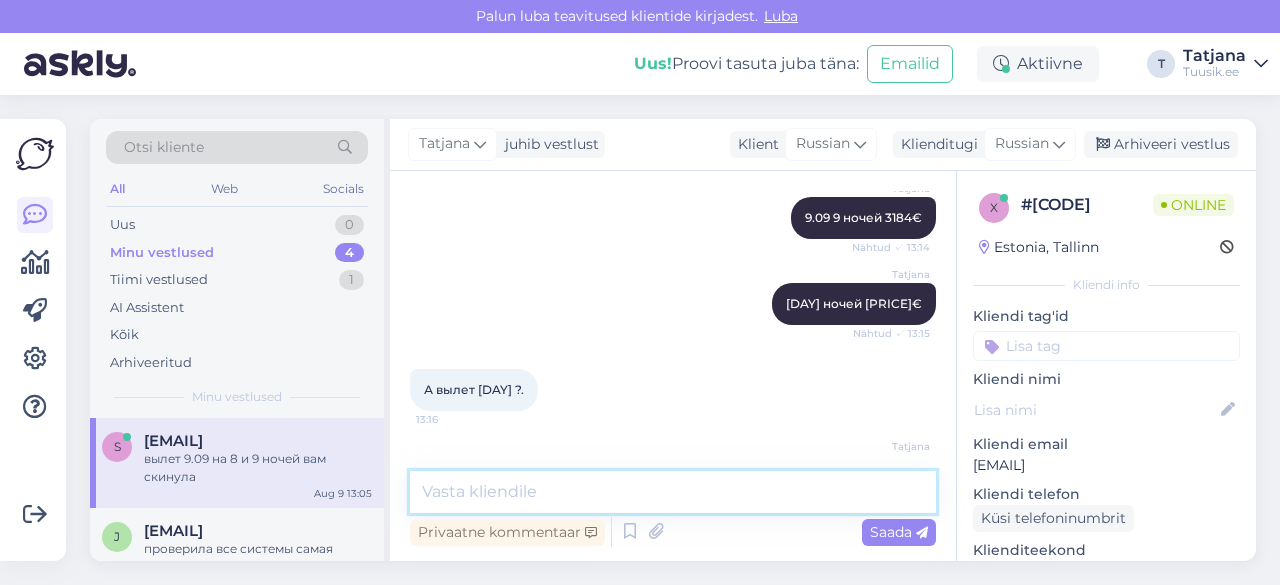 scroll, scrollTop: 3620, scrollLeft: 0, axis: vertical 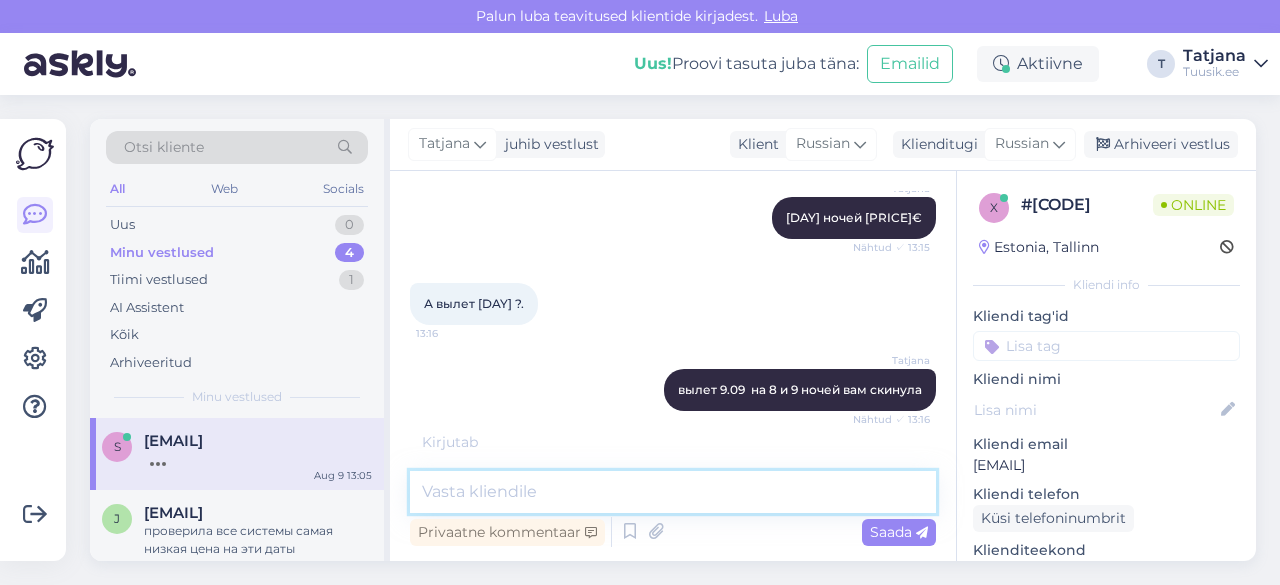 click at bounding box center [673, 492] 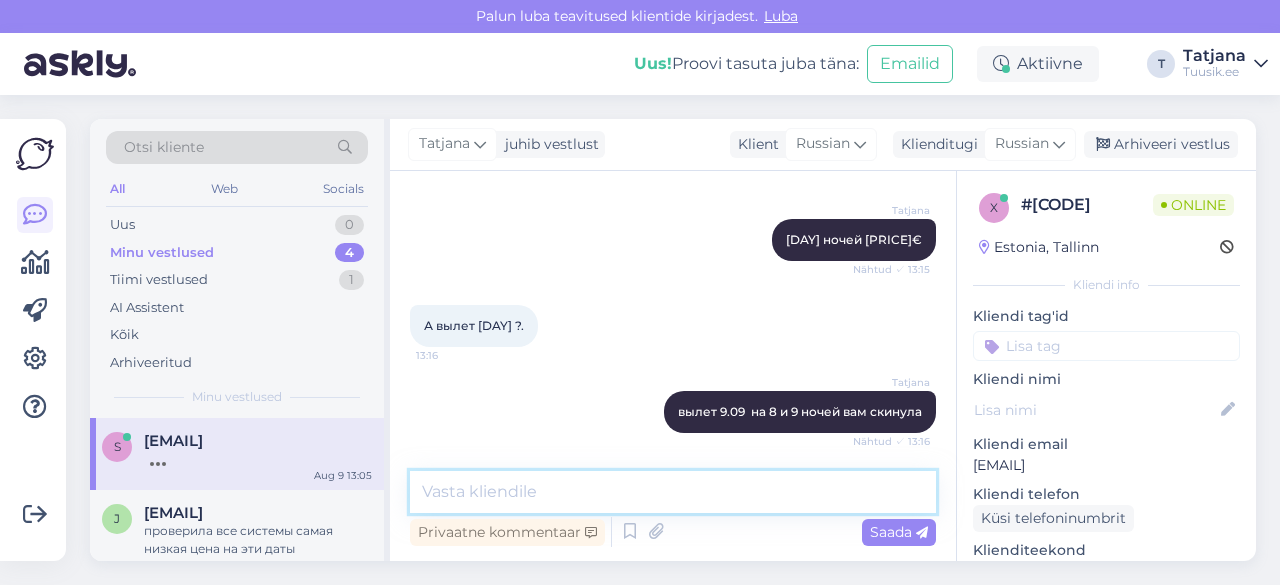 scroll, scrollTop: 3706, scrollLeft: 0, axis: vertical 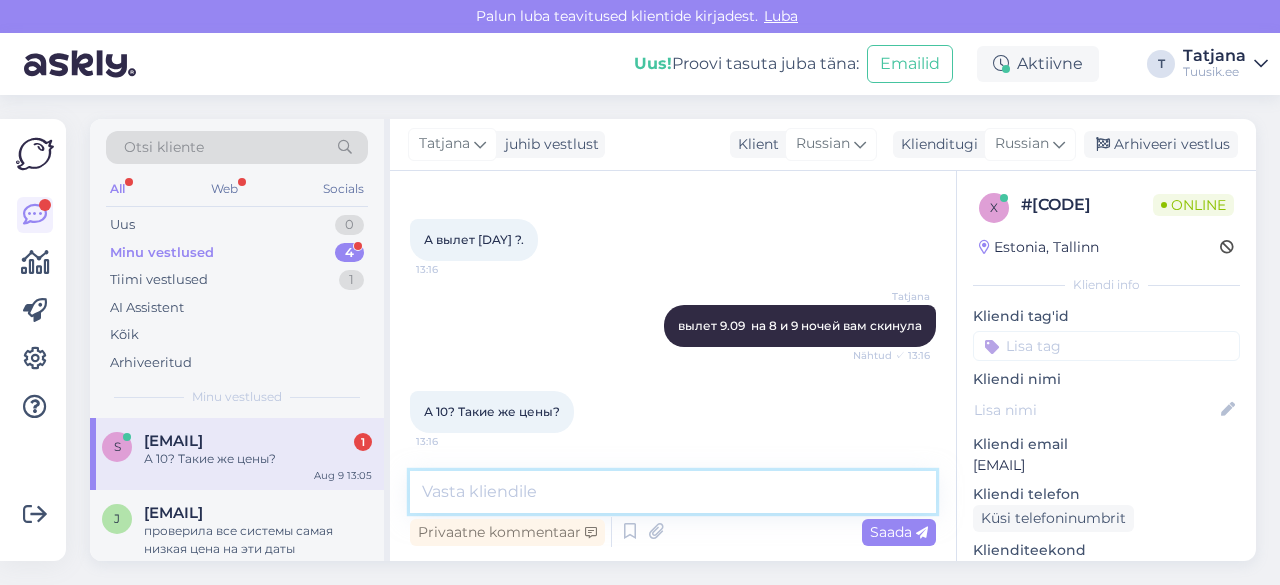 click at bounding box center (673, 492) 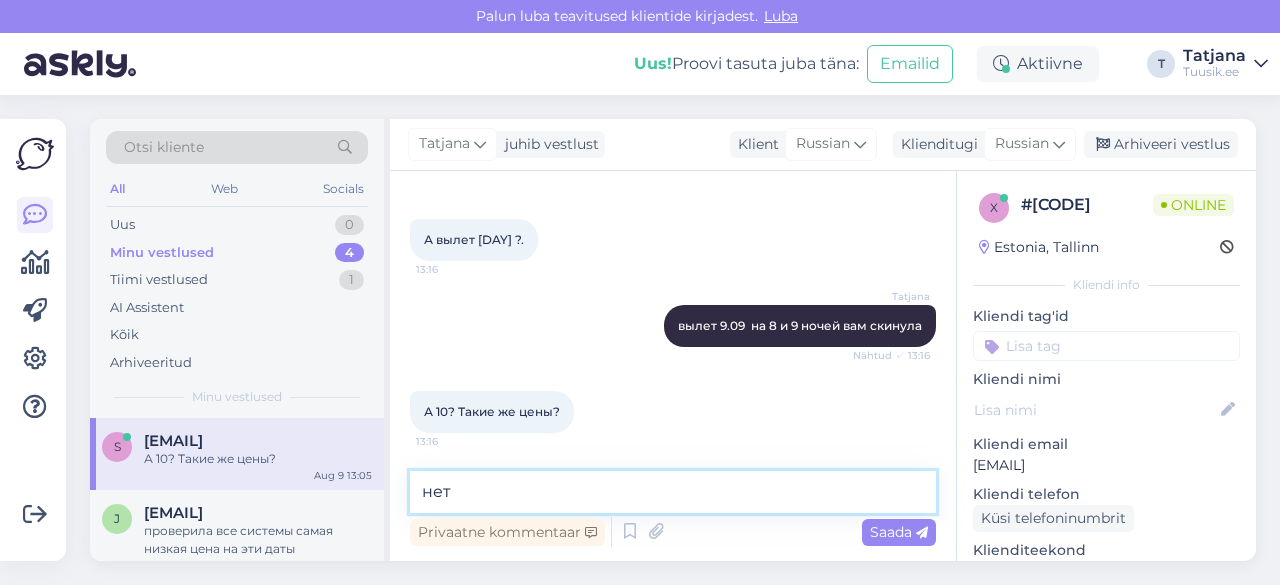 type on "нет" 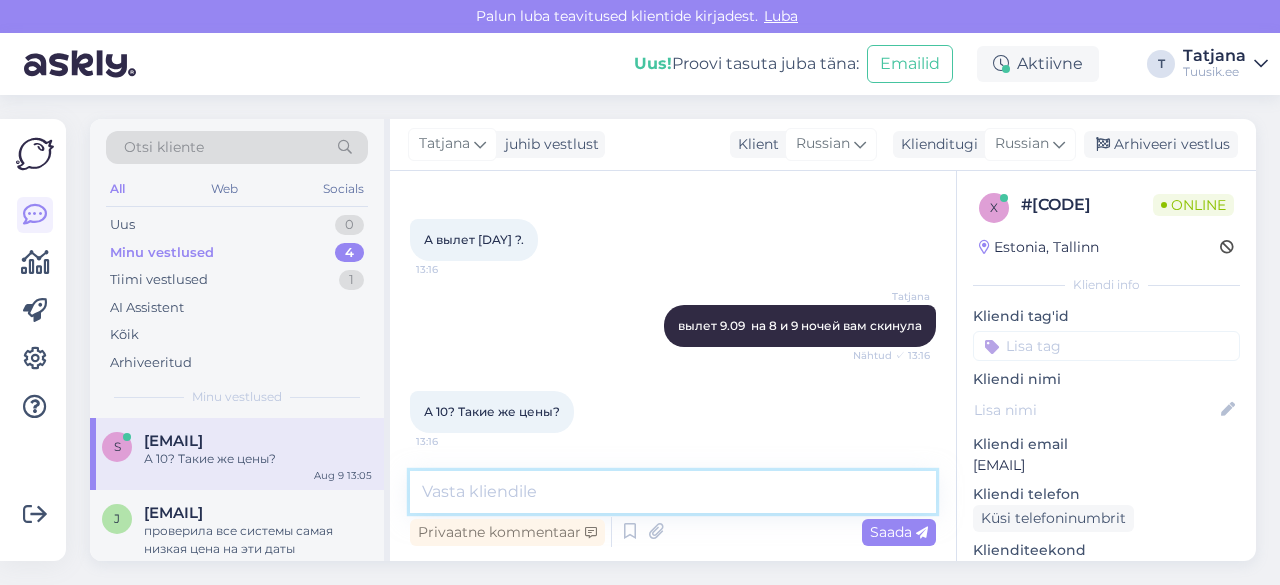 scroll, scrollTop: 3792, scrollLeft: 0, axis: vertical 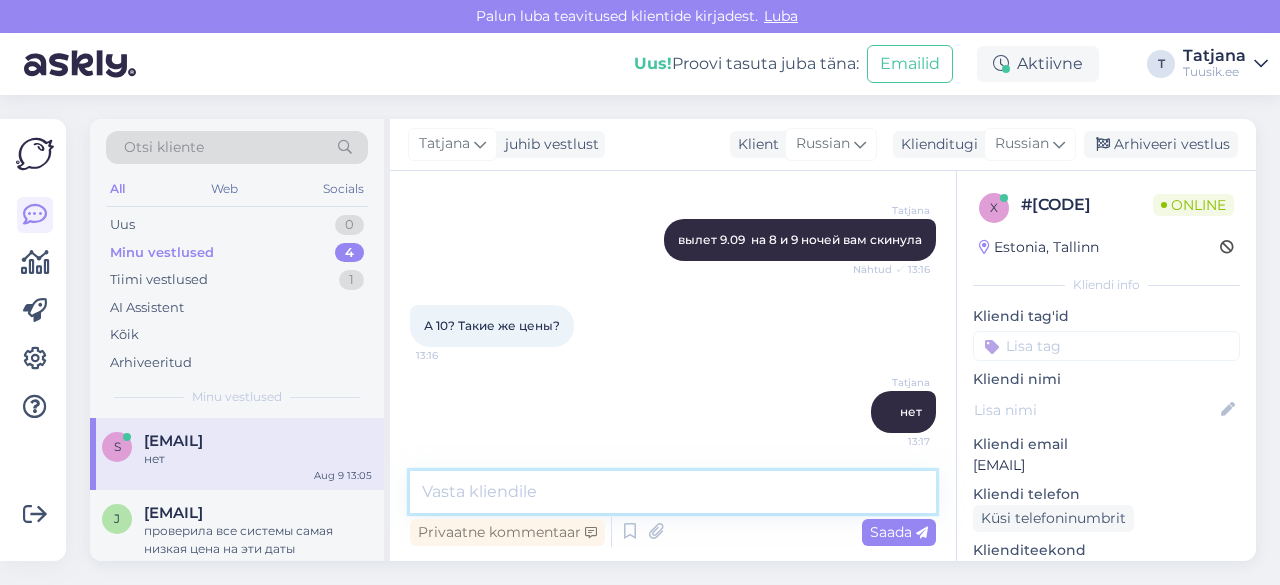 click at bounding box center [673, 492] 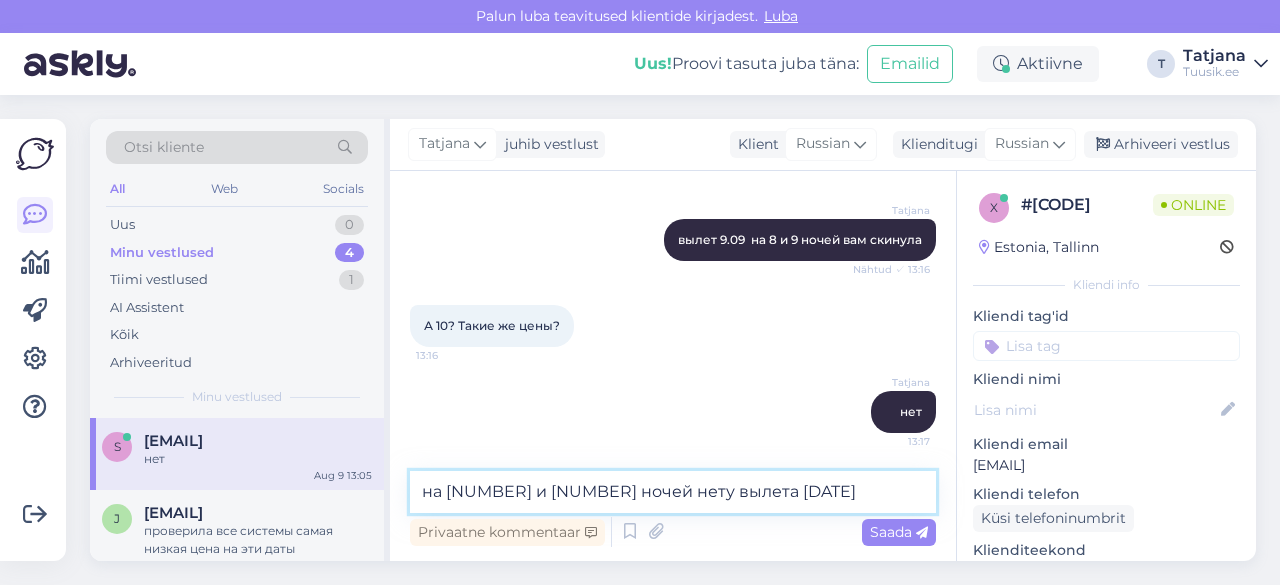 type on "на 8 и 9 ночей нету вылета 10.09" 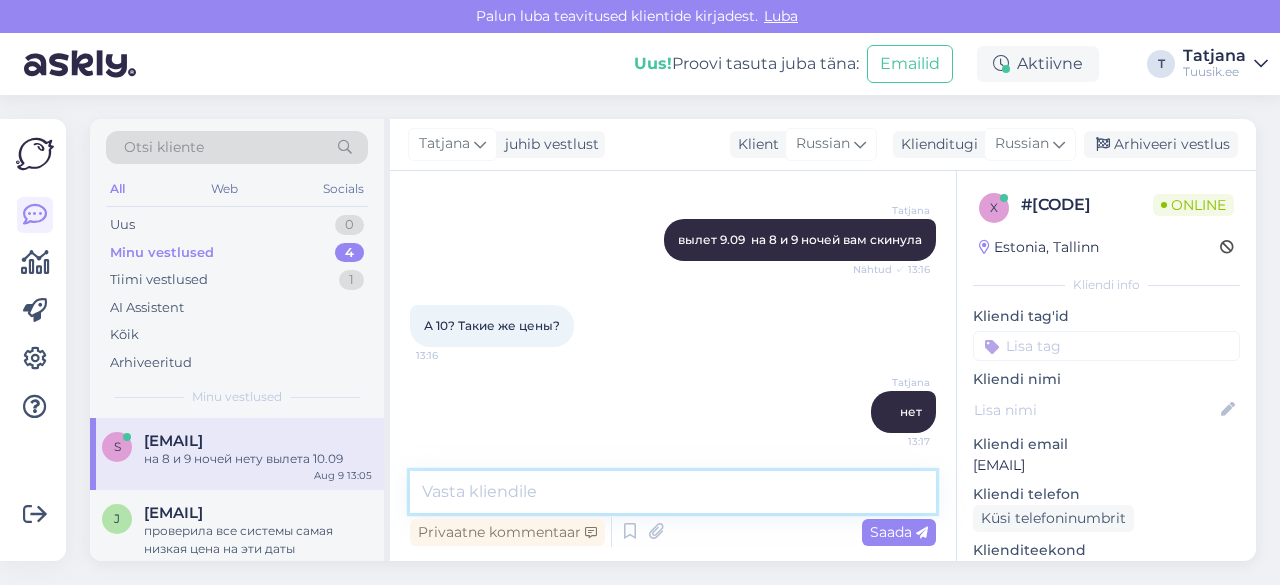 scroll, scrollTop: 3878, scrollLeft: 0, axis: vertical 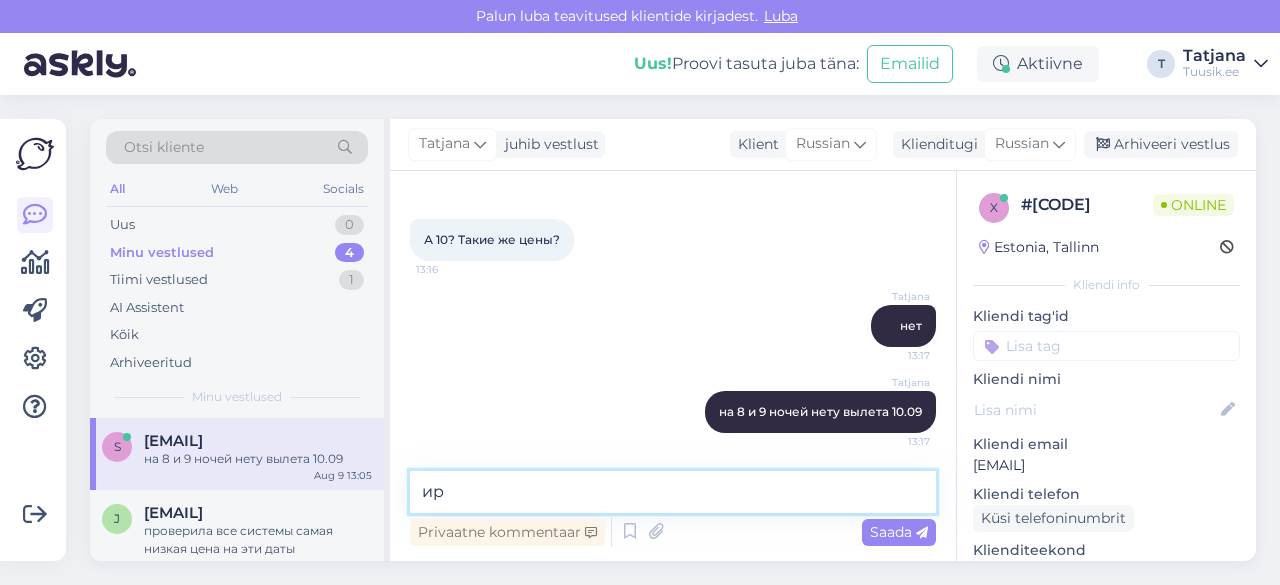 type on "и" 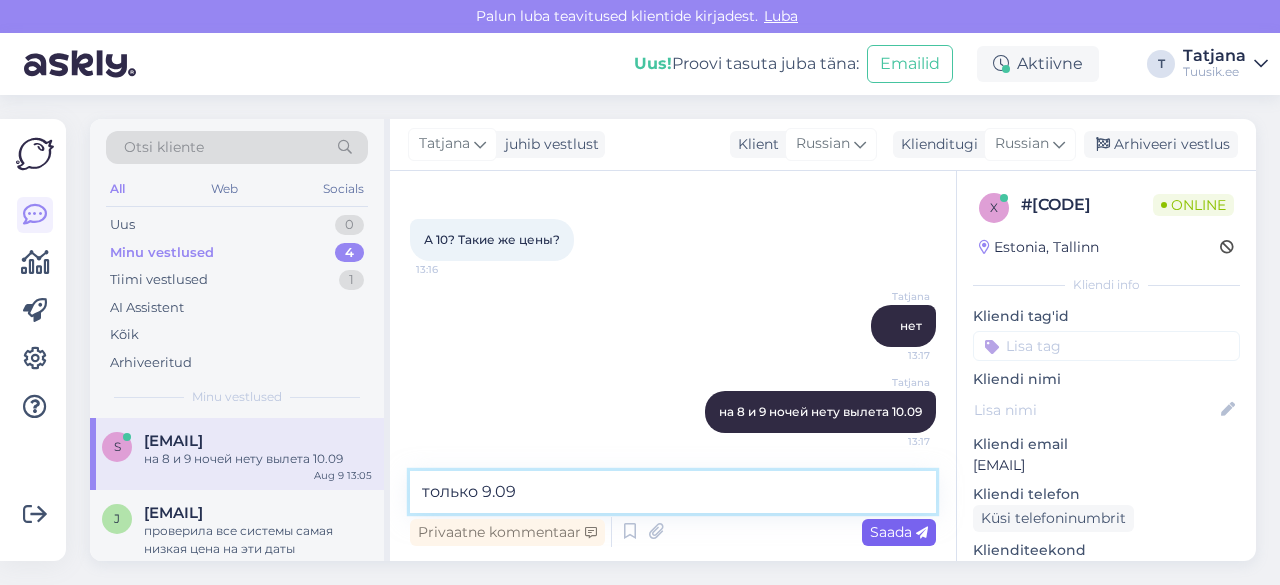 type on "только 9.09" 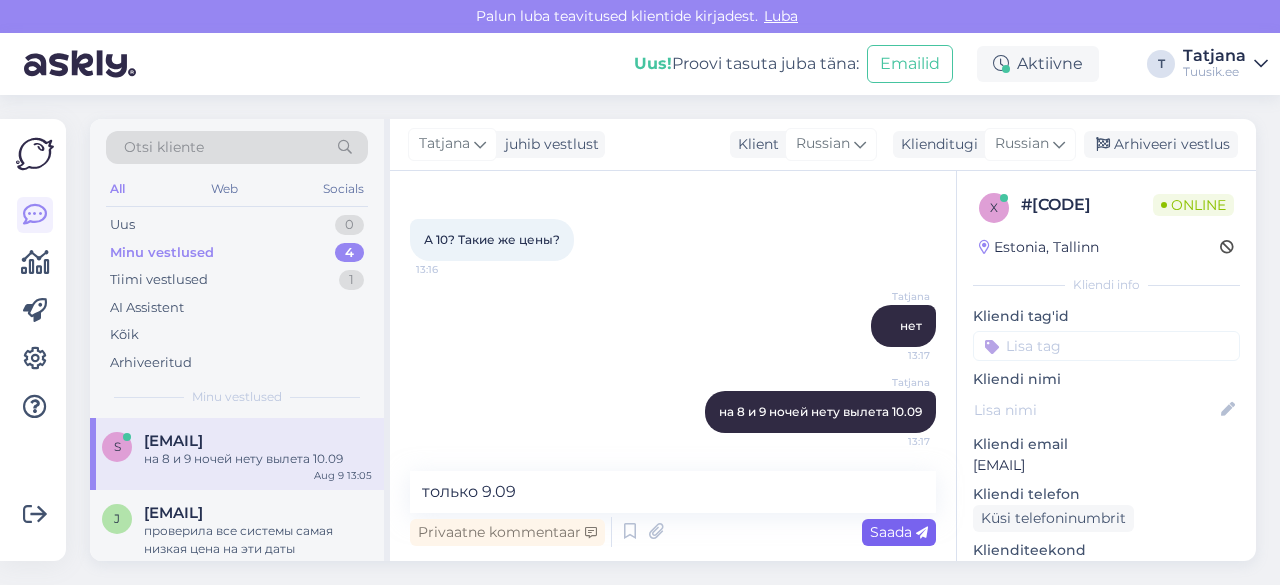 click on "Saada" at bounding box center (899, 532) 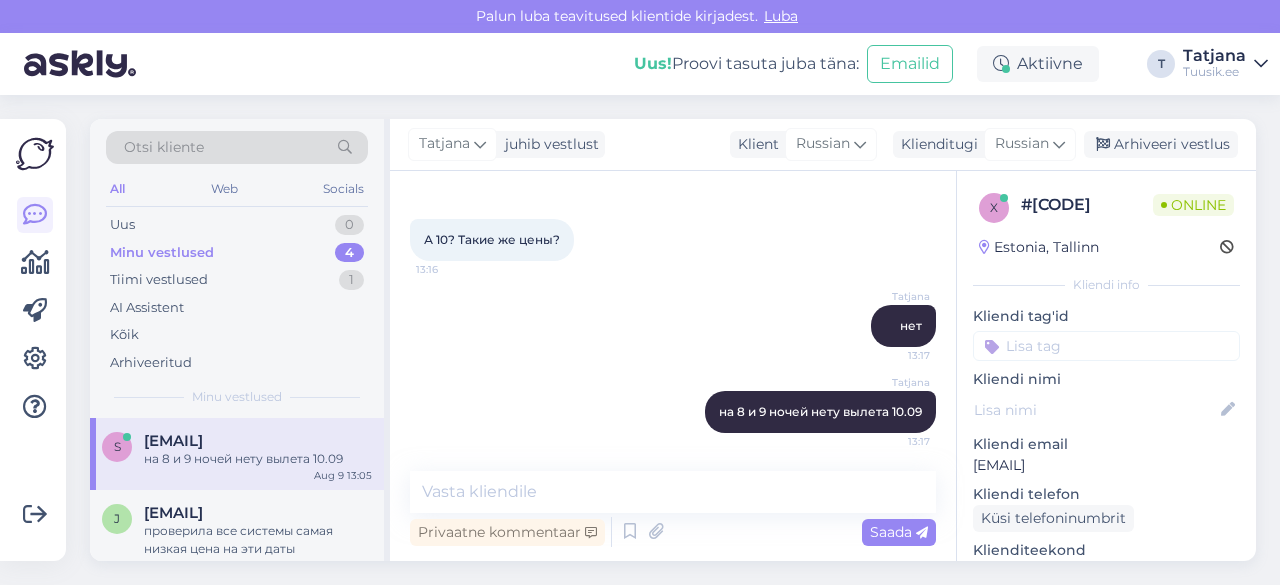 scroll, scrollTop: 3964, scrollLeft: 0, axis: vertical 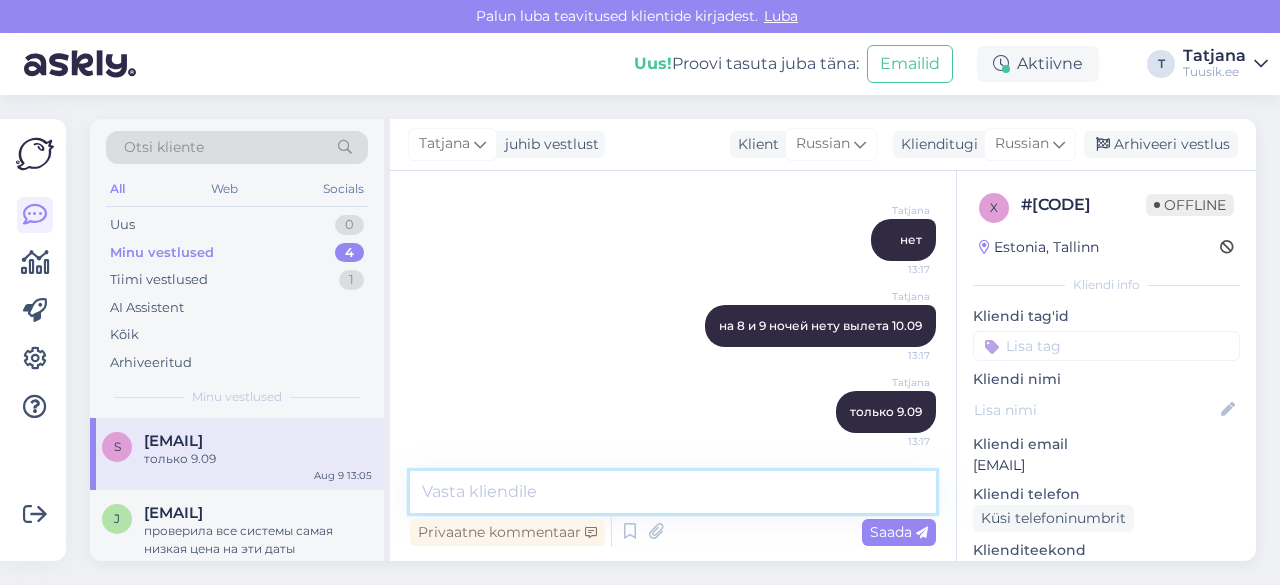 click at bounding box center (673, 492) 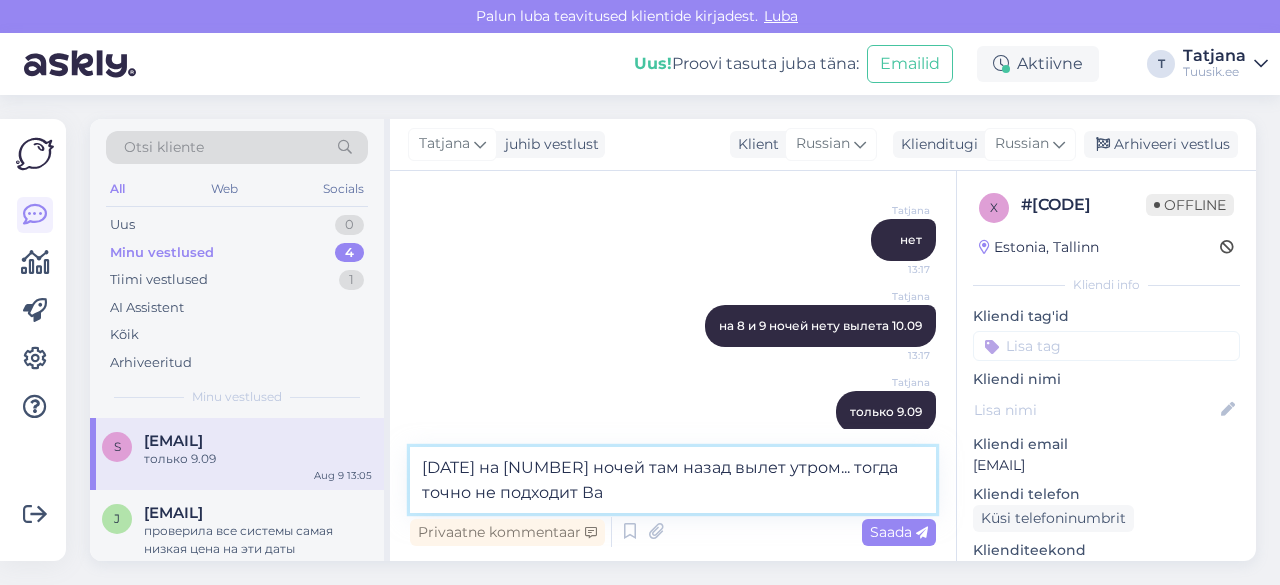 type on "10.09 на [DAY] ночей там назад вылет утром... тогда точно не подходит Вам" 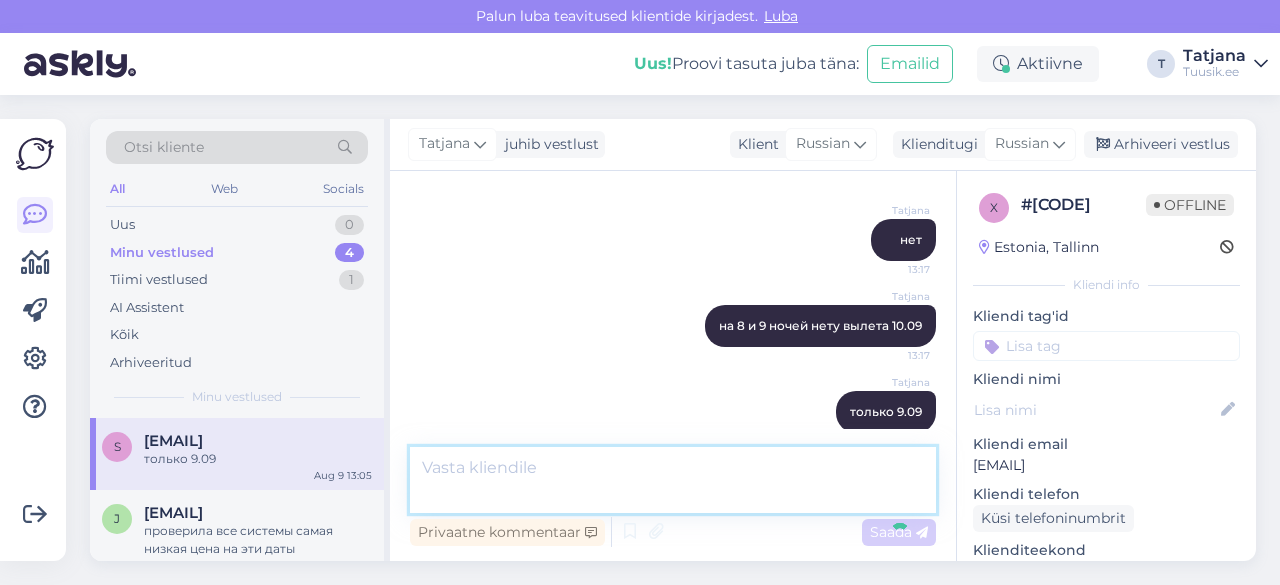 scroll, scrollTop: 4068, scrollLeft: 0, axis: vertical 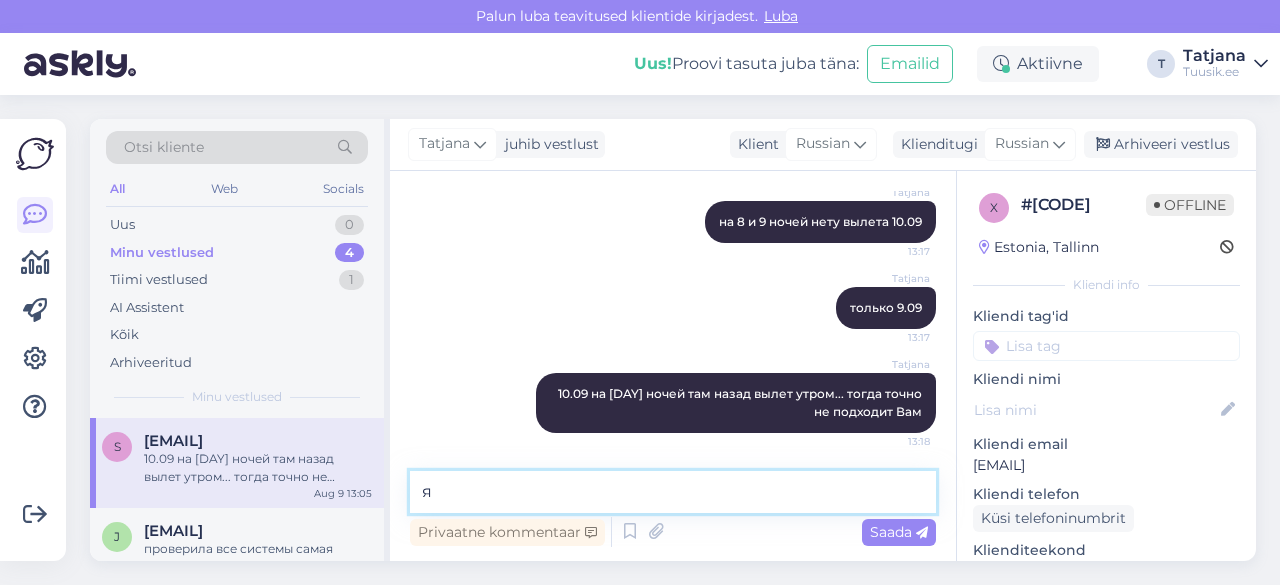 type on "я" 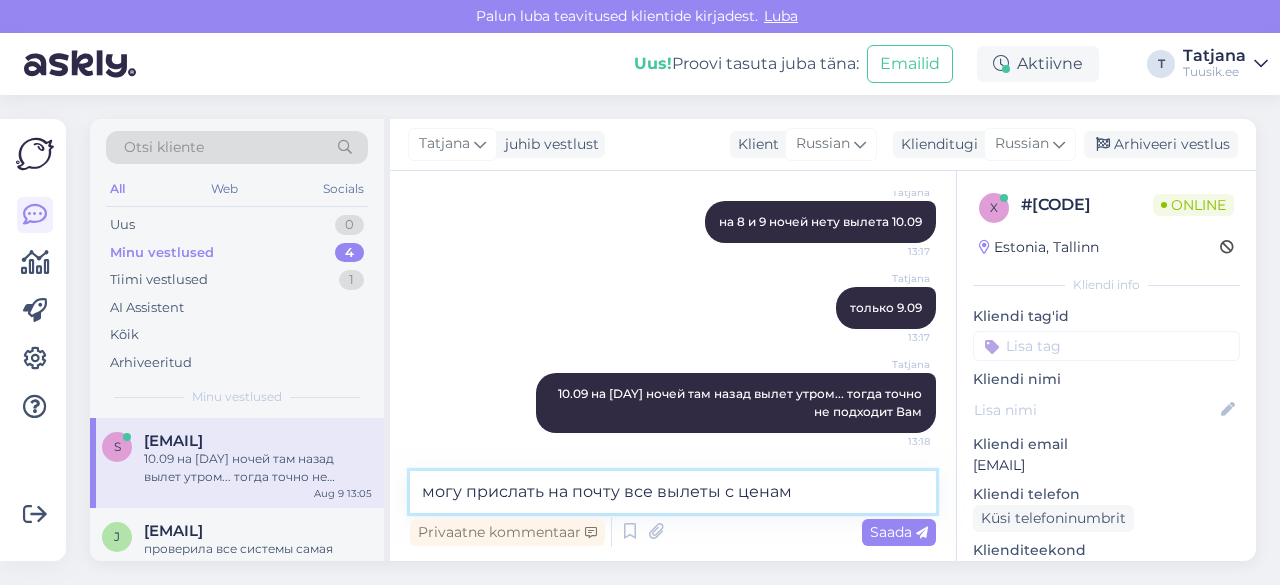 type on "могу прислать на почту все вылеты с ценами" 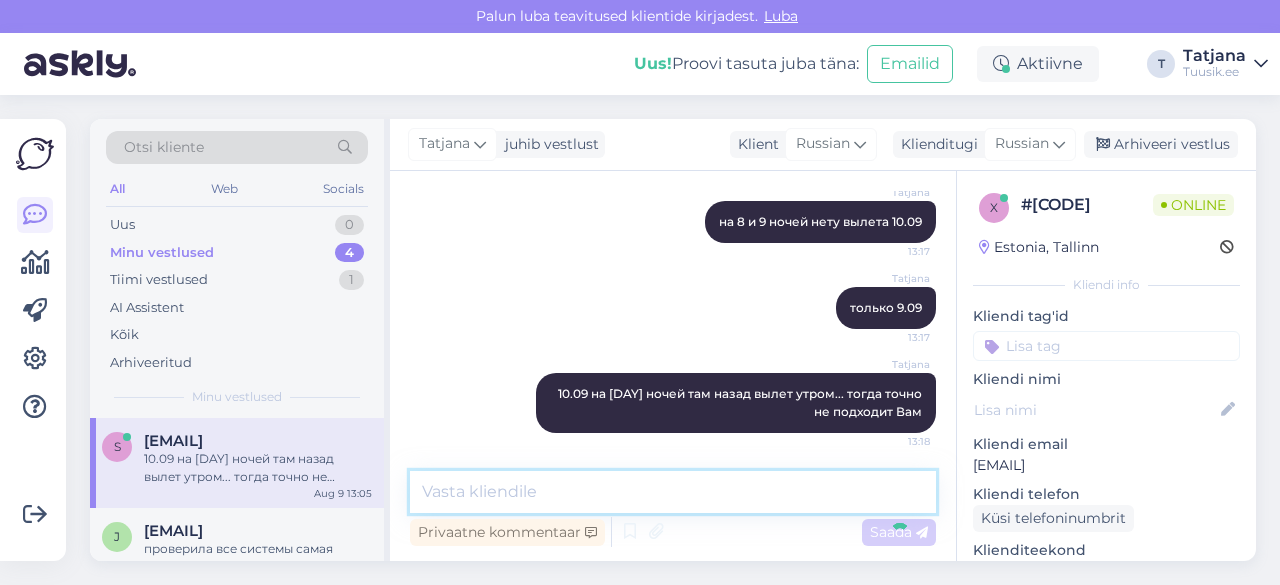 scroll, scrollTop: 4154, scrollLeft: 0, axis: vertical 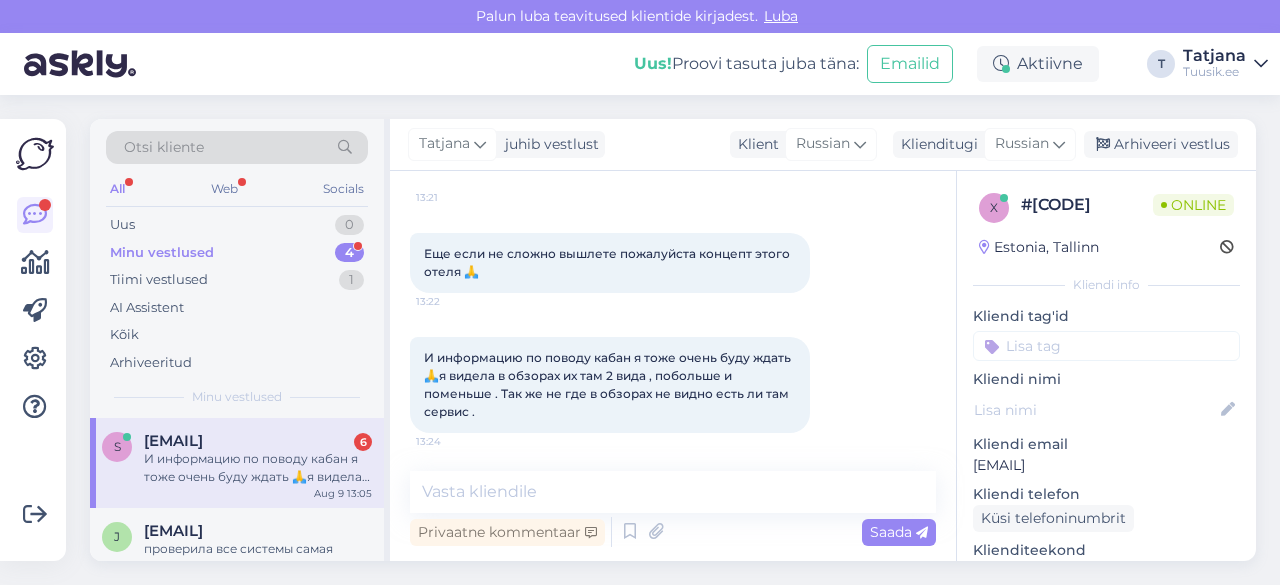 click on "[EMAIL]" at bounding box center [1106, 465] 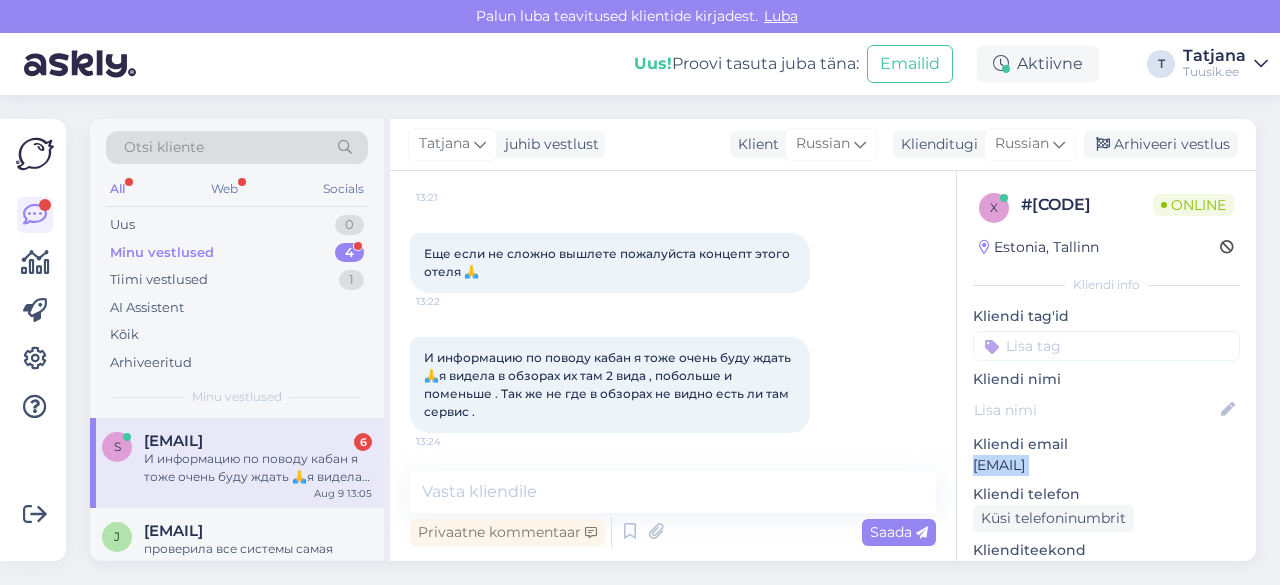 click on "[EMAIL]" at bounding box center (1106, 465) 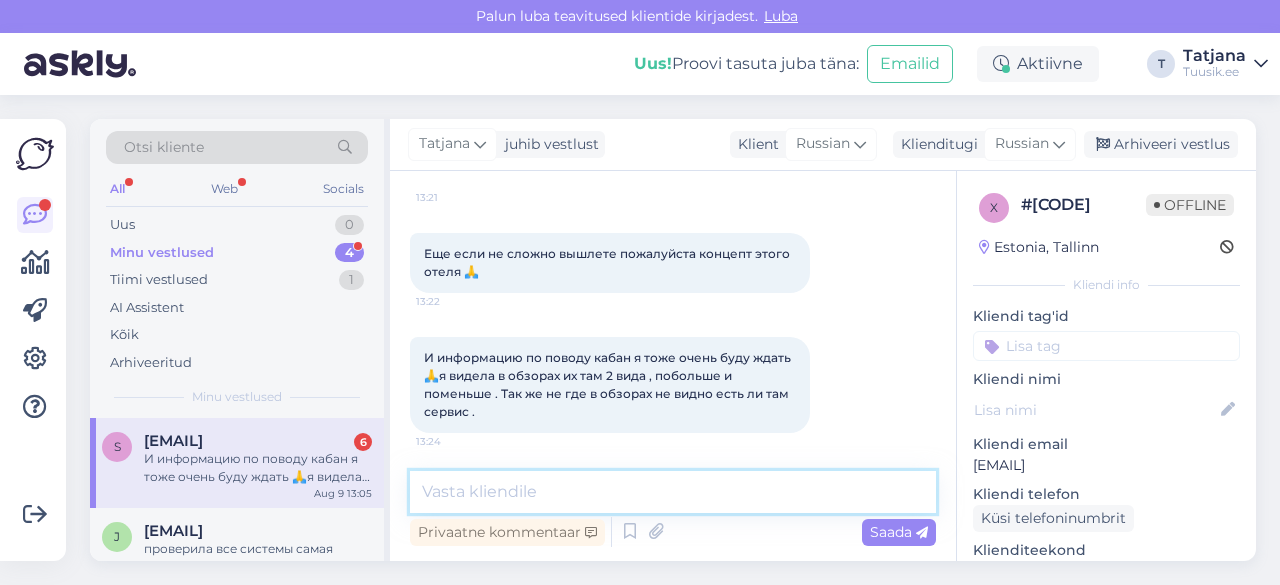 click at bounding box center [673, 492] 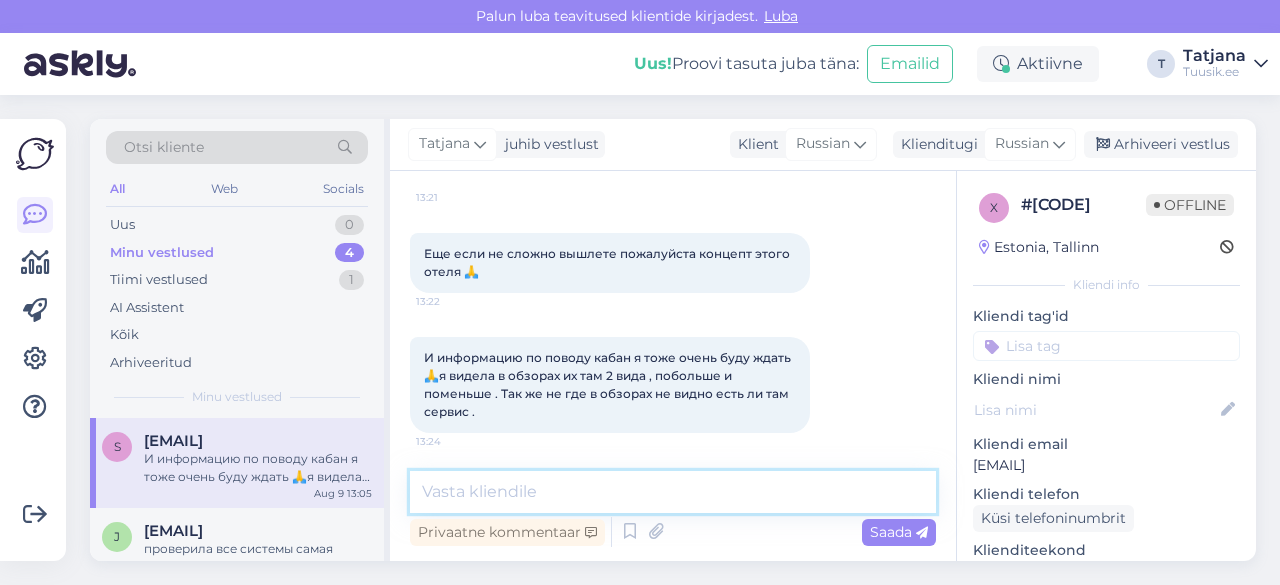 type on "[" 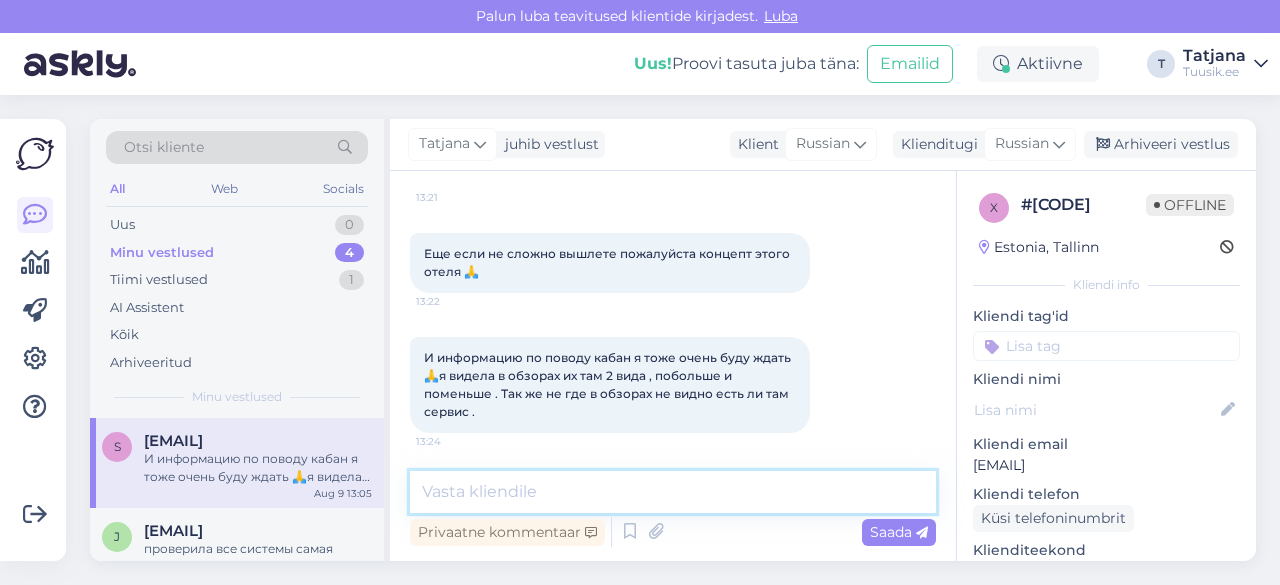 type on "ü" 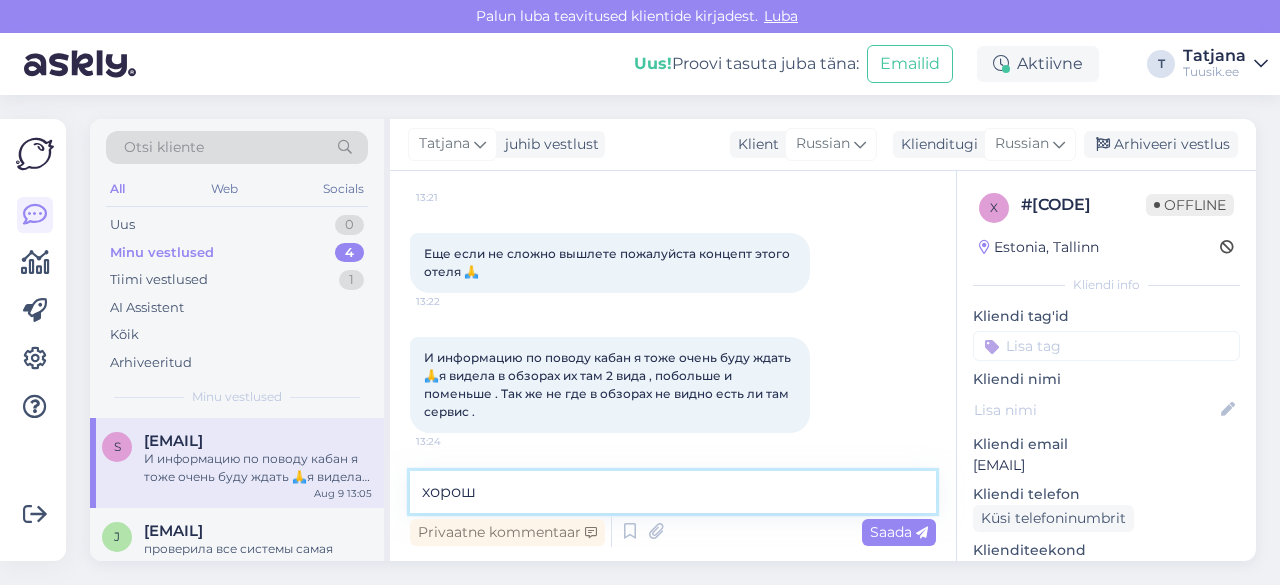 type on "хорошо" 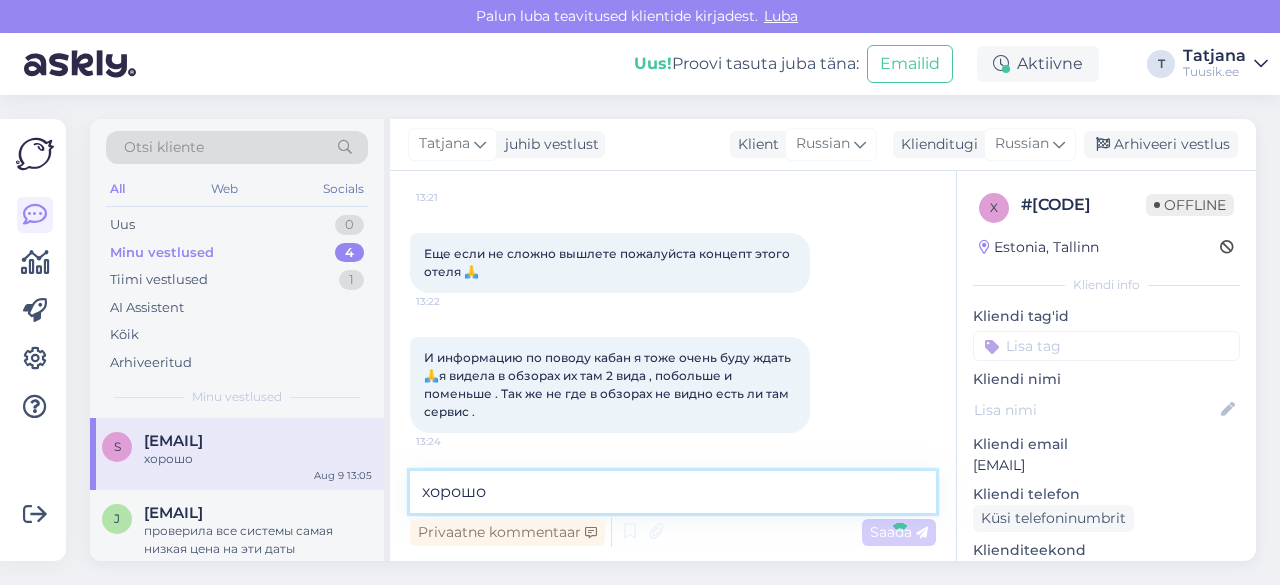 type 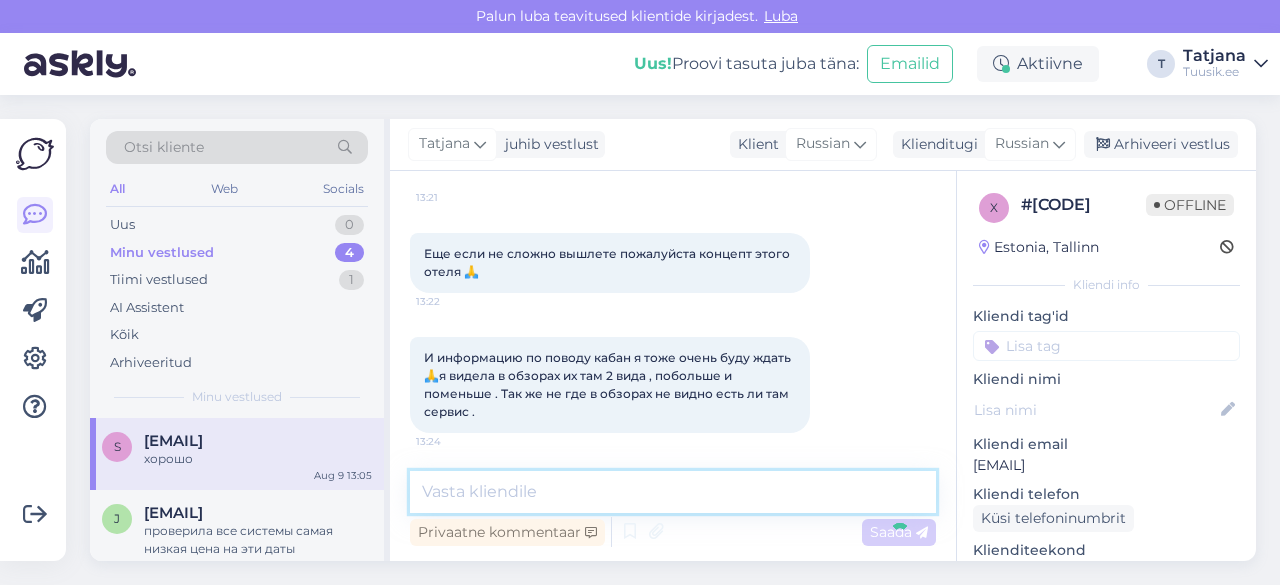 scroll, scrollTop: 4828, scrollLeft: 0, axis: vertical 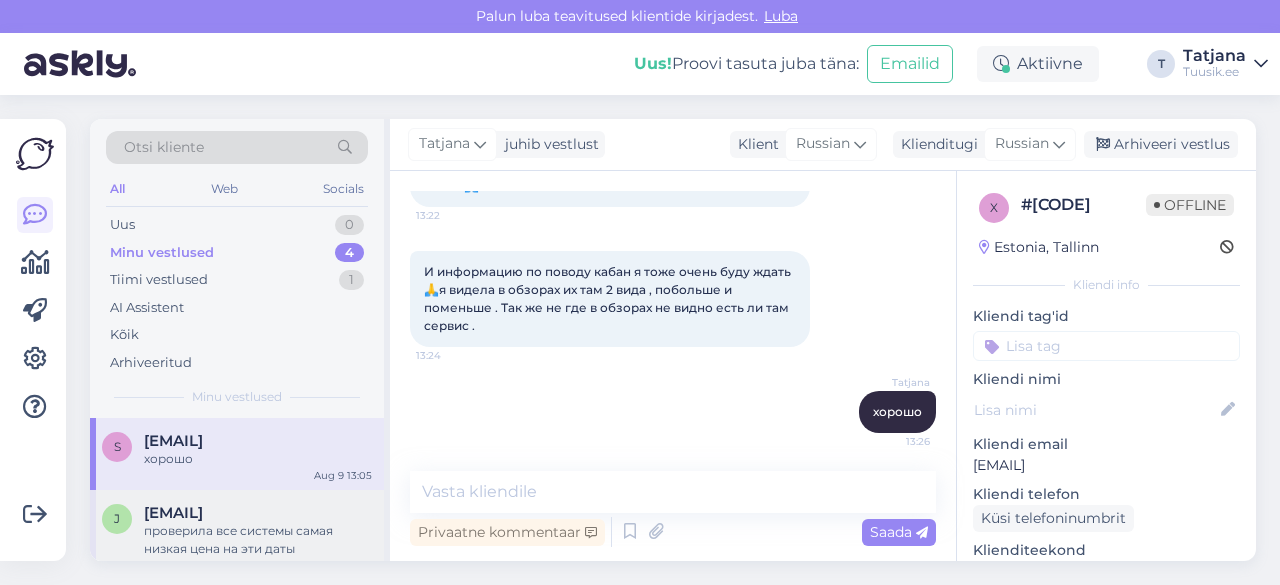 click on "проверила все системы самая низкая цена на эти даты" at bounding box center (258, 540) 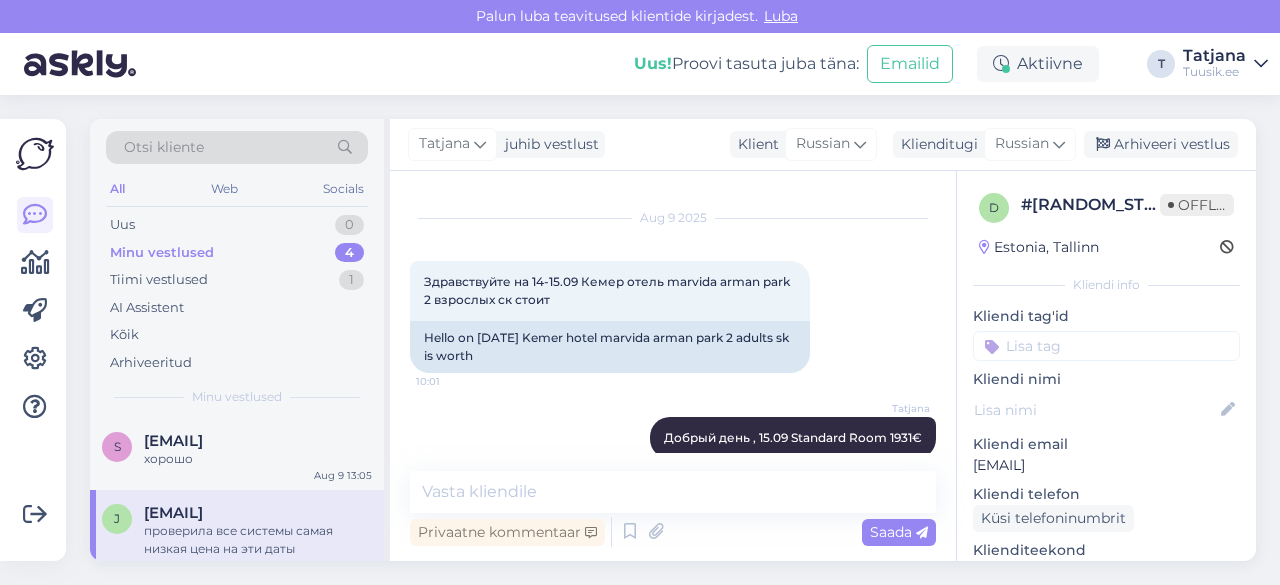 scroll, scrollTop: 235, scrollLeft: 0, axis: vertical 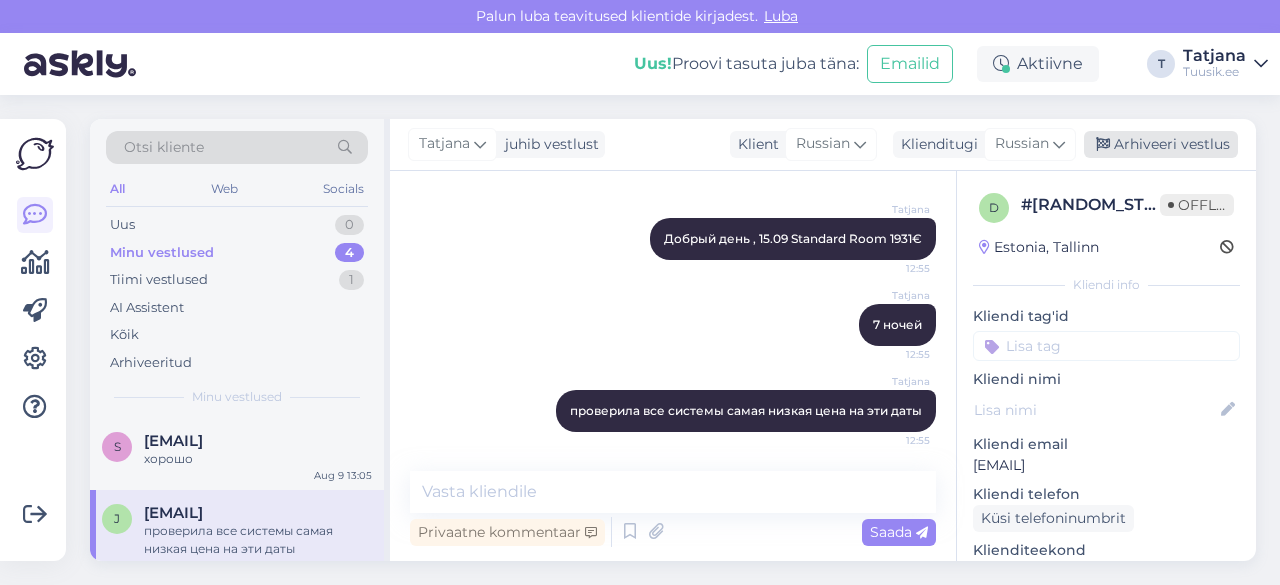 click on "Arhiveeri vestlus" at bounding box center [1161, 144] 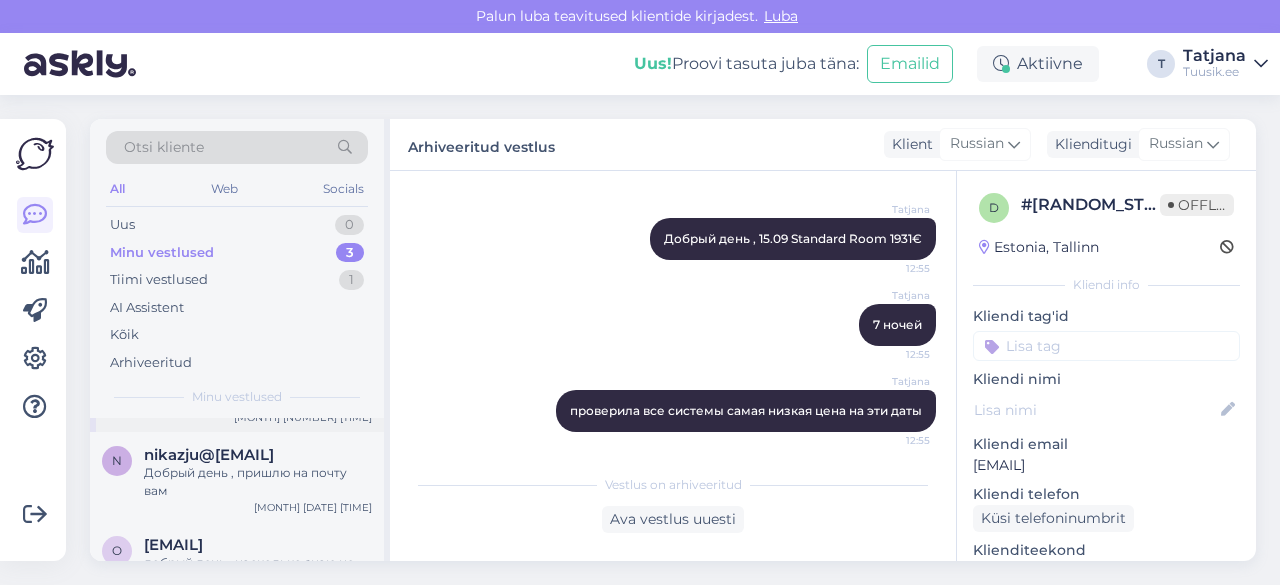 scroll, scrollTop: 107, scrollLeft: 0, axis: vertical 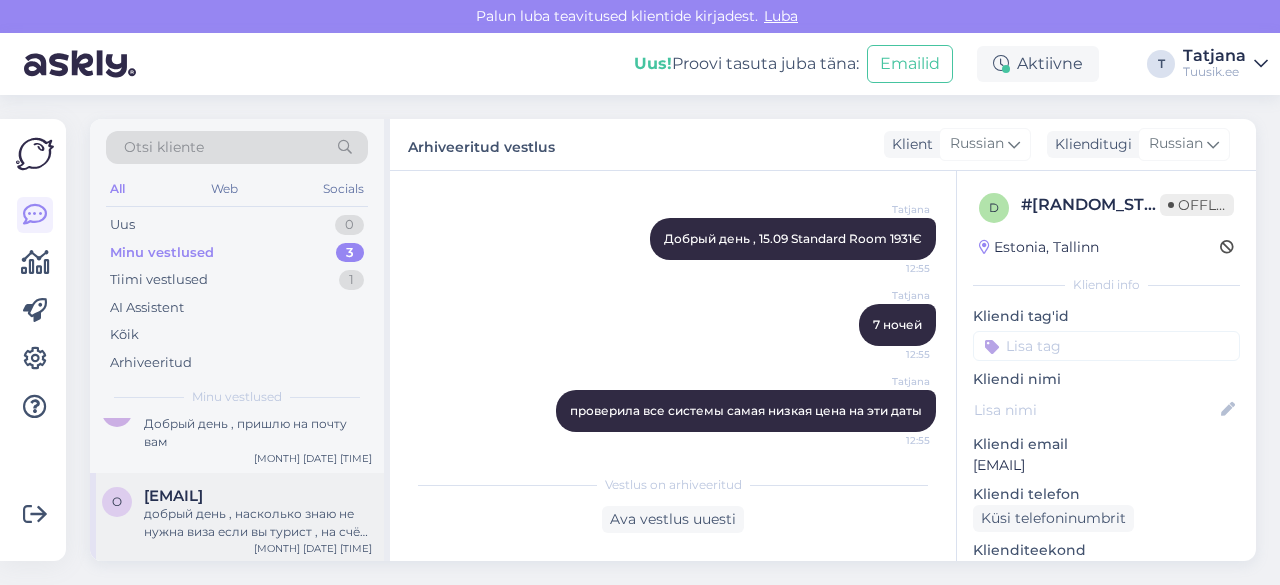 click on "добрый день , насколько знаю не нужна виза если вы турист , на счёт Македонии не скажу \" at bounding box center [258, 523] 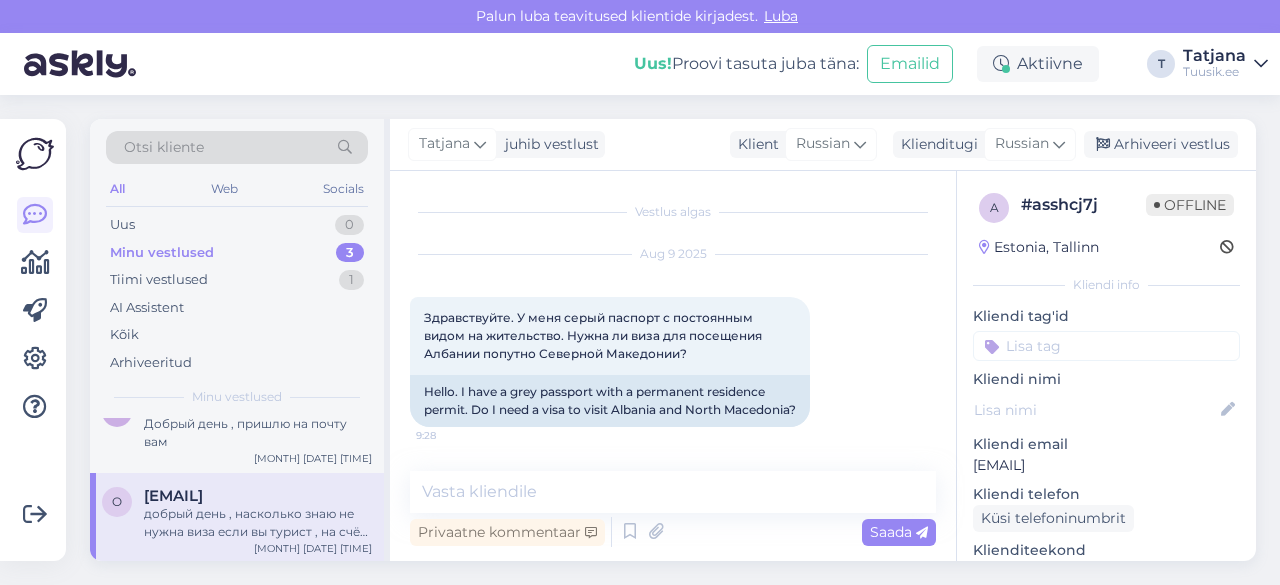 scroll, scrollTop: 117, scrollLeft: 0, axis: vertical 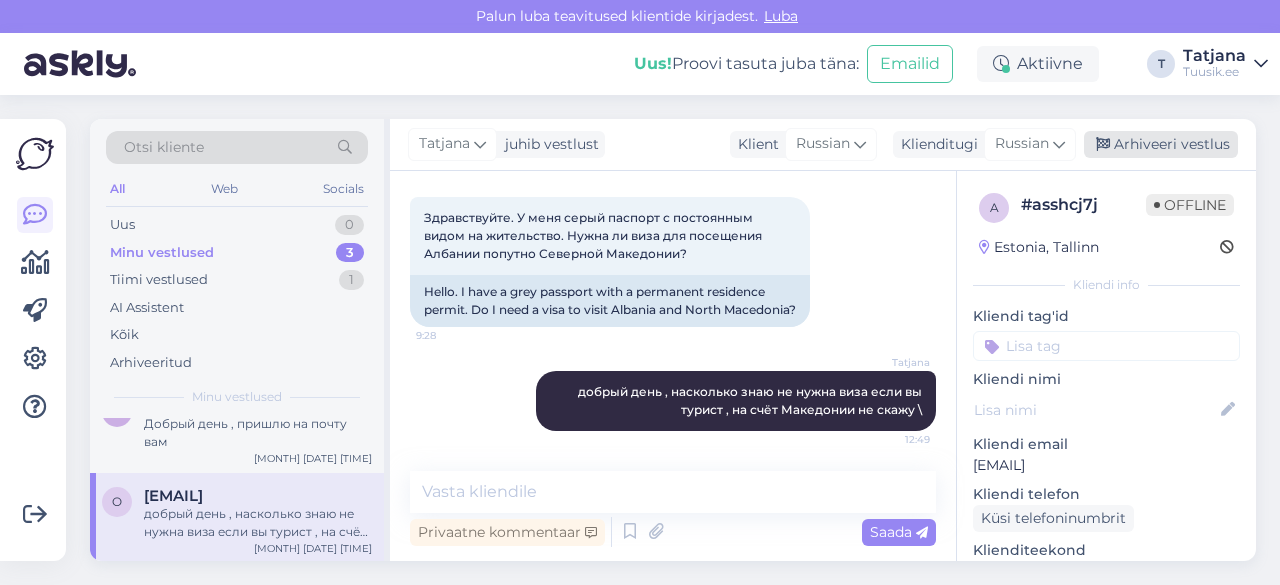 click on "Arhiveeri vestlus" at bounding box center [1161, 144] 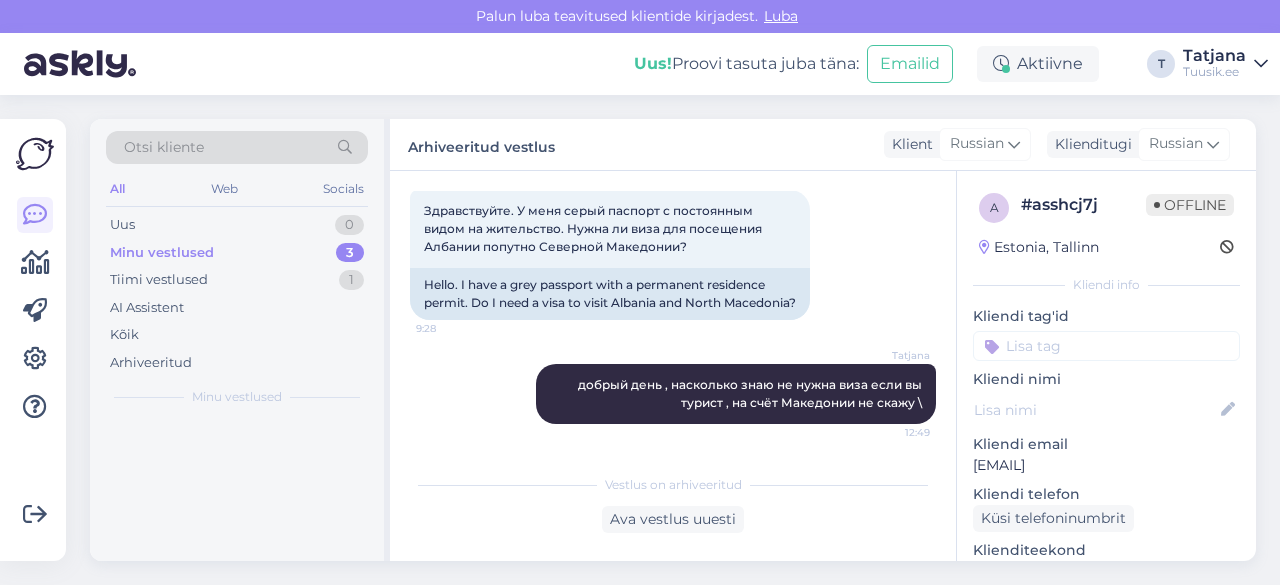 scroll, scrollTop: 0, scrollLeft: 0, axis: both 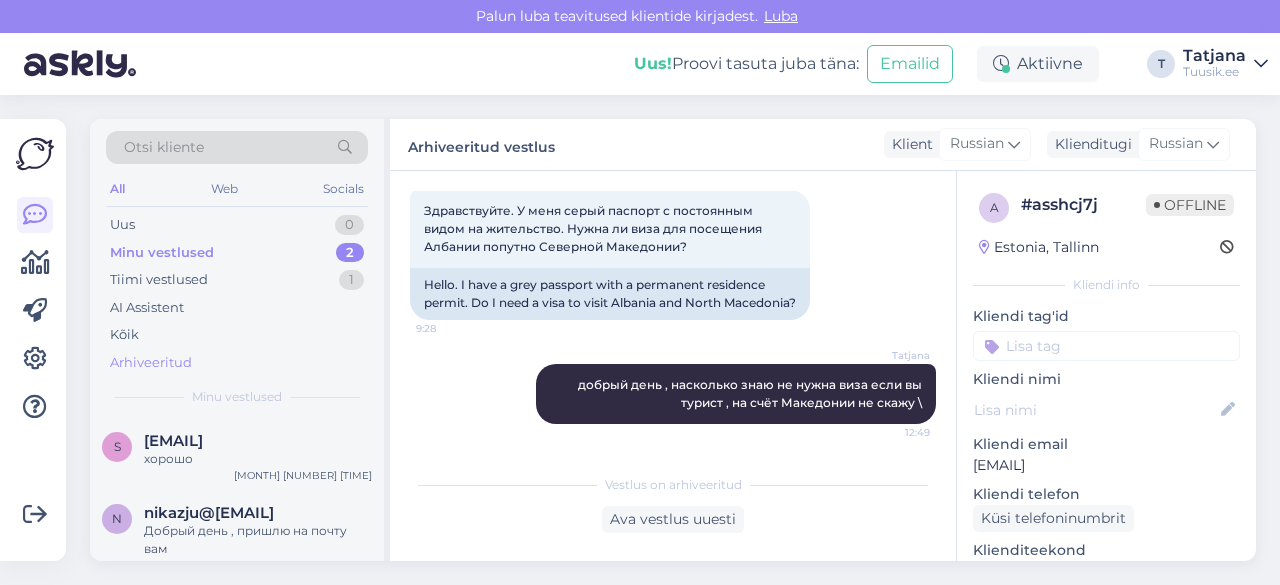 click on "Arhiveeritud" at bounding box center (151, 363) 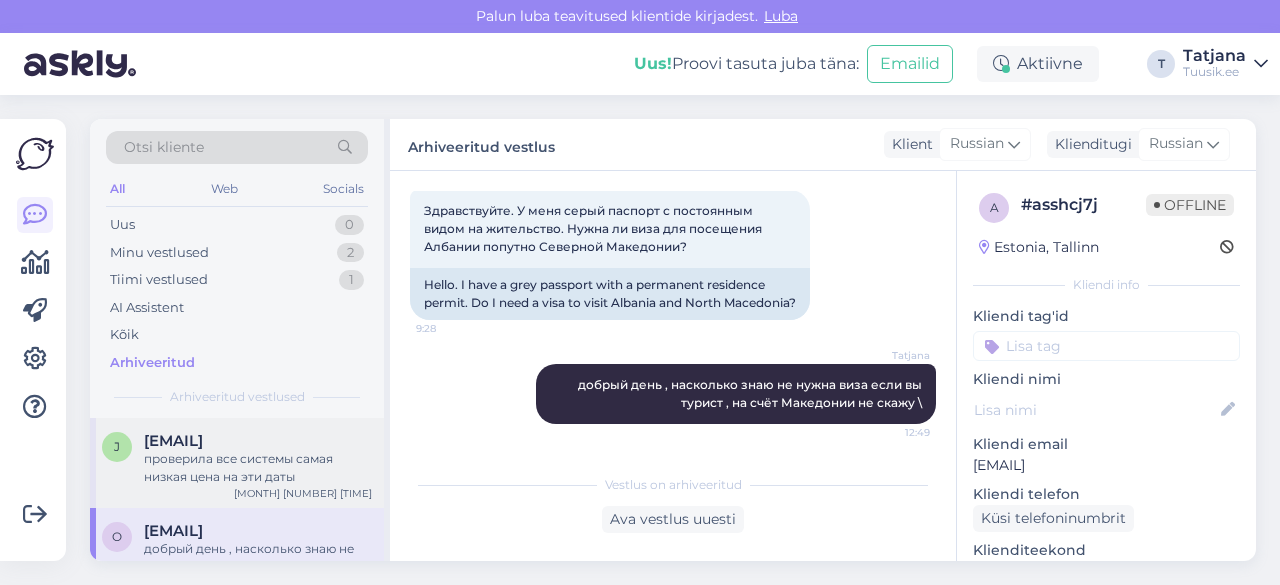 click on "проверила все системы самая низкая цена на эти даты" at bounding box center (258, 468) 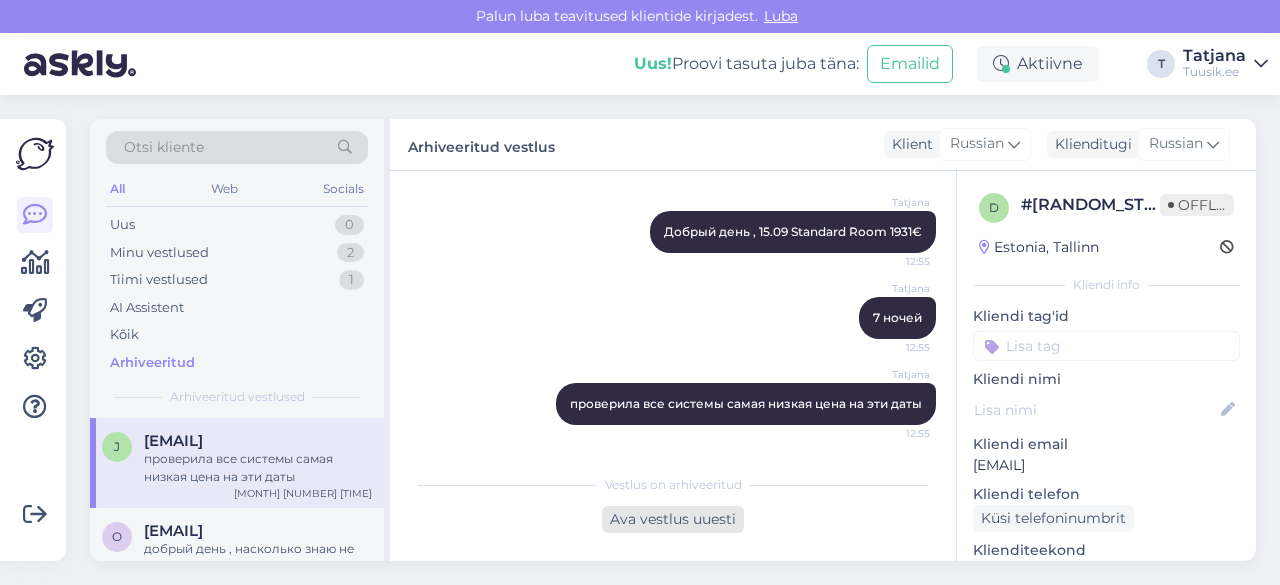 click on "Ava vestlus uuesti" at bounding box center (673, 519) 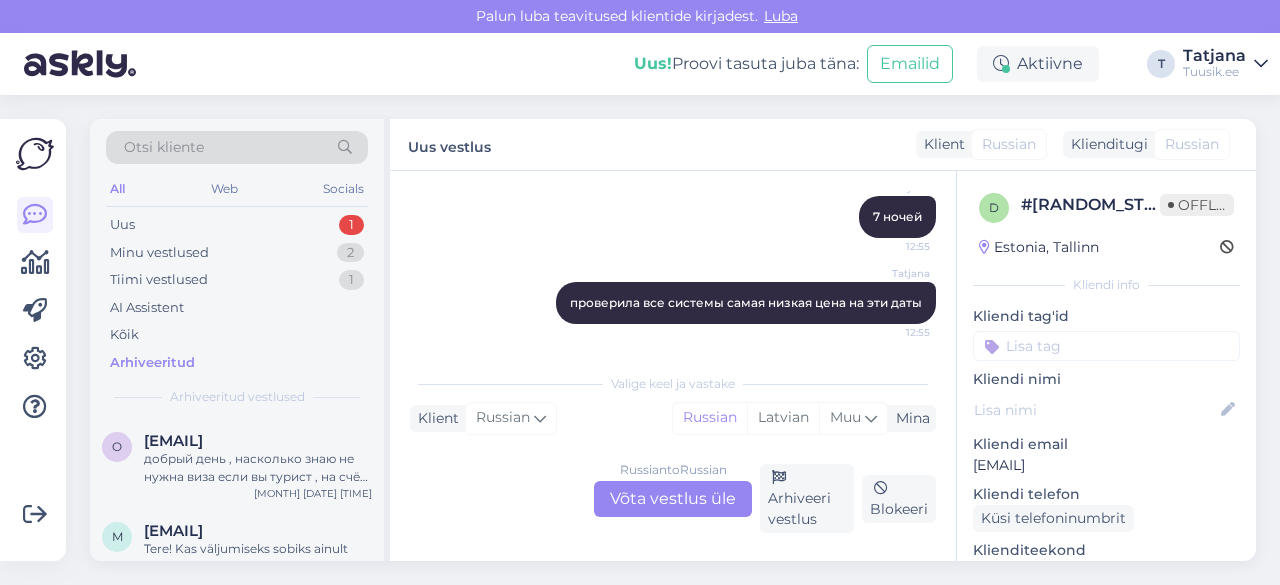 click on "Russian  to  Russian Võta vestlus üle" at bounding box center [673, 499] 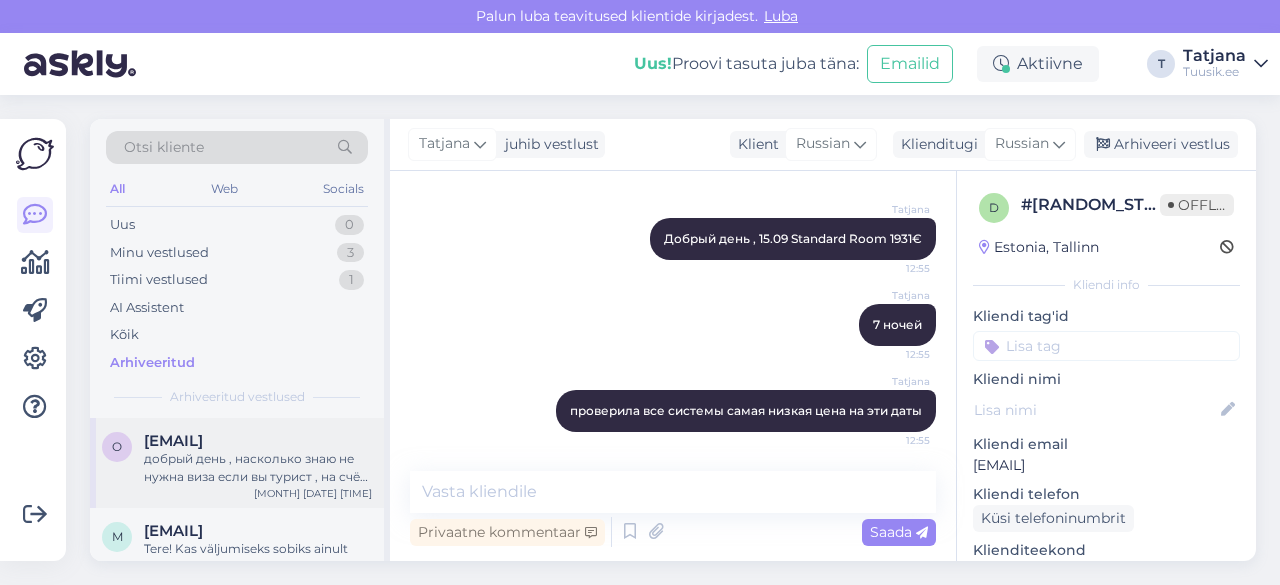 click on "добрый день , насколько знаю не нужна виза если вы турист , на счёт Македонии не скажу \" at bounding box center [258, 468] 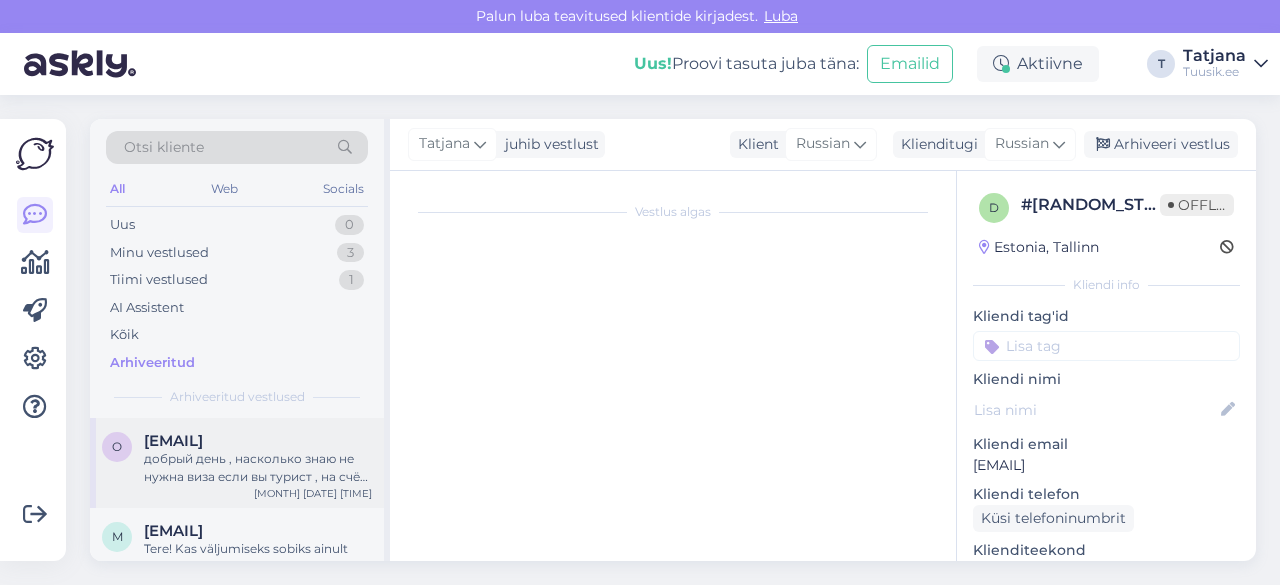 scroll, scrollTop: 124, scrollLeft: 0, axis: vertical 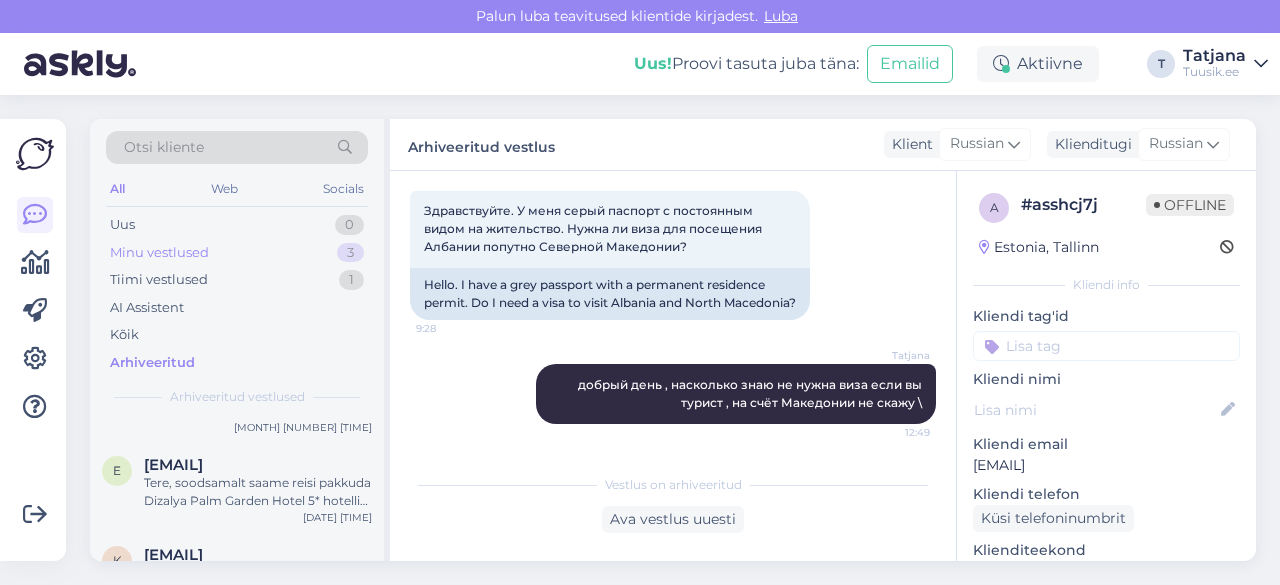 click on "Minu vestlused 3" at bounding box center (237, 253) 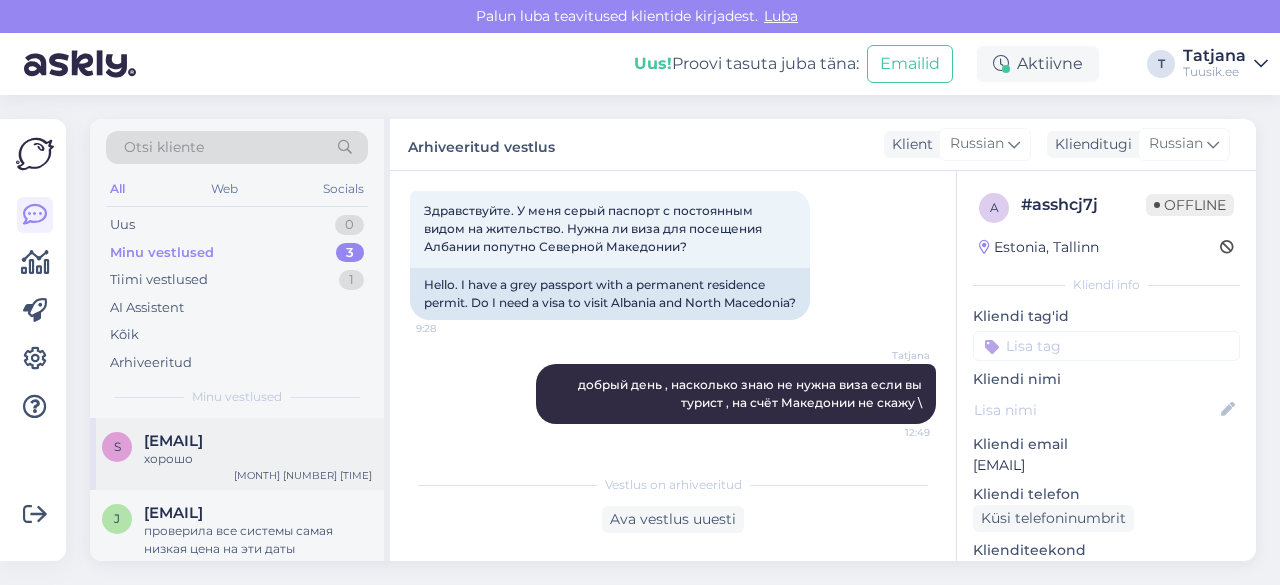 click on "[EMAIL]" at bounding box center (173, 441) 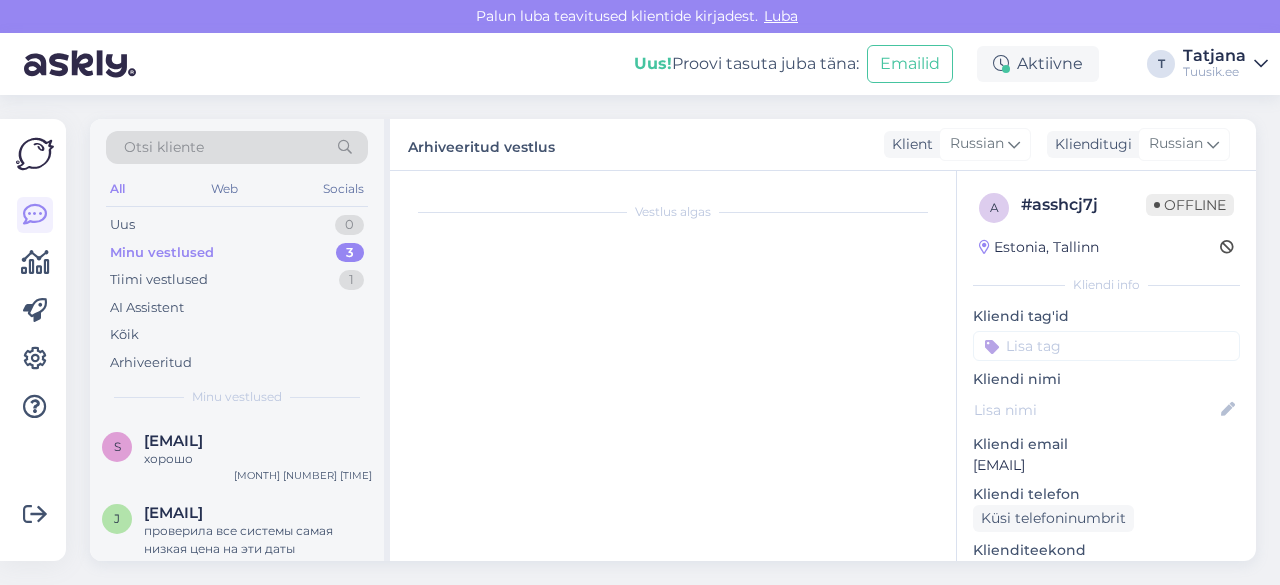 scroll, scrollTop: 4828, scrollLeft: 0, axis: vertical 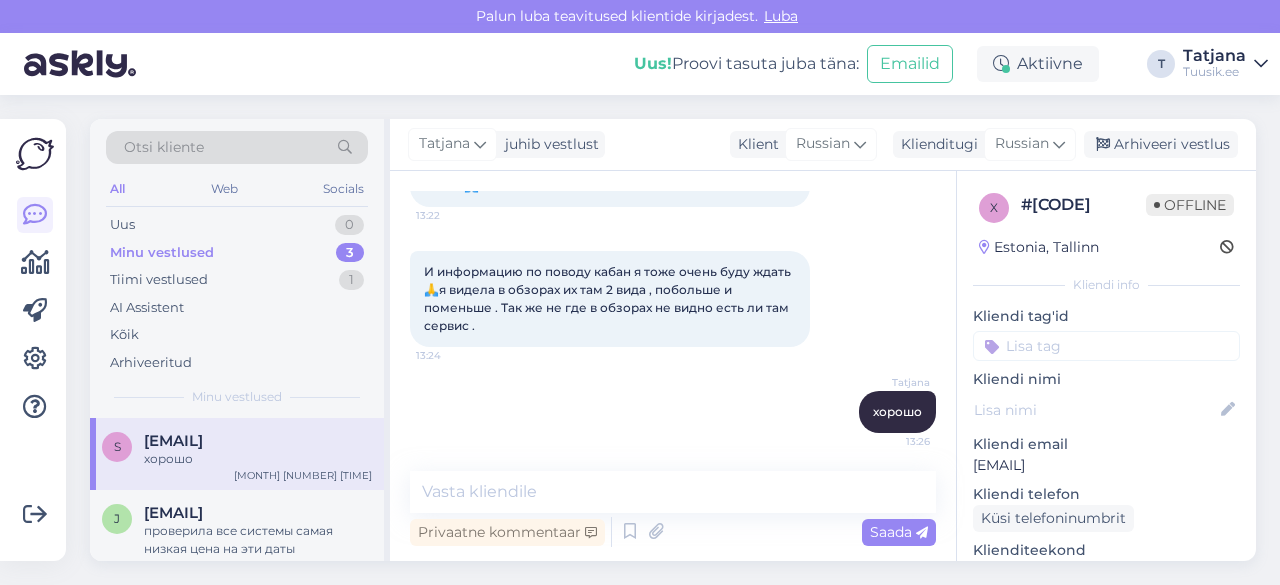 click on "[EMAIL]" at bounding box center [1106, 465] 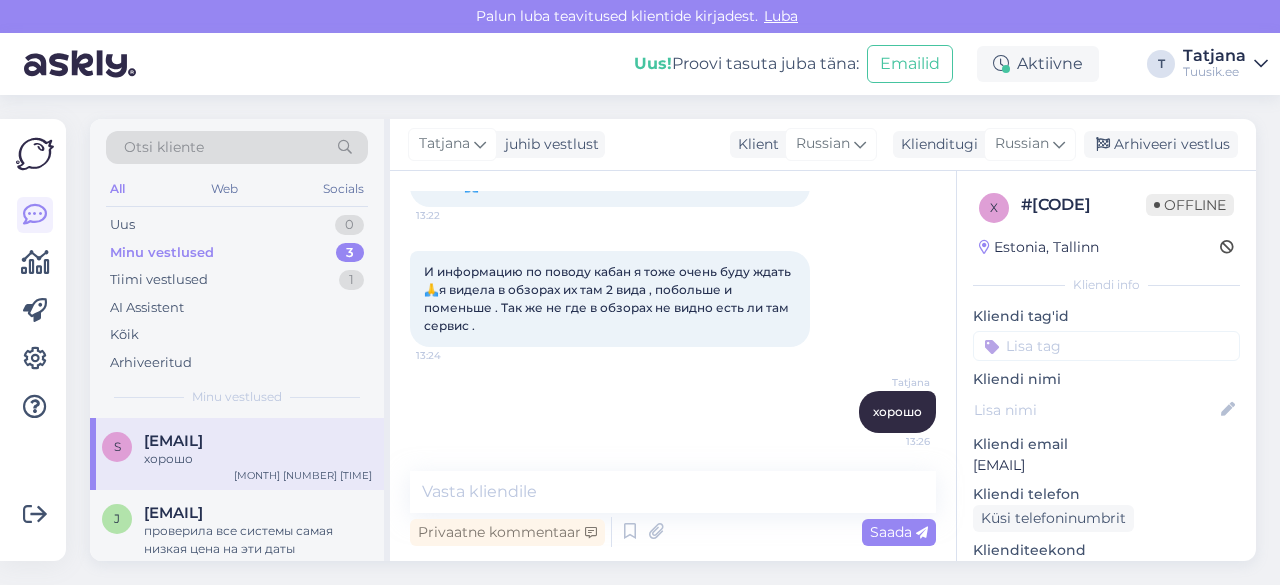 click on "[EMAIL]" at bounding box center (1106, 465) 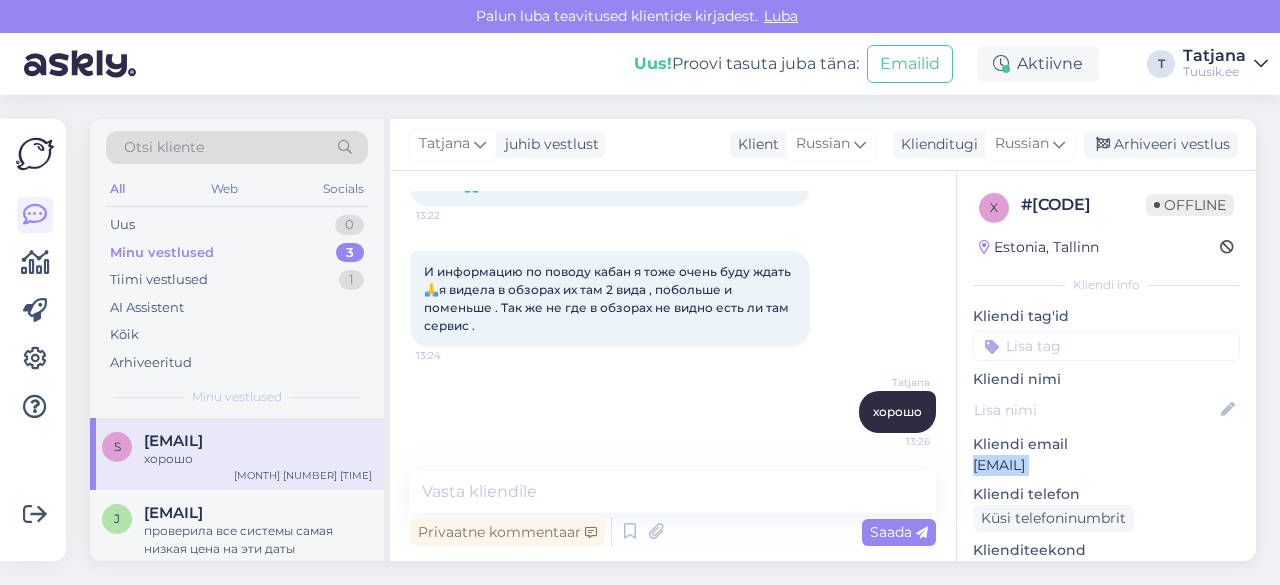 click on "[EMAIL]" at bounding box center [1106, 465] 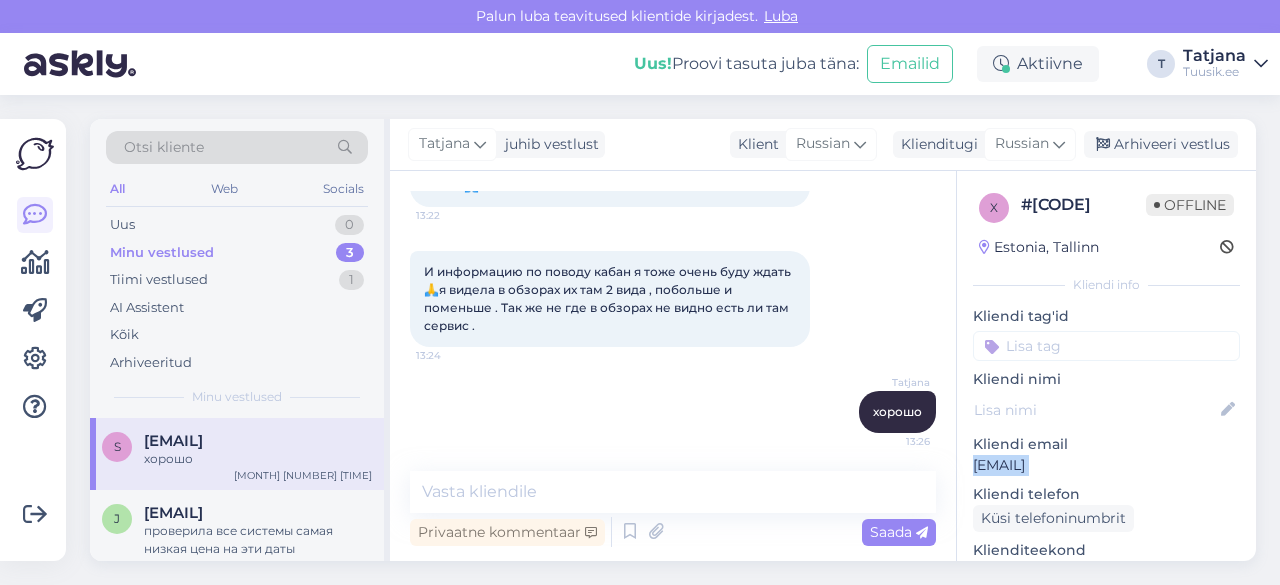 copy on "[EMAIL]" 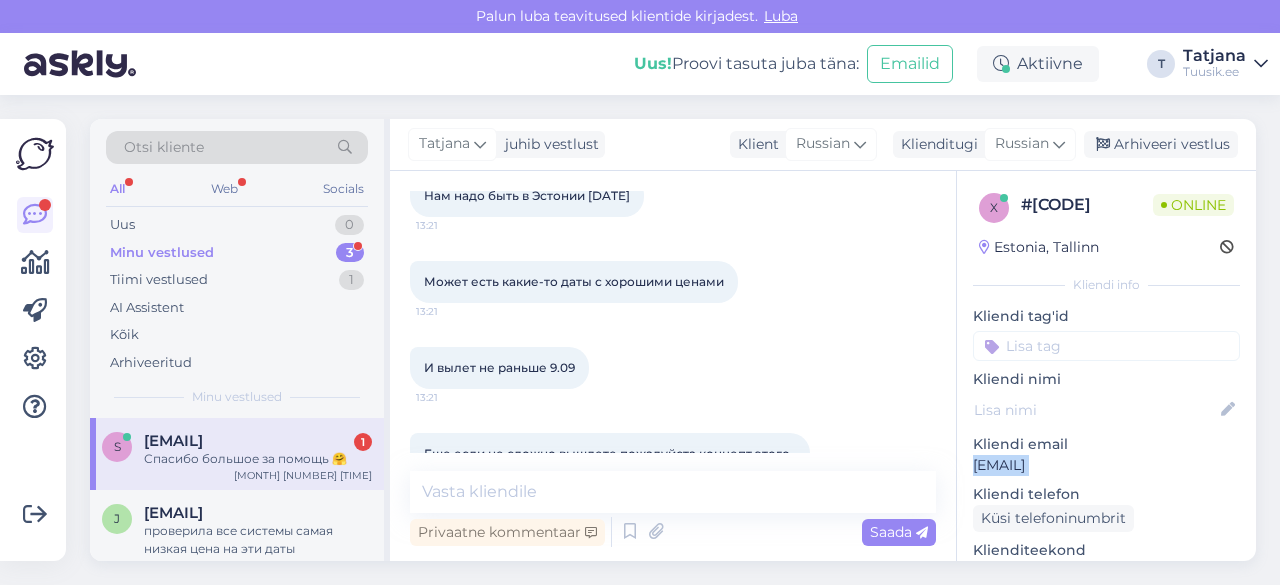 scroll, scrollTop: 4515, scrollLeft: 0, axis: vertical 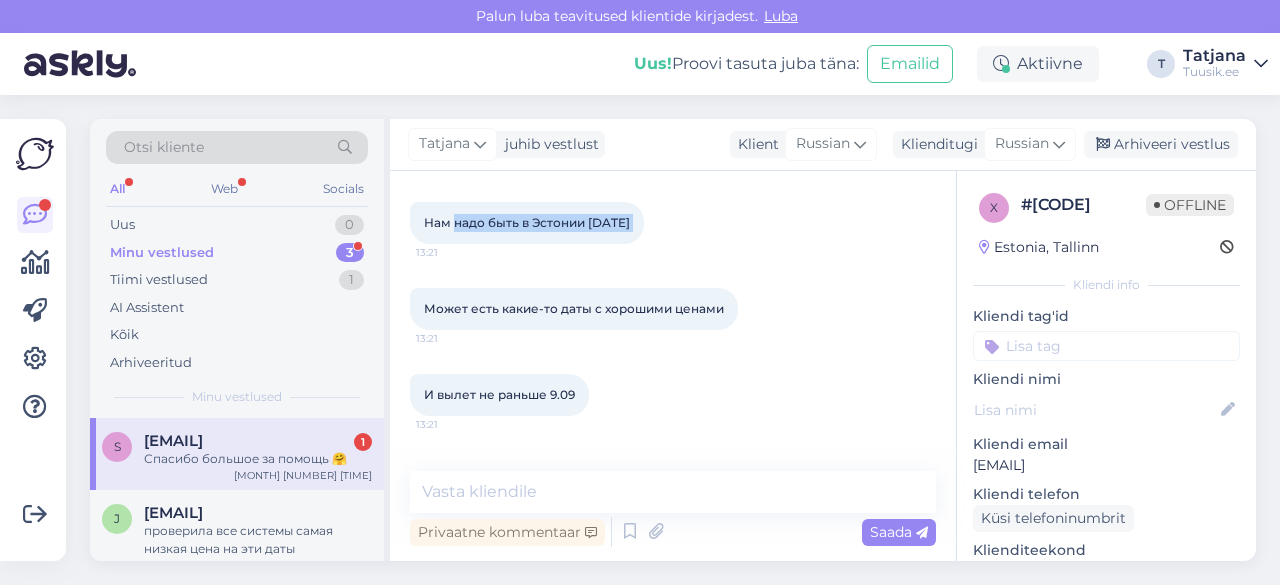 drag, startPoint x: 456, startPoint y: 223, endPoint x: 622, endPoint y: 217, distance: 166.1084 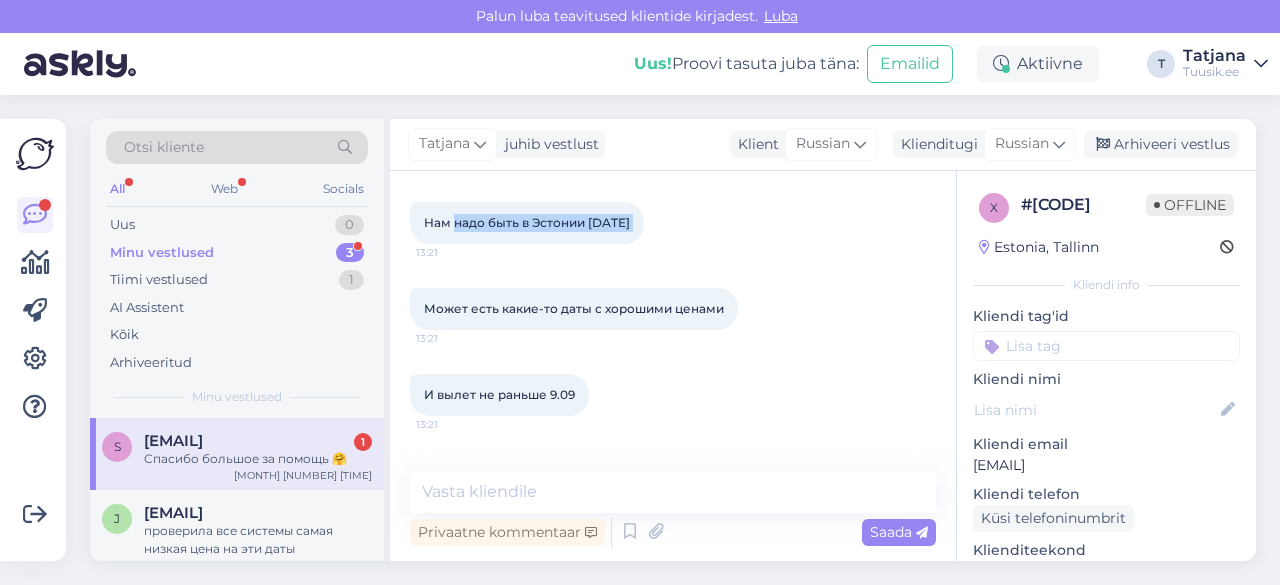 click on "Нам надо быть в Эстонии [DATE] [TIME]" at bounding box center (527, 223) 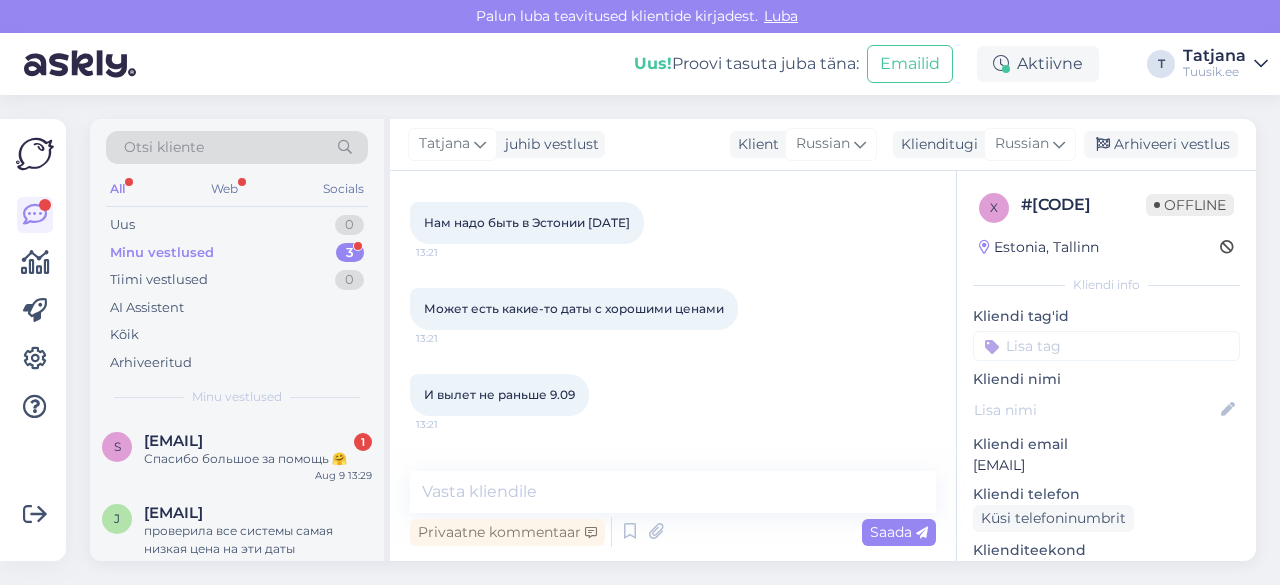 click on "[EMAIL]" at bounding box center [1106, 465] 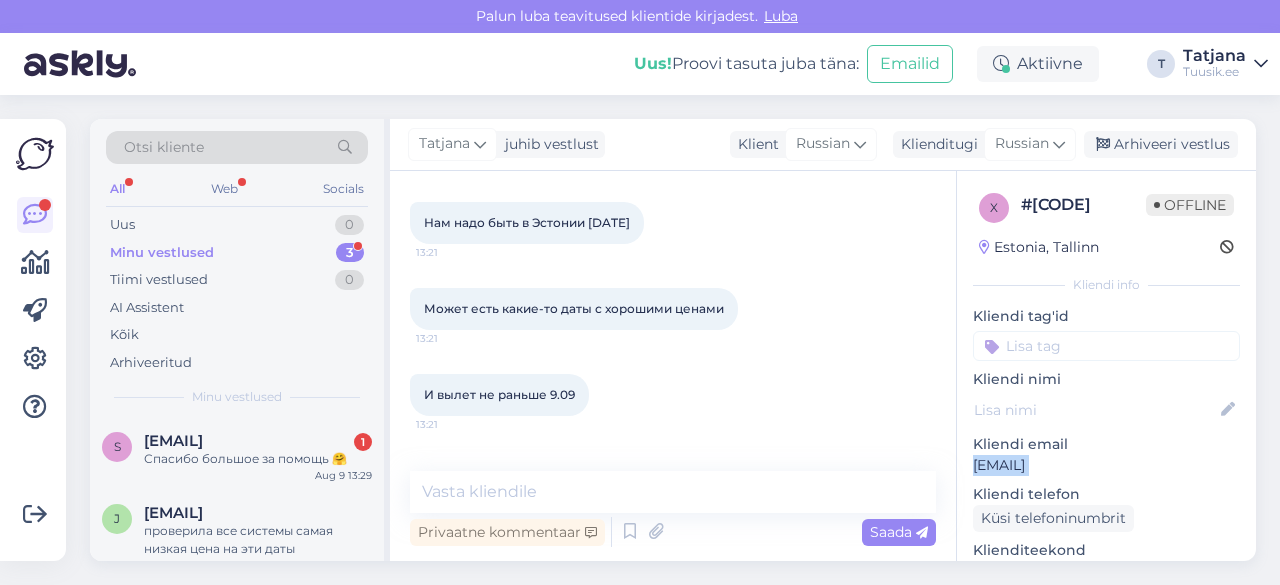 click on "[EMAIL]" at bounding box center (1106, 465) 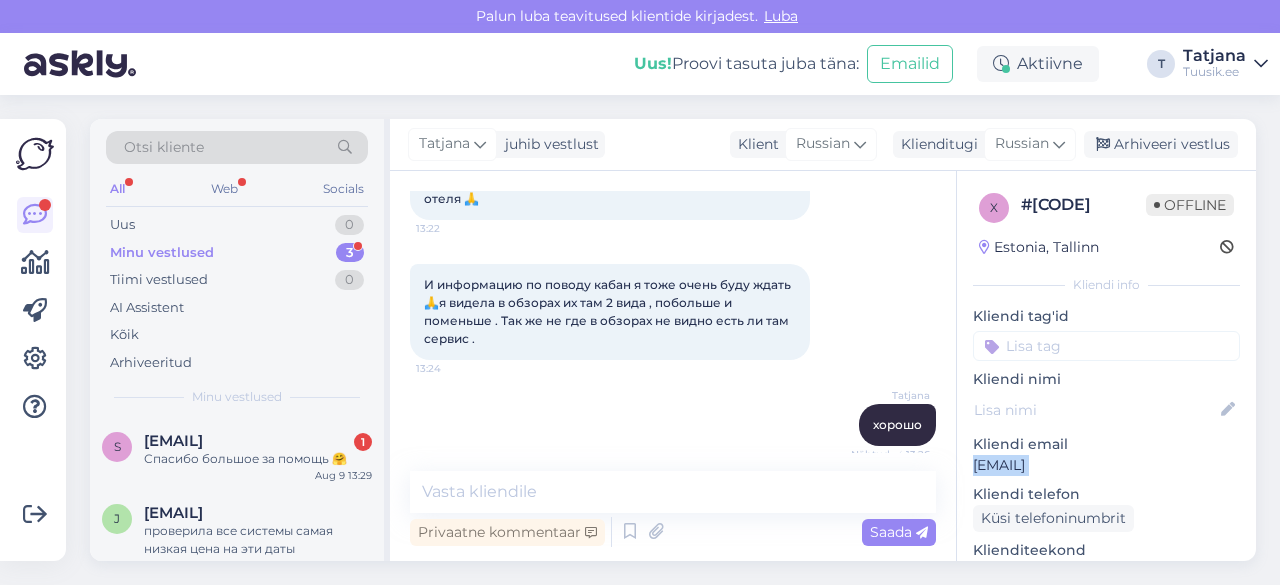 scroll, scrollTop: 4914, scrollLeft: 0, axis: vertical 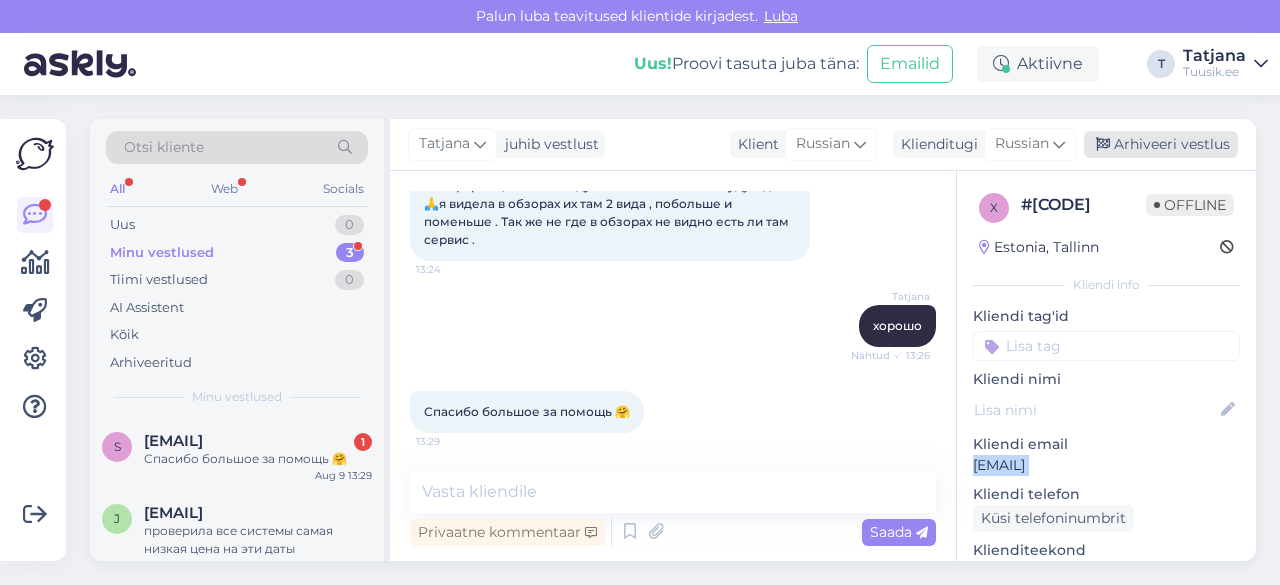 click on "Arhiveeri vestlus" at bounding box center [1161, 144] 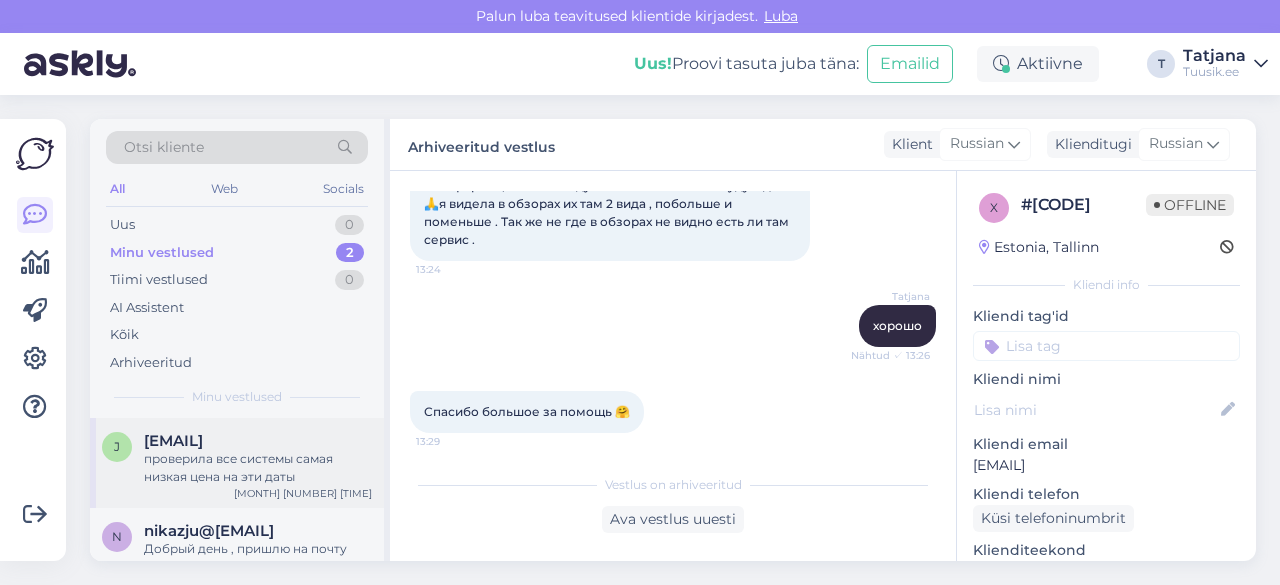 click on "проверила все системы самая низкая цена на эти даты" at bounding box center (258, 468) 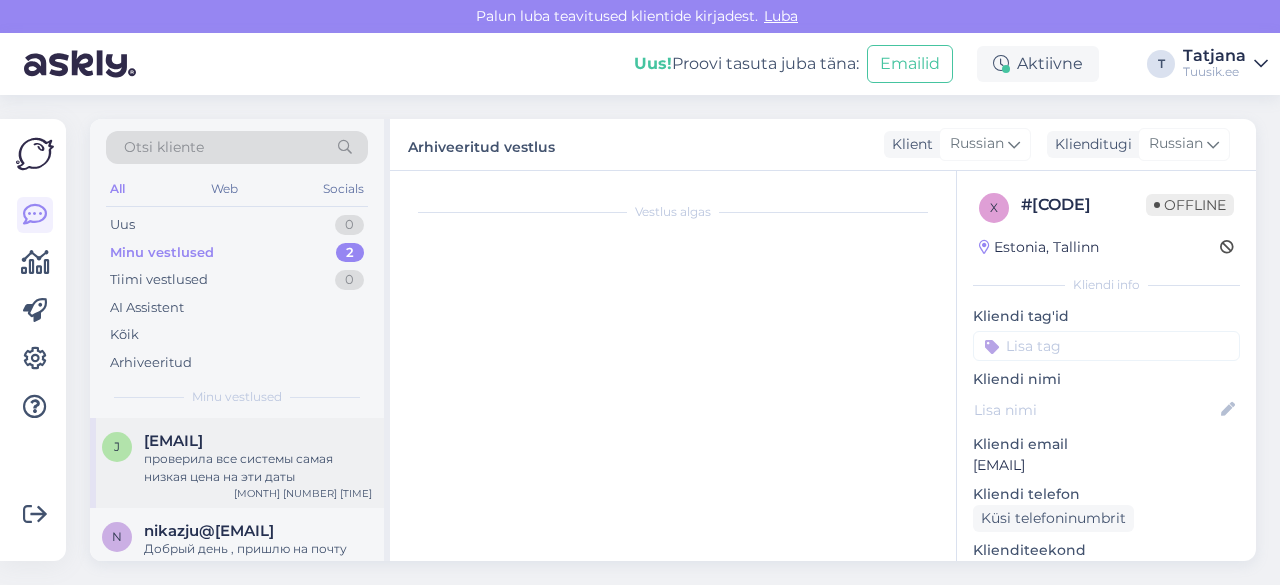 scroll, scrollTop: 235, scrollLeft: 0, axis: vertical 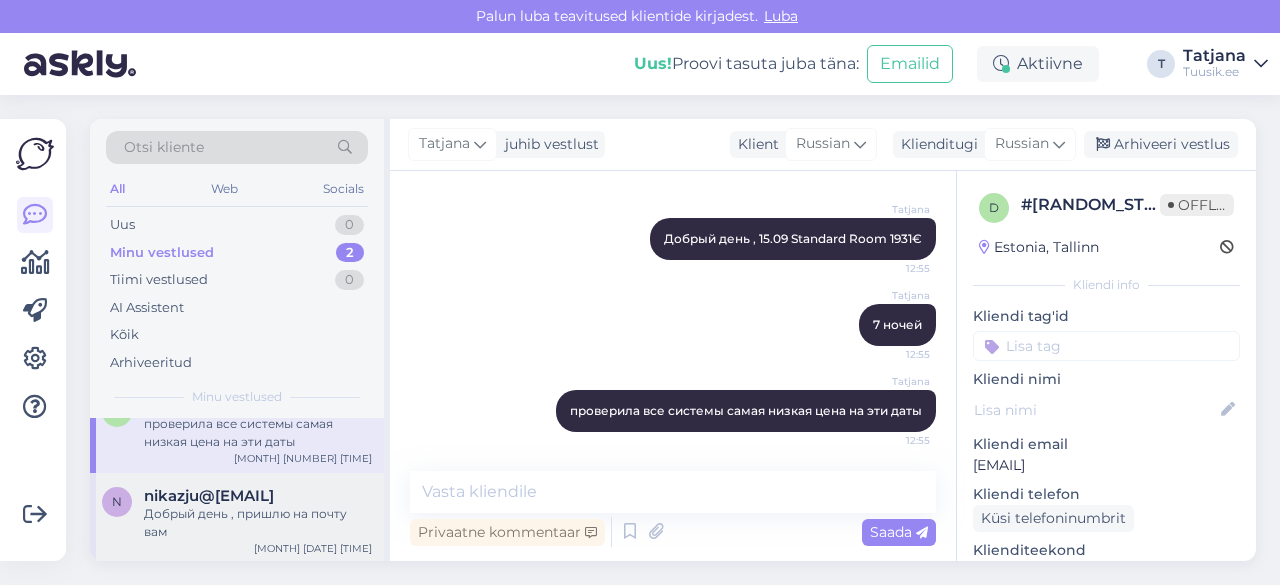 click on "Добрый день , пришлю на почту вам" at bounding box center (258, 523) 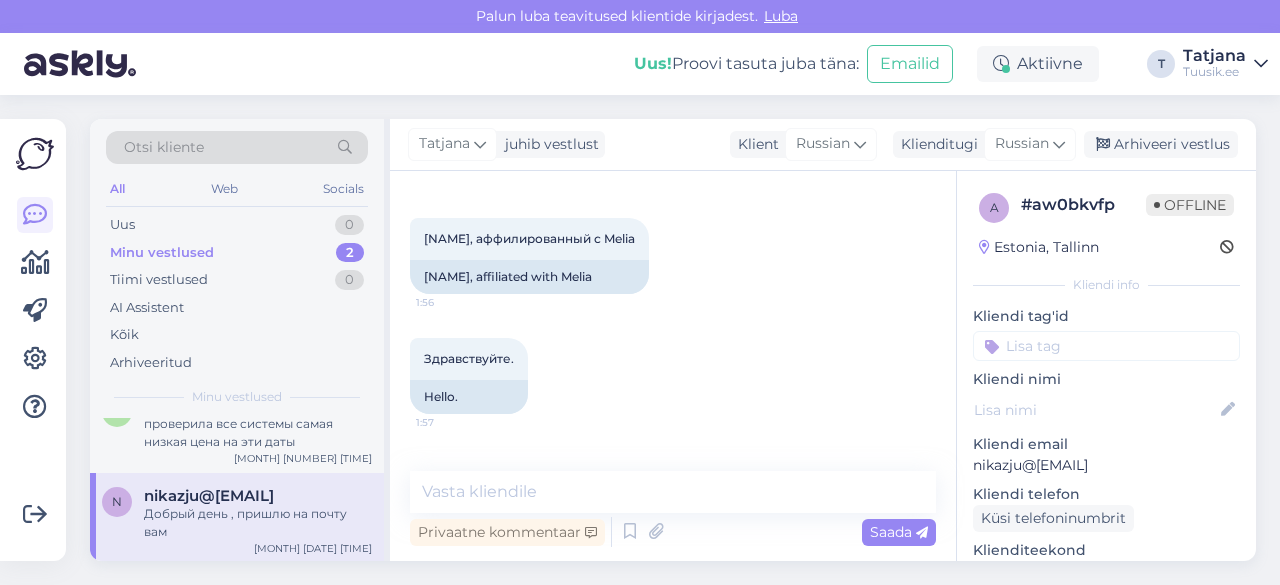 scroll, scrollTop: 0, scrollLeft: 0, axis: both 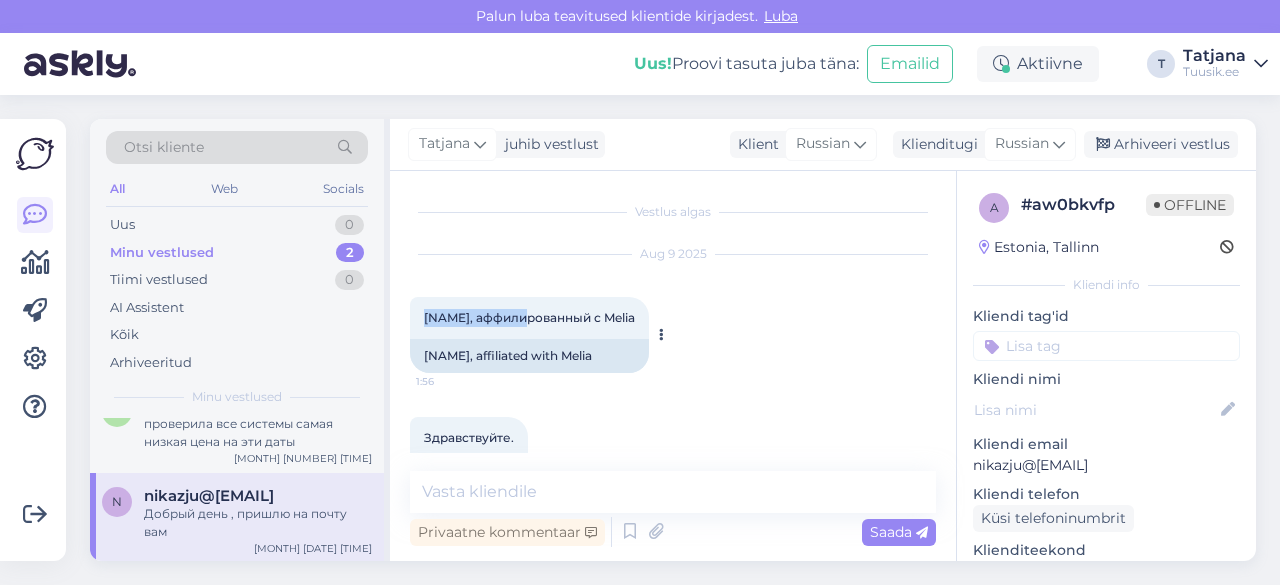 drag, startPoint x: 420, startPoint y: 319, endPoint x: 518, endPoint y: 315, distance: 98.0816 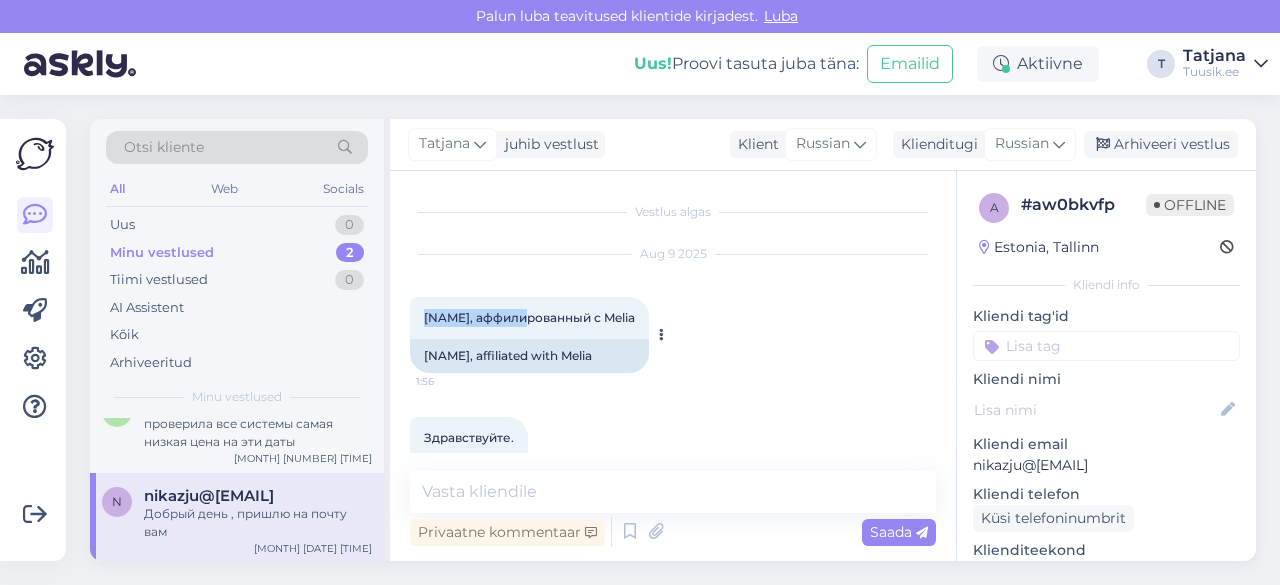 click on "Blue Sea Beach, аффилированный с Melia 1:56" at bounding box center [529, 318] 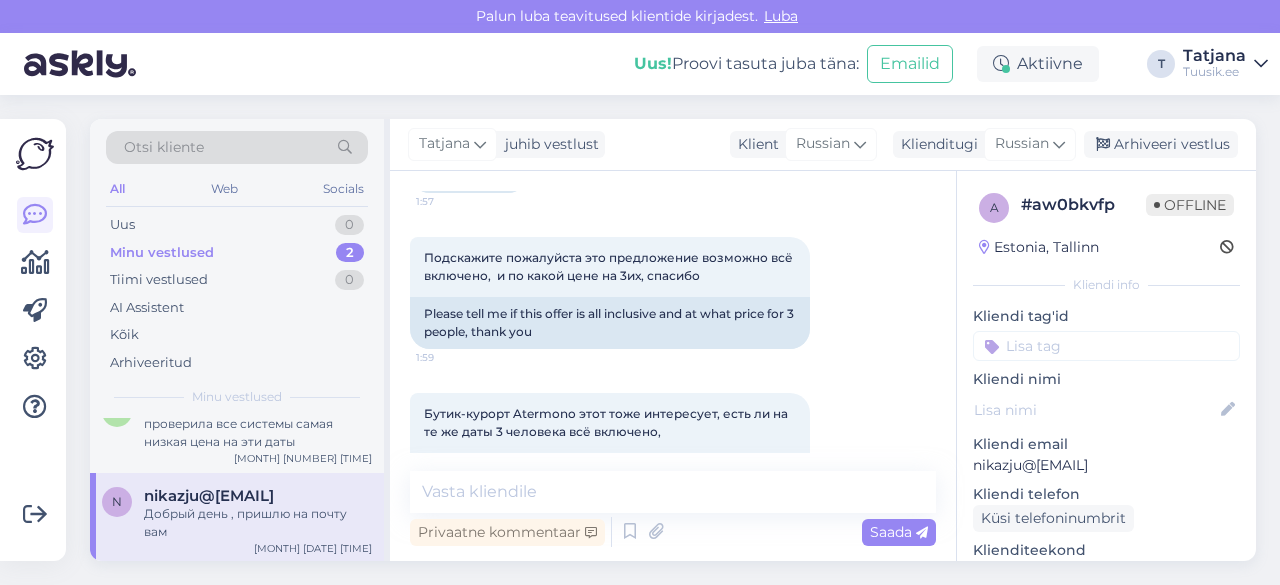 scroll, scrollTop: 500, scrollLeft: 0, axis: vertical 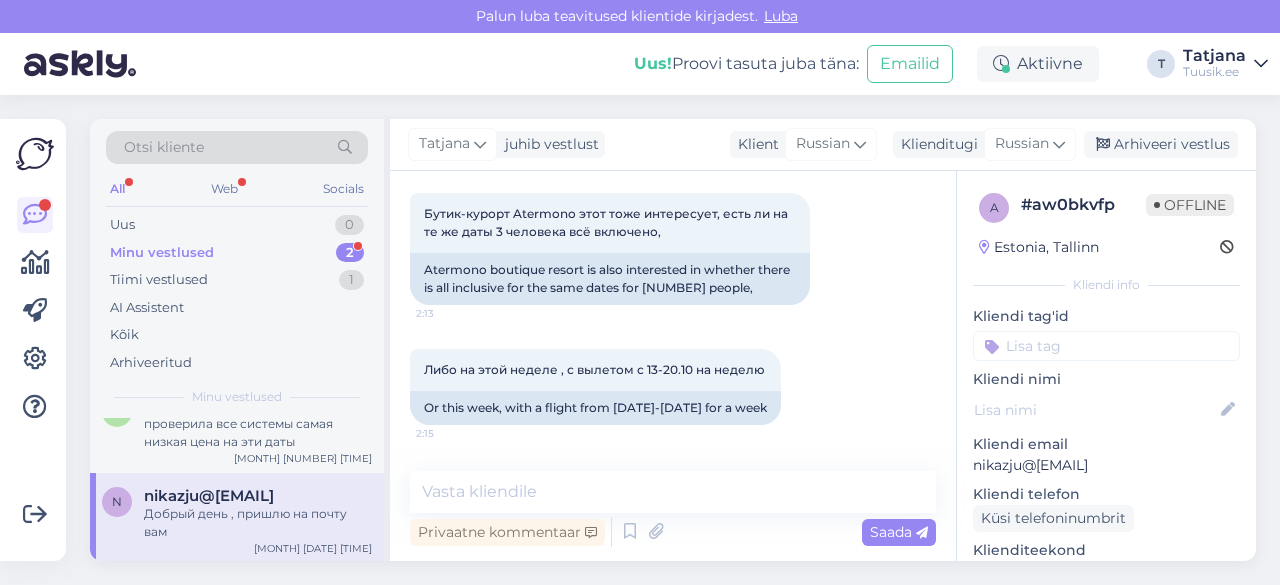 click on "nikazju@[EMAIL]" at bounding box center (1106, 465) 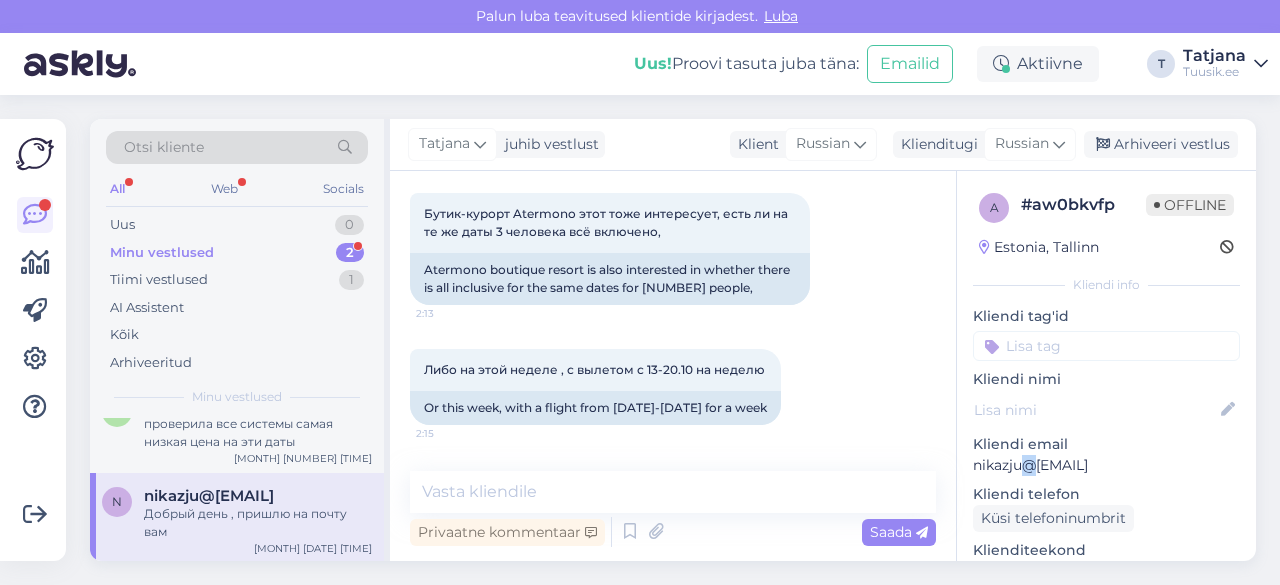 click on "nikazju@[EMAIL]" at bounding box center [1106, 465] 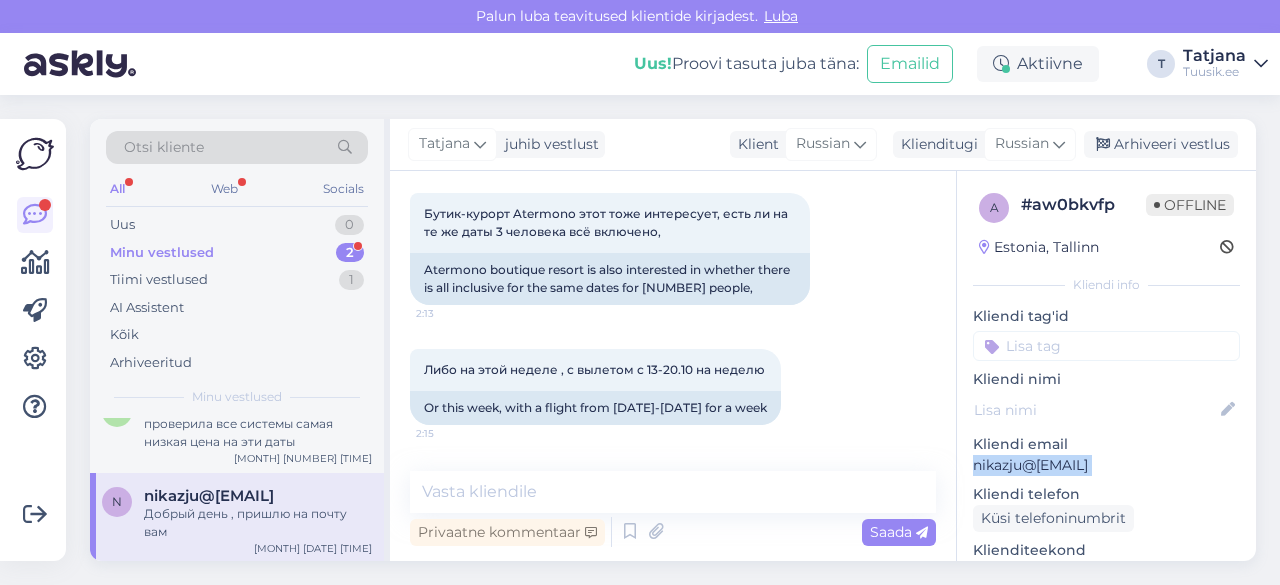click on "nikazju@[EMAIL]" at bounding box center [1106, 465] 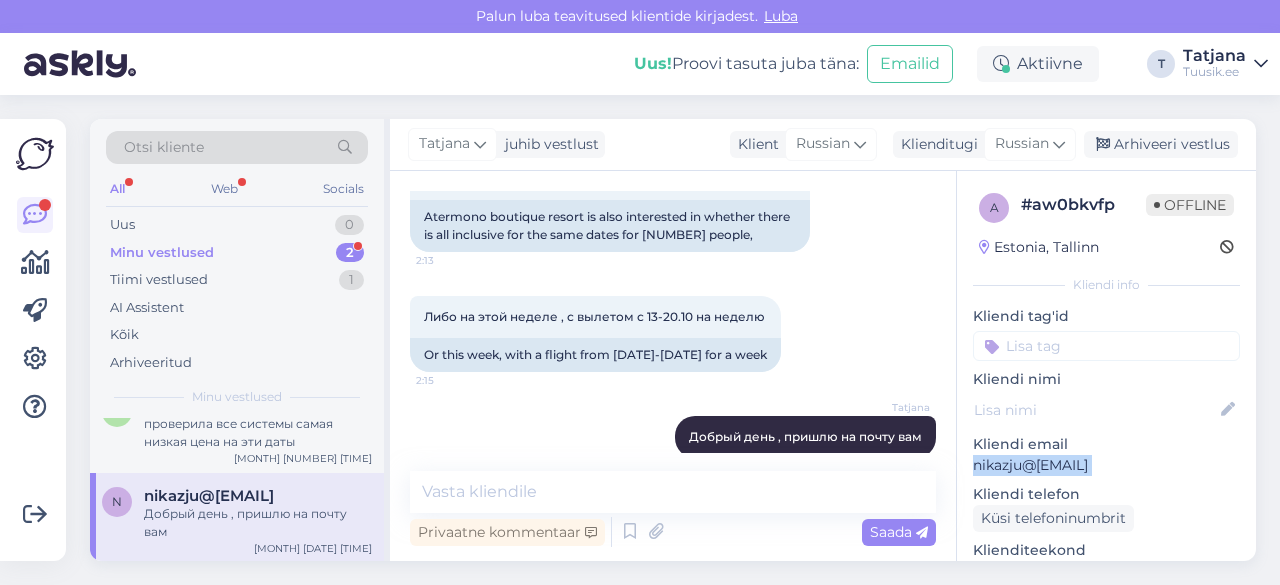 scroll, scrollTop: 579, scrollLeft: 0, axis: vertical 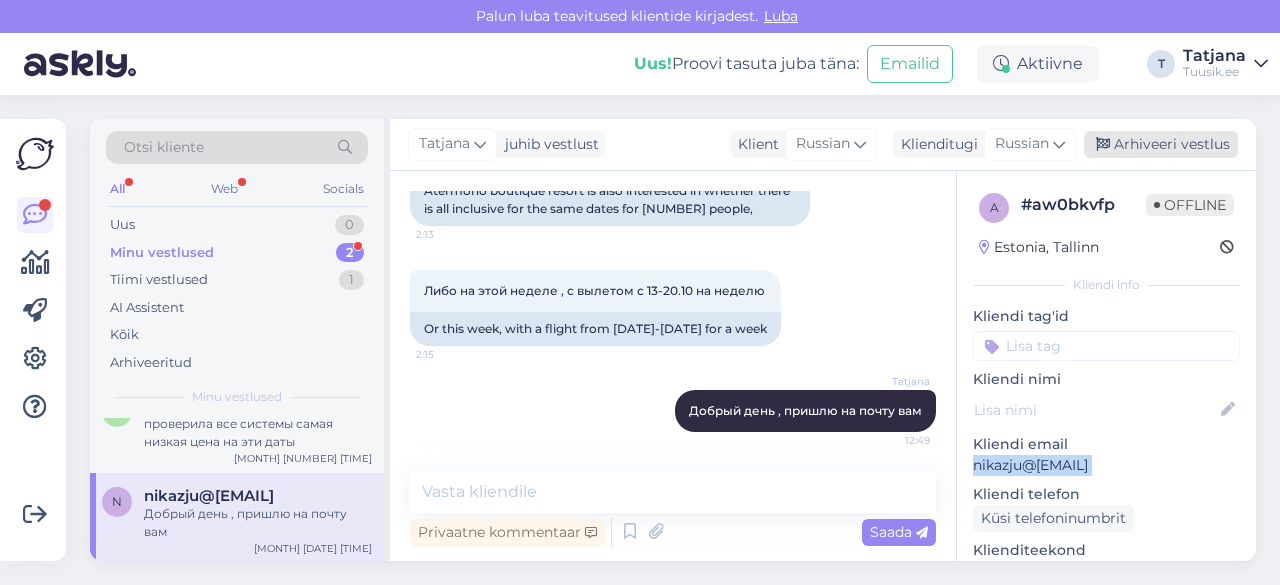 click on "Arhiveeri vestlus" at bounding box center (1161, 144) 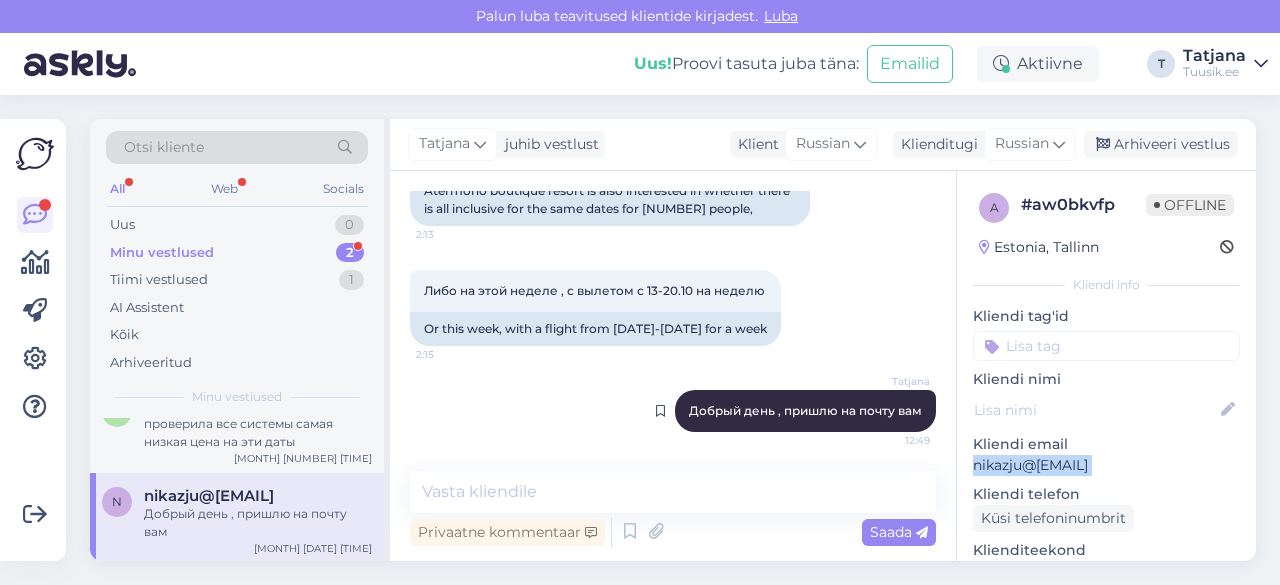 scroll, scrollTop: 0, scrollLeft: 0, axis: both 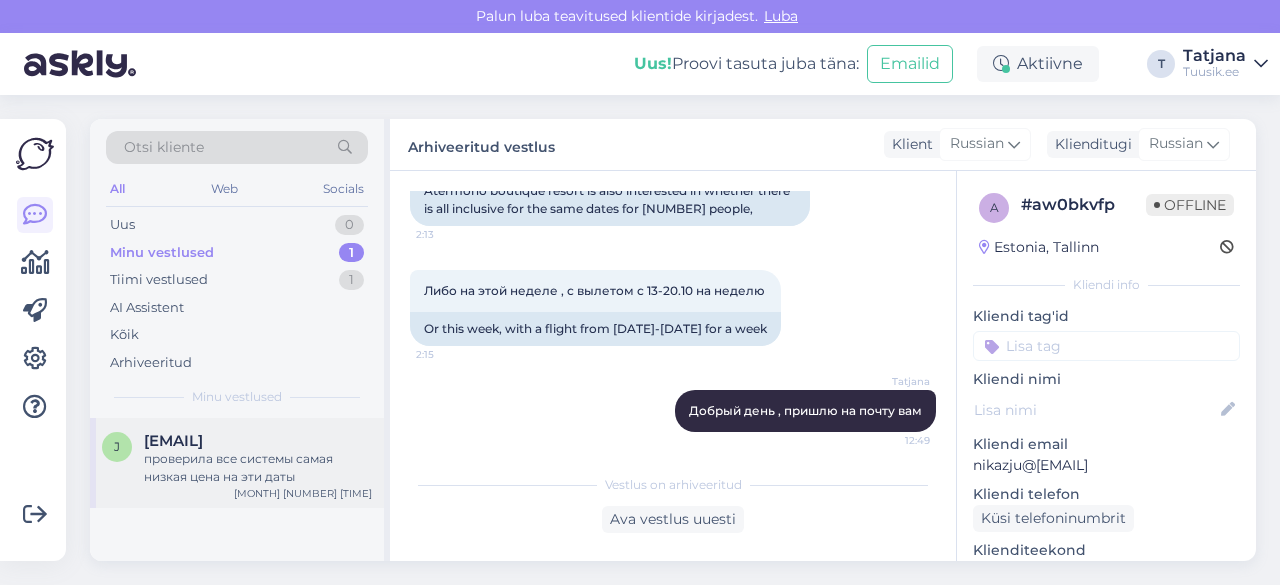 click on "[EMAIL]" at bounding box center (258, 441) 